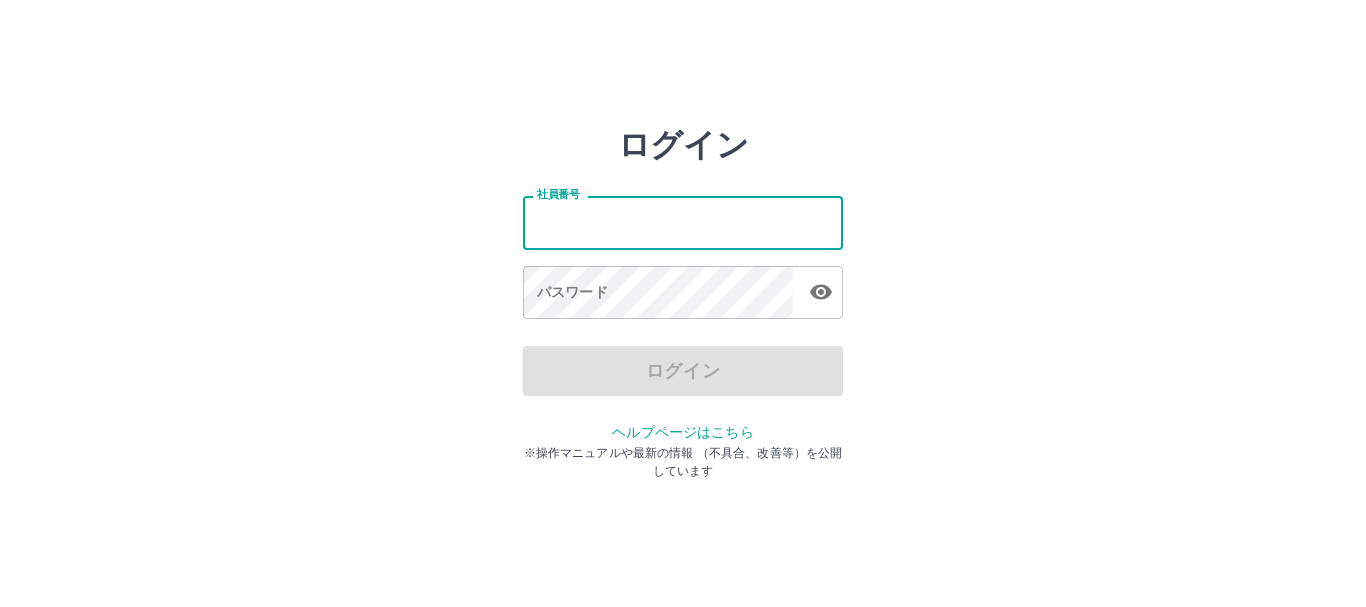 scroll, scrollTop: 0, scrollLeft: 0, axis: both 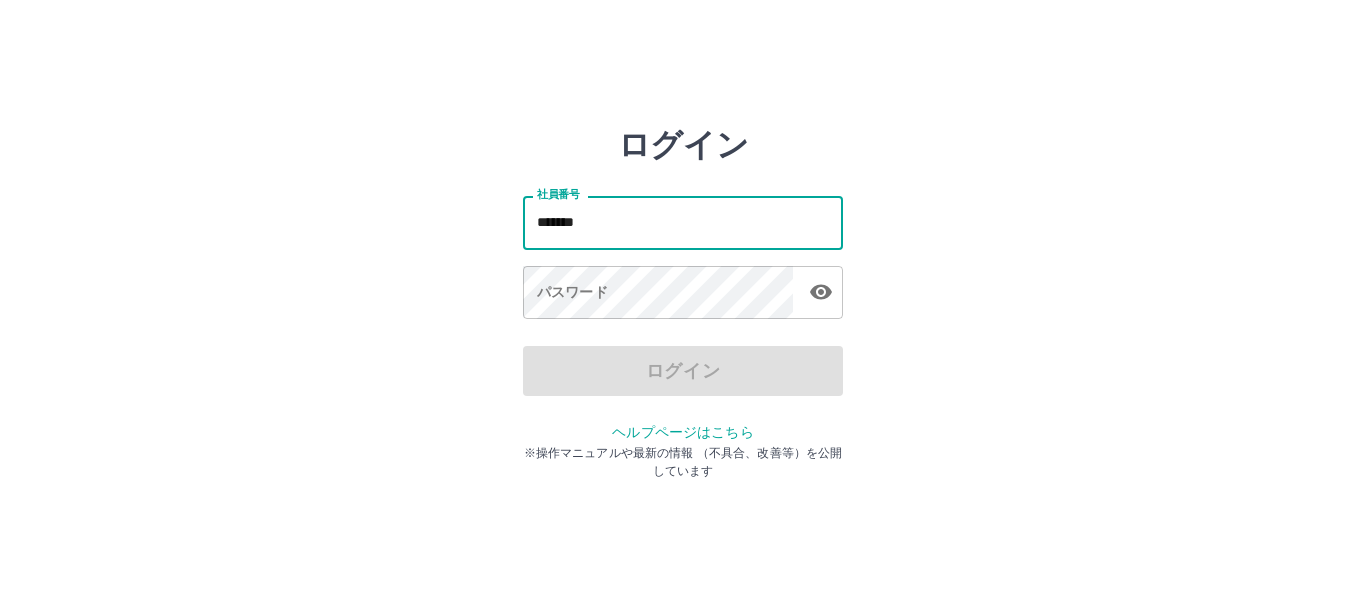 type on "*******" 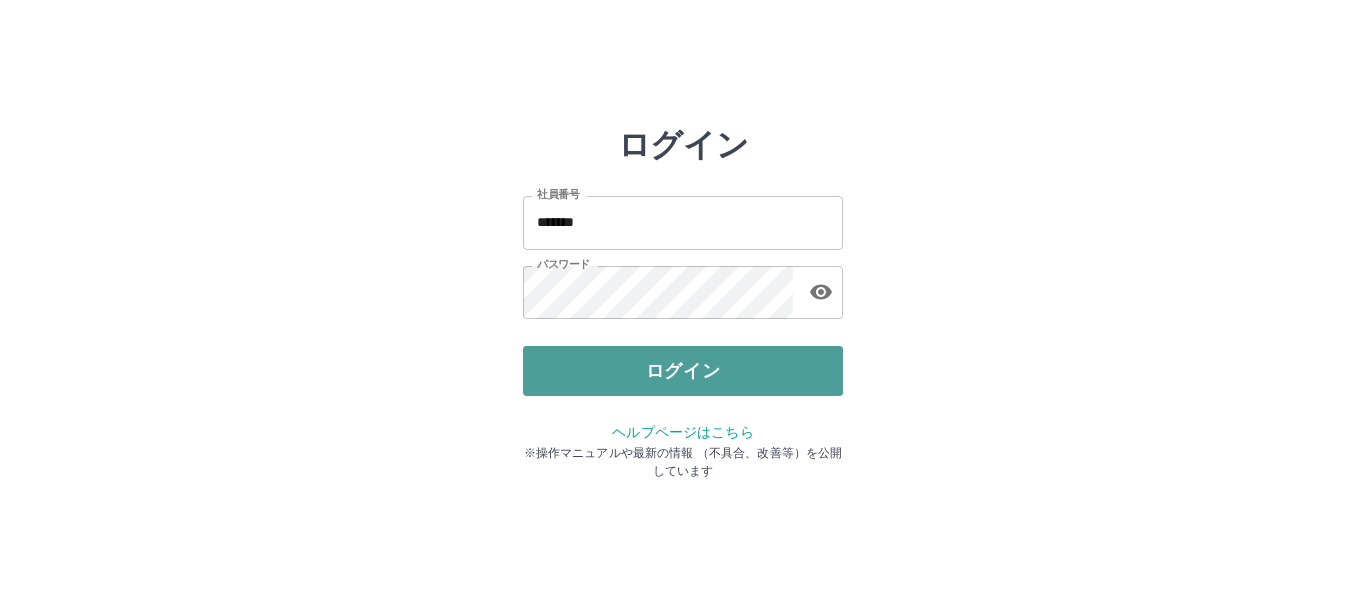 click on "ログイン" at bounding box center [683, 371] 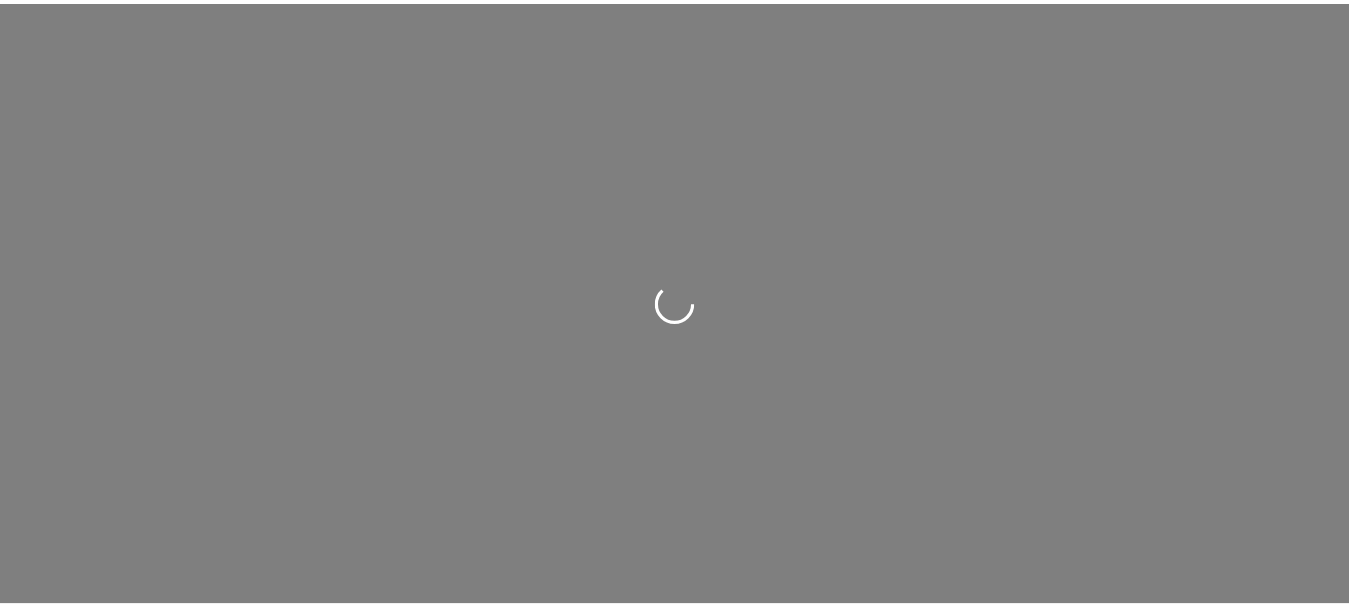 scroll, scrollTop: 0, scrollLeft: 0, axis: both 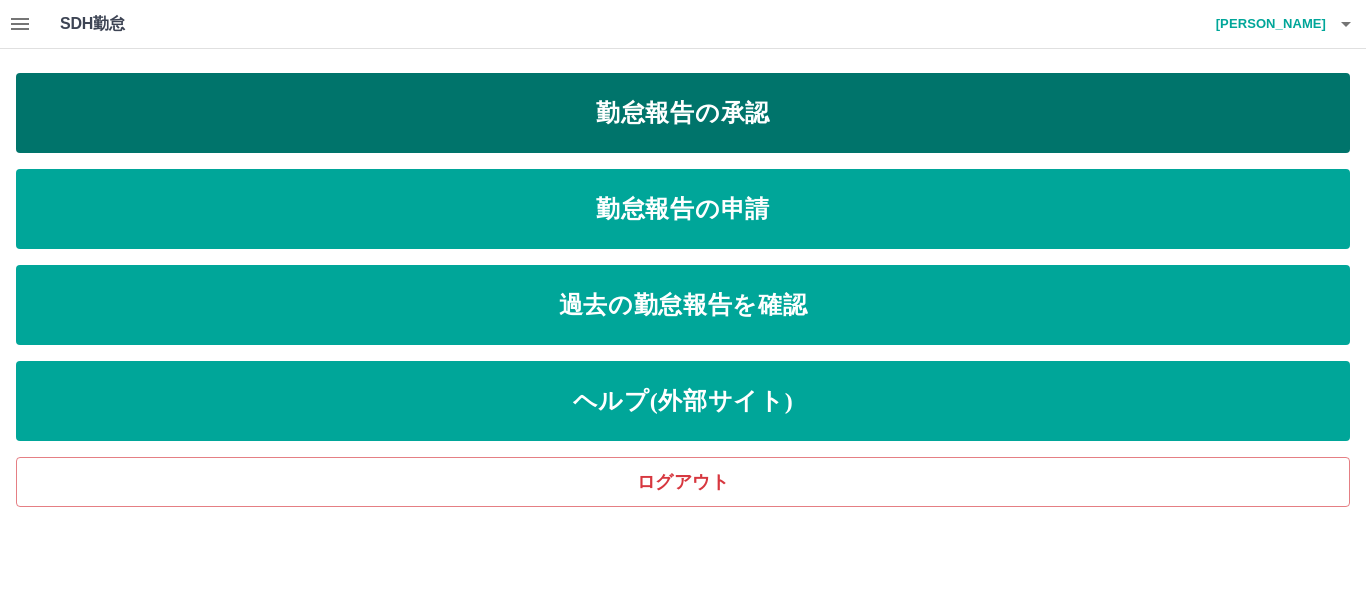click on "勤怠報告の承認" at bounding box center [683, 113] 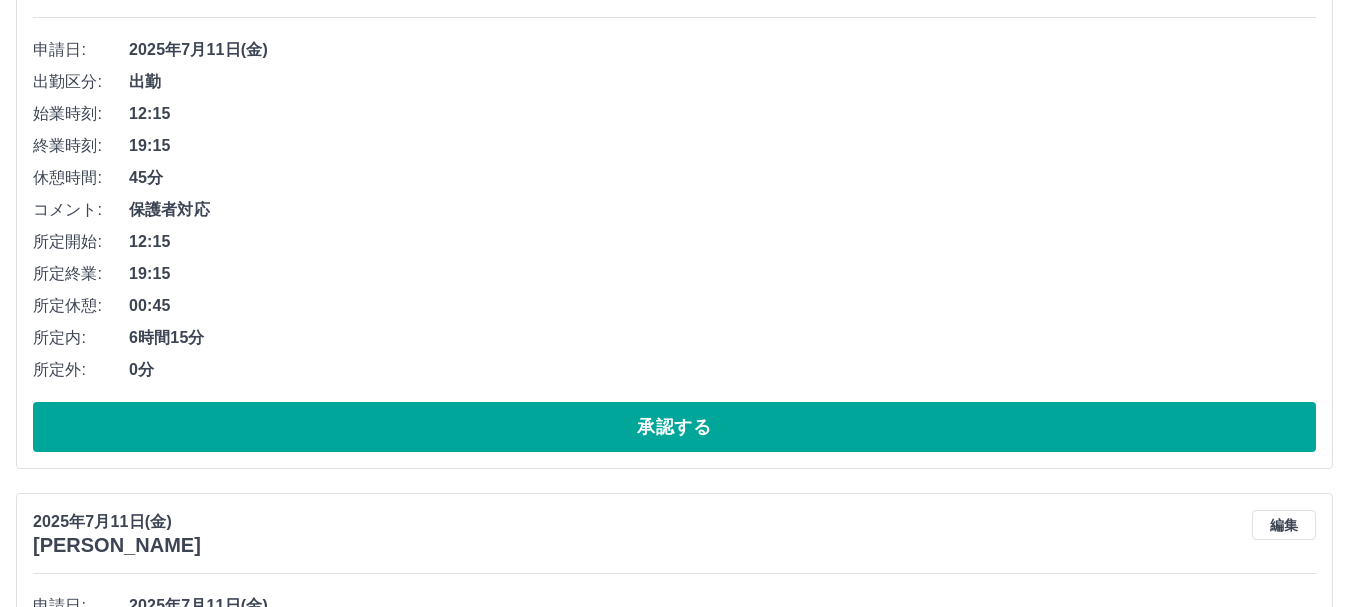 scroll, scrollTop: 300, scrollLeft: 0, axis: vertical 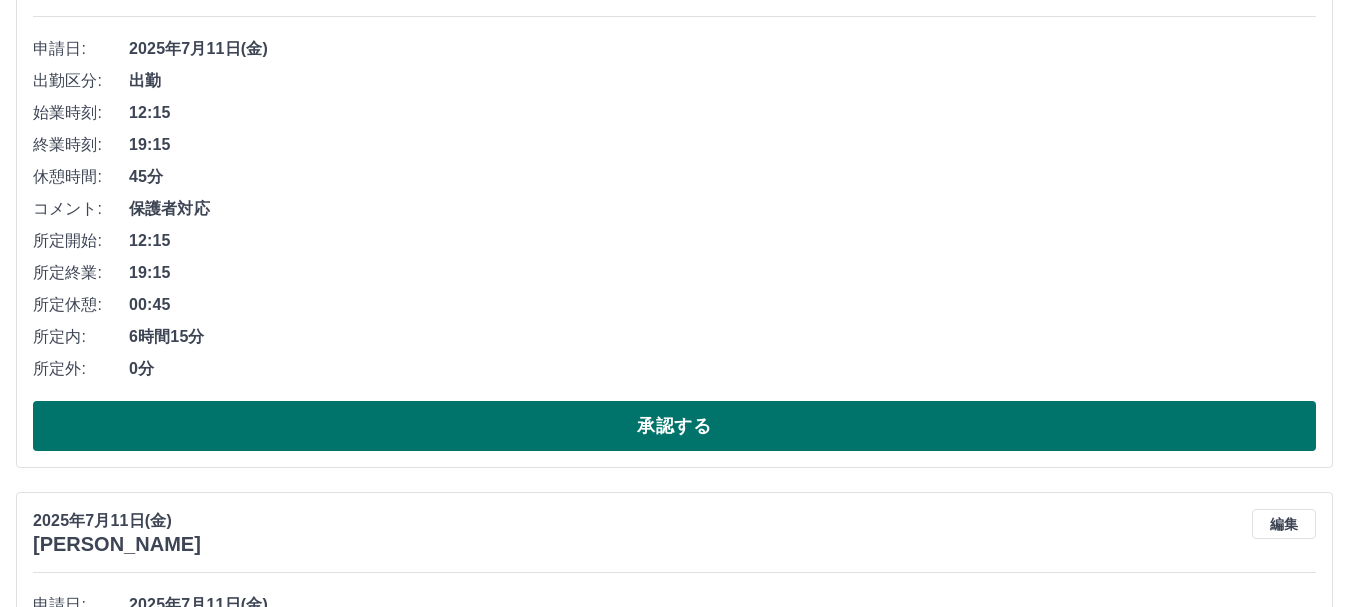 click on "承認する" at bounding box center (674, 426) 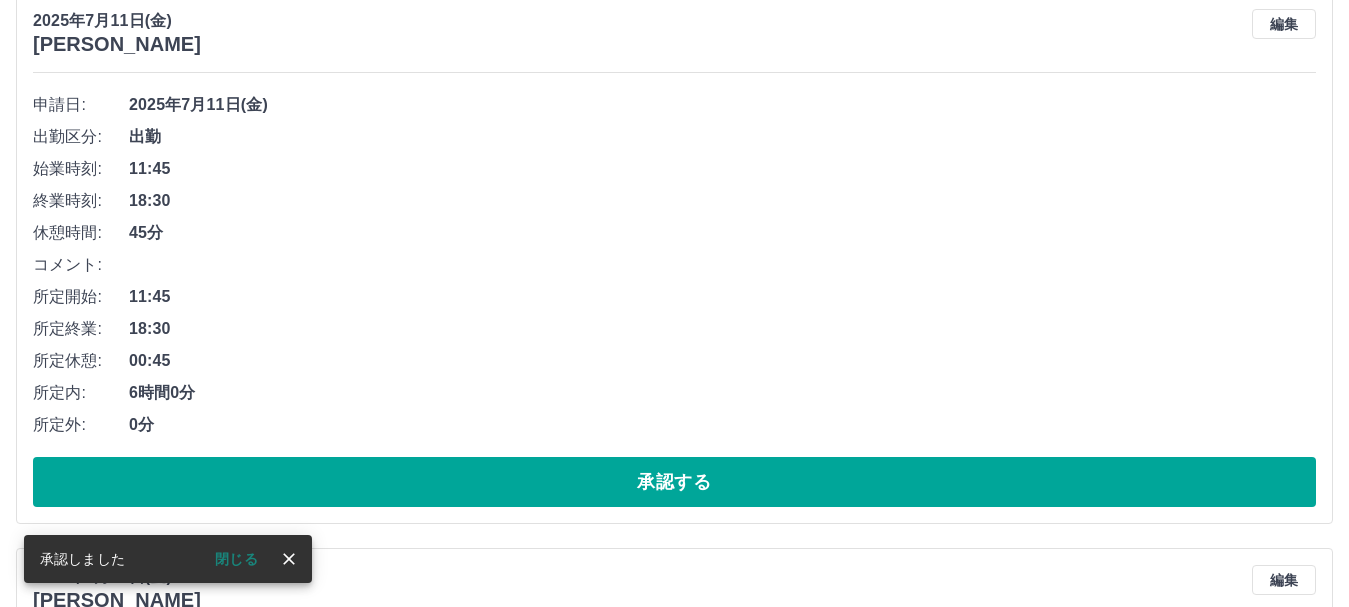 scroll, scrollTop: 244, scrollLeft: 0, axis: vertical 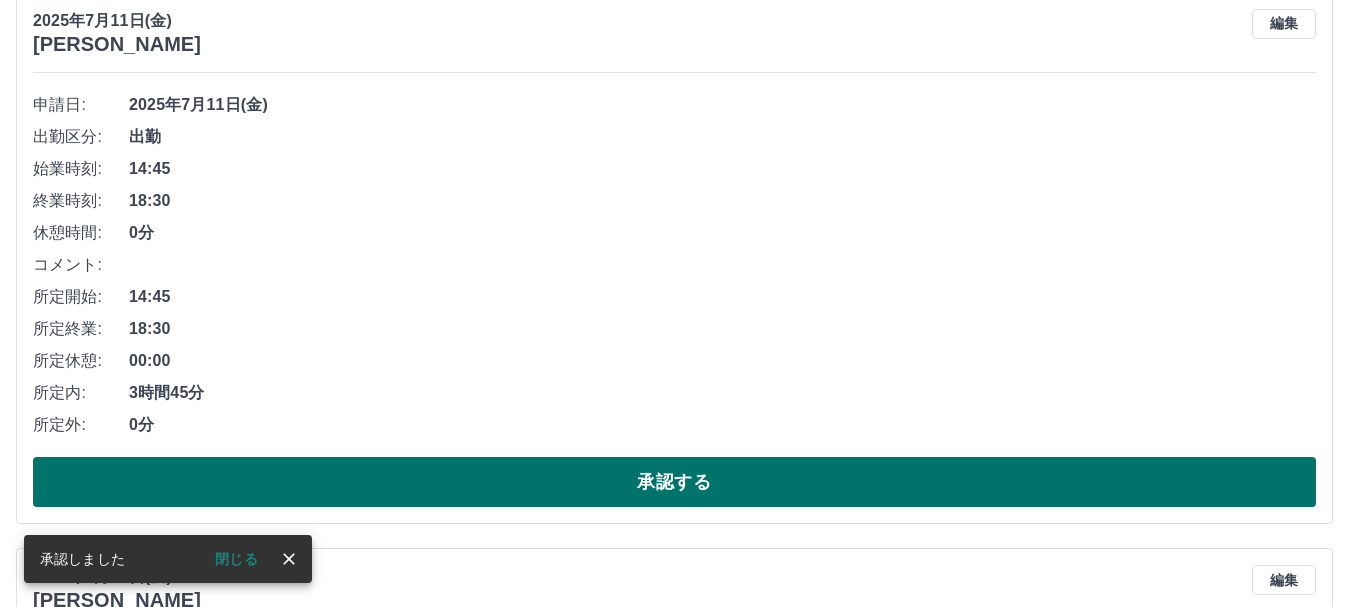 click on "承認する" at bounding box center (674, 482) 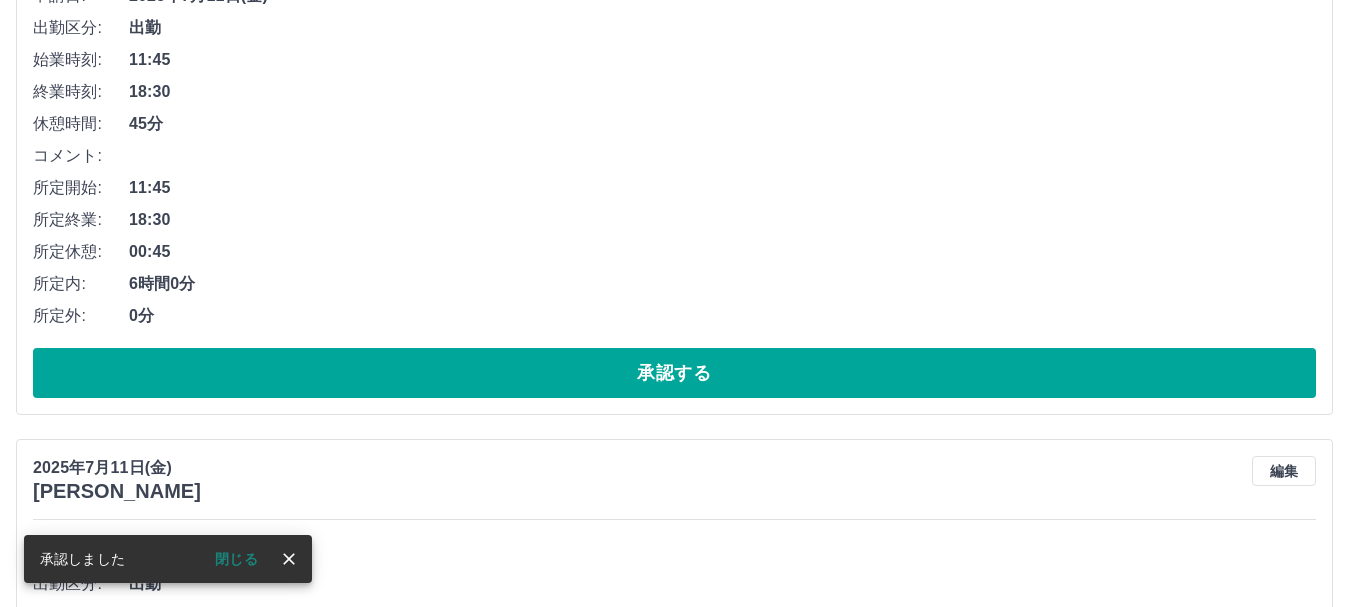 scroll, scrollTop: 388, scrollLeft: 0, axis: vertical 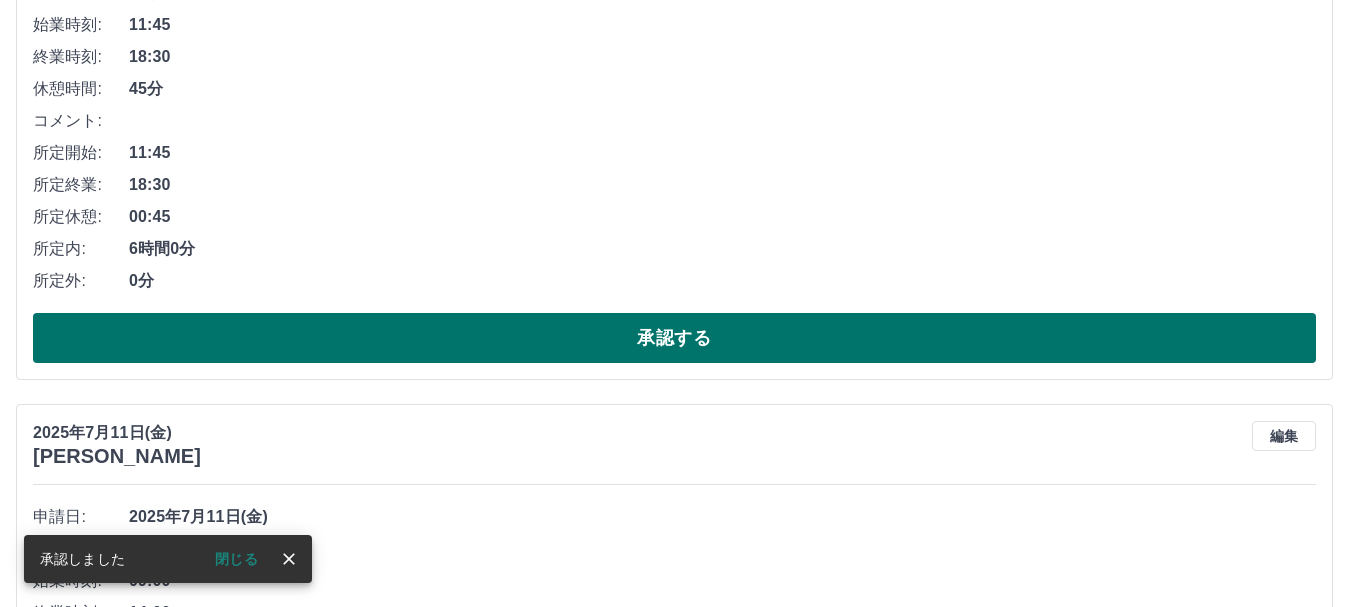 click on "承認する" at bounding box center (674, 338) 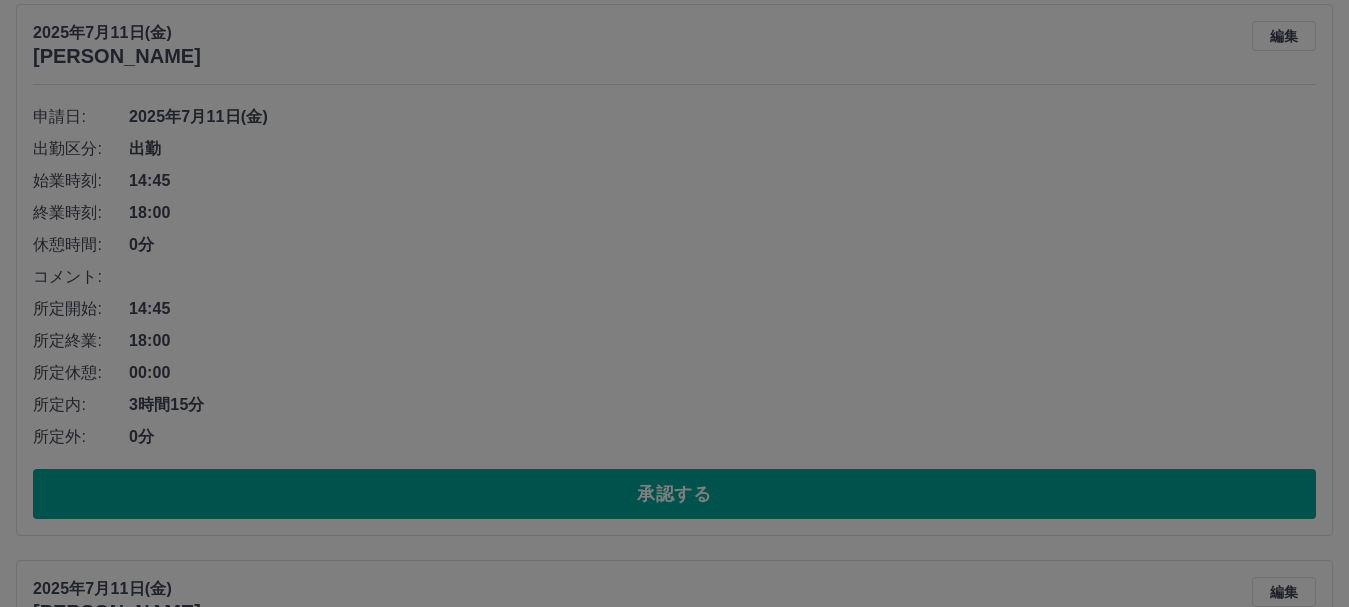 scroll, scrollTop: 232, scrollLeft: 0, axis: vertical 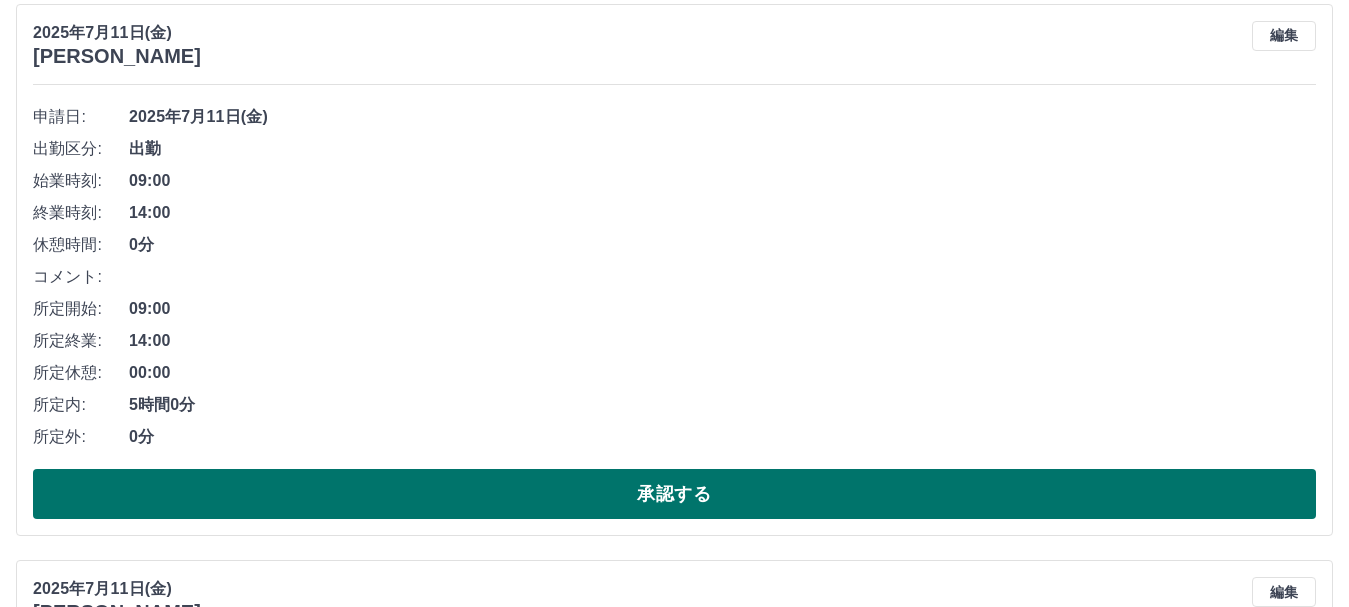 click on "承認する" at bounding box center [674, 494] 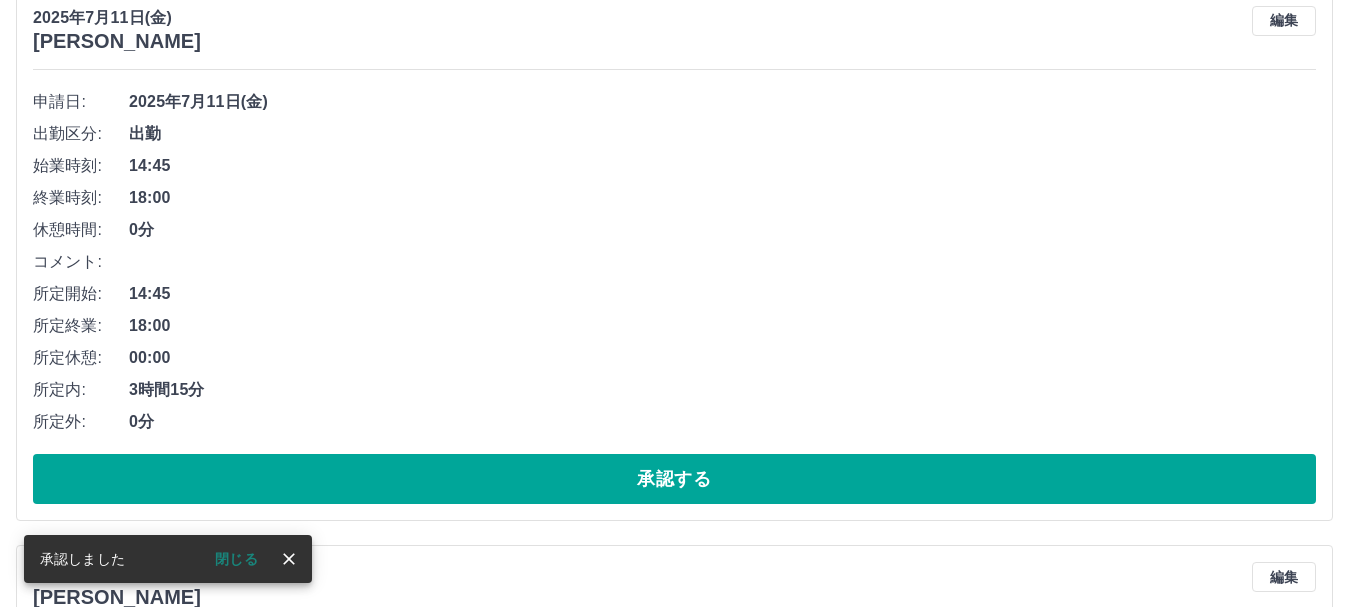 scroll, scrollTop: 276, scrollLeft: 0, axis: vertical 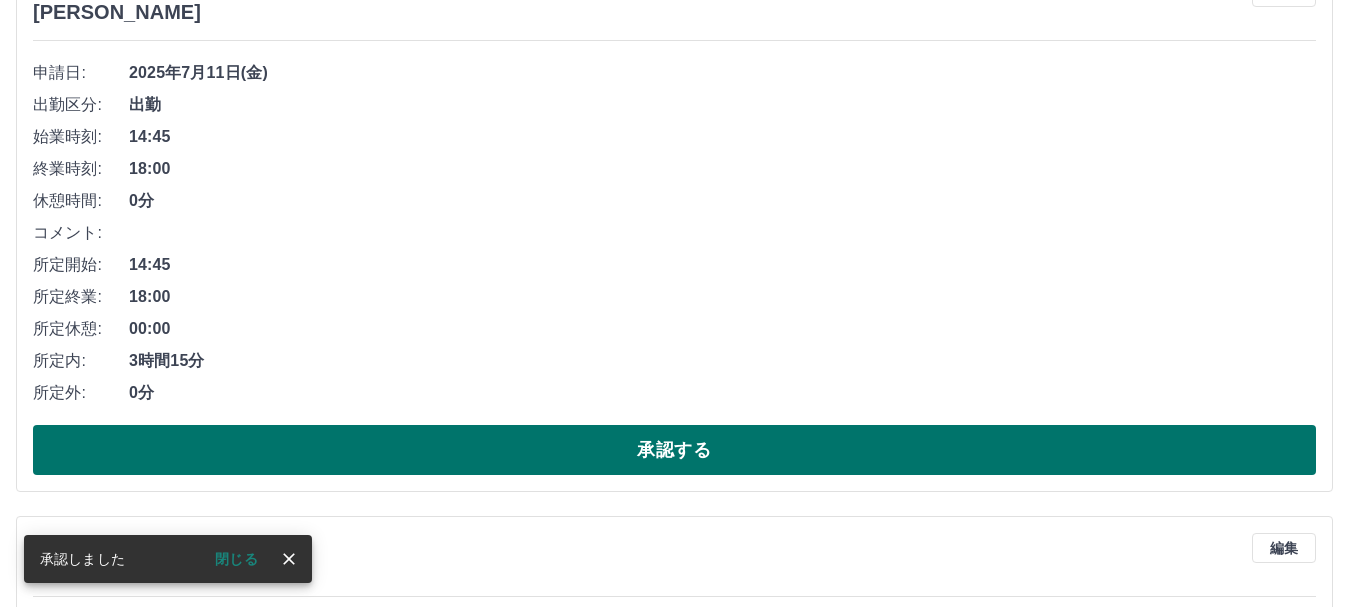 click on "承認する" at bounding box center [674, 450] 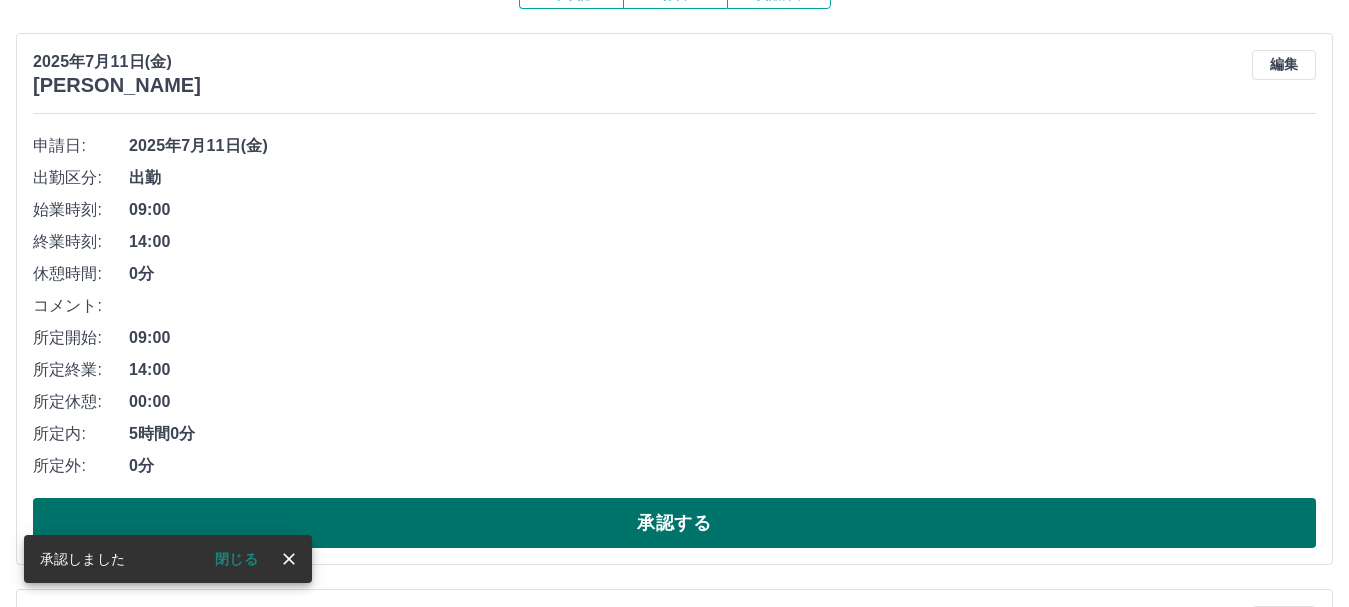 scroll, scrollTop: 300, scrollLeft: 0, axis: vertical 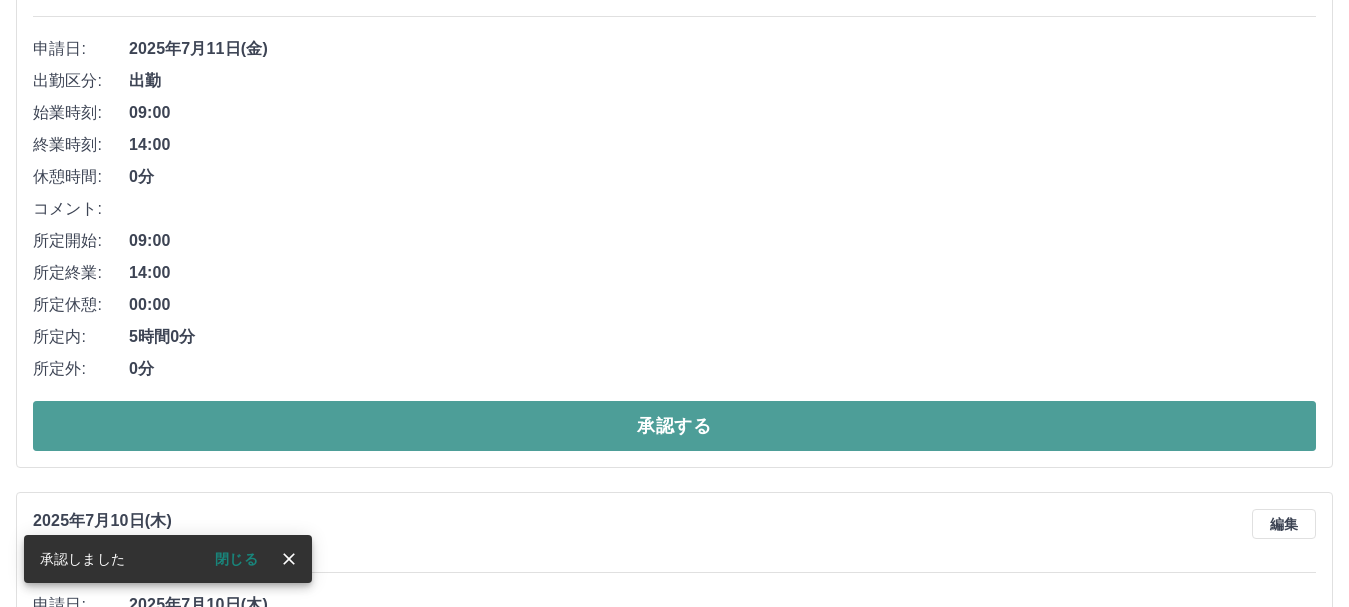click on "承認する" at bounding box center [674, 426] 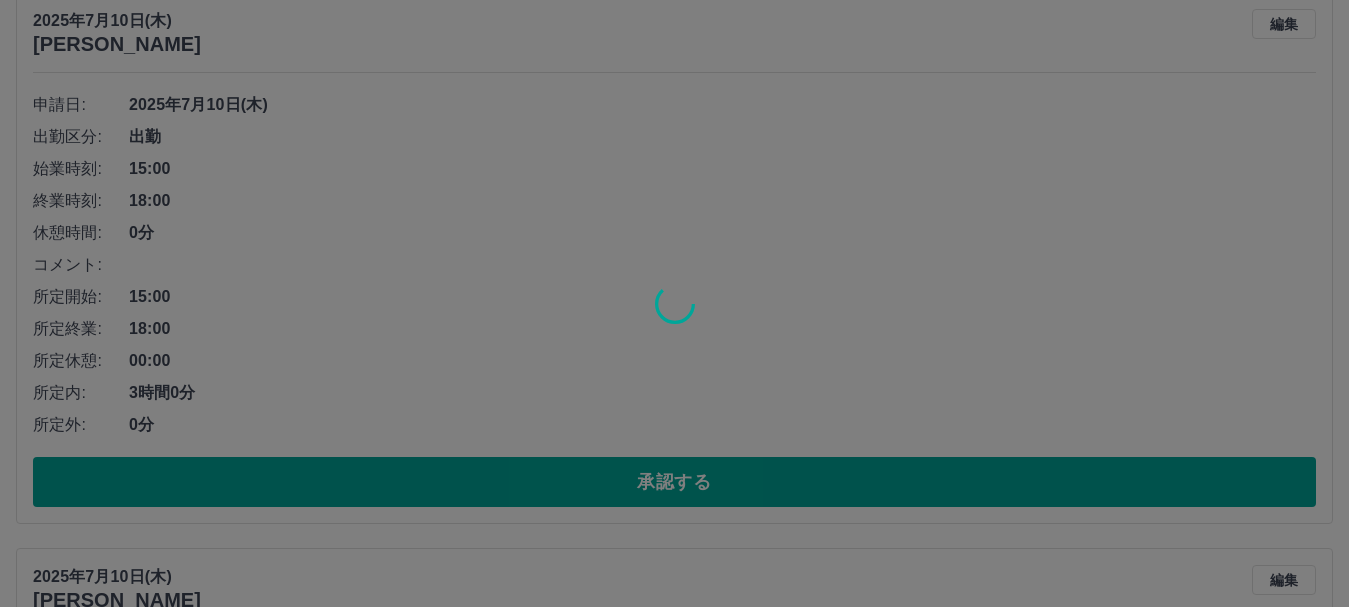 scroll, scrollTop: 244, scrollLeft: 0, axis: vertical 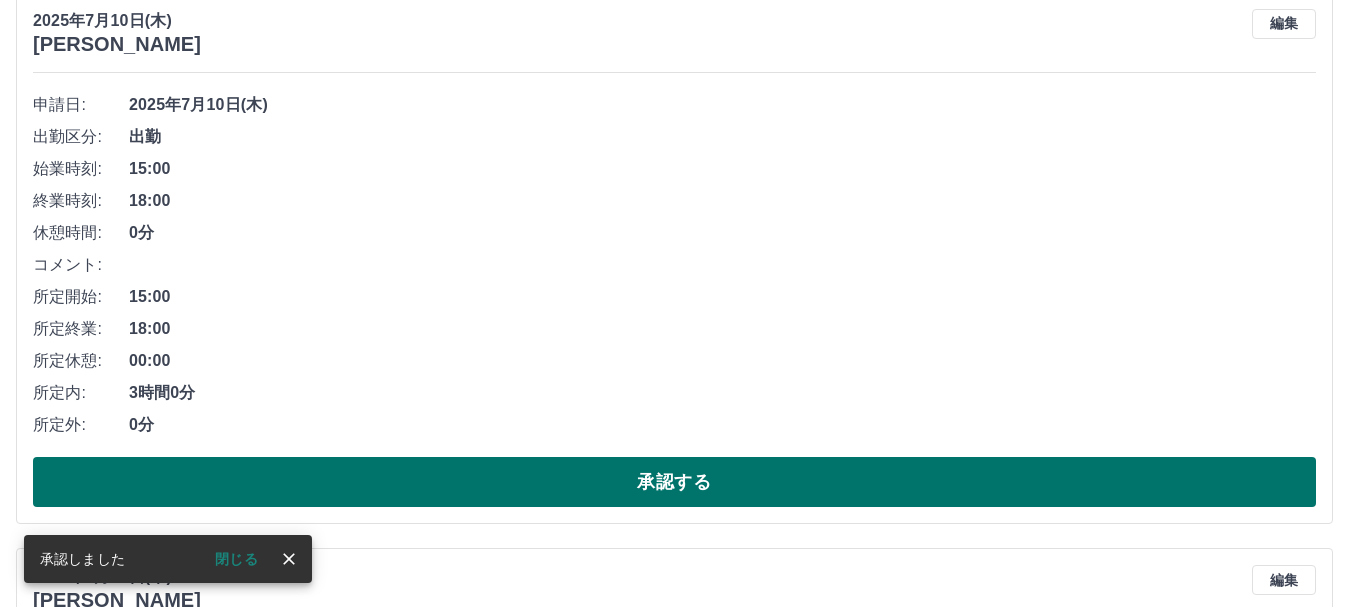 click on "承認する" at bounding box center [674, 482] 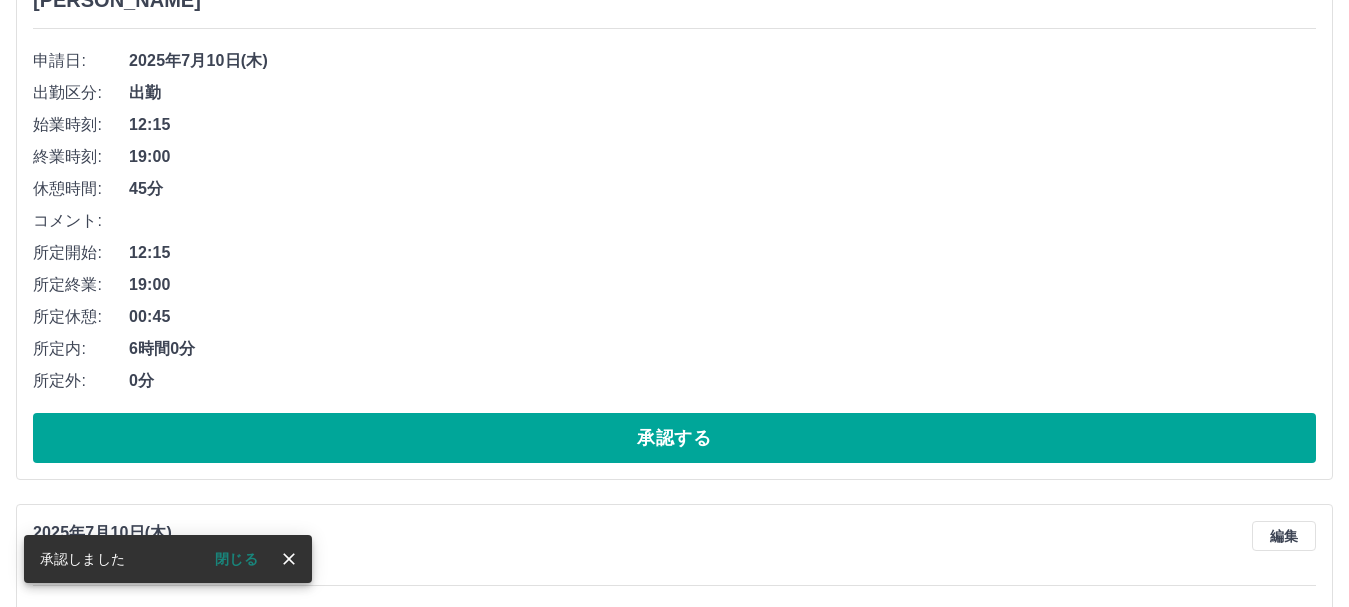 scroll, scrollTop: 288, scrollLeft: 0, axis: vertical 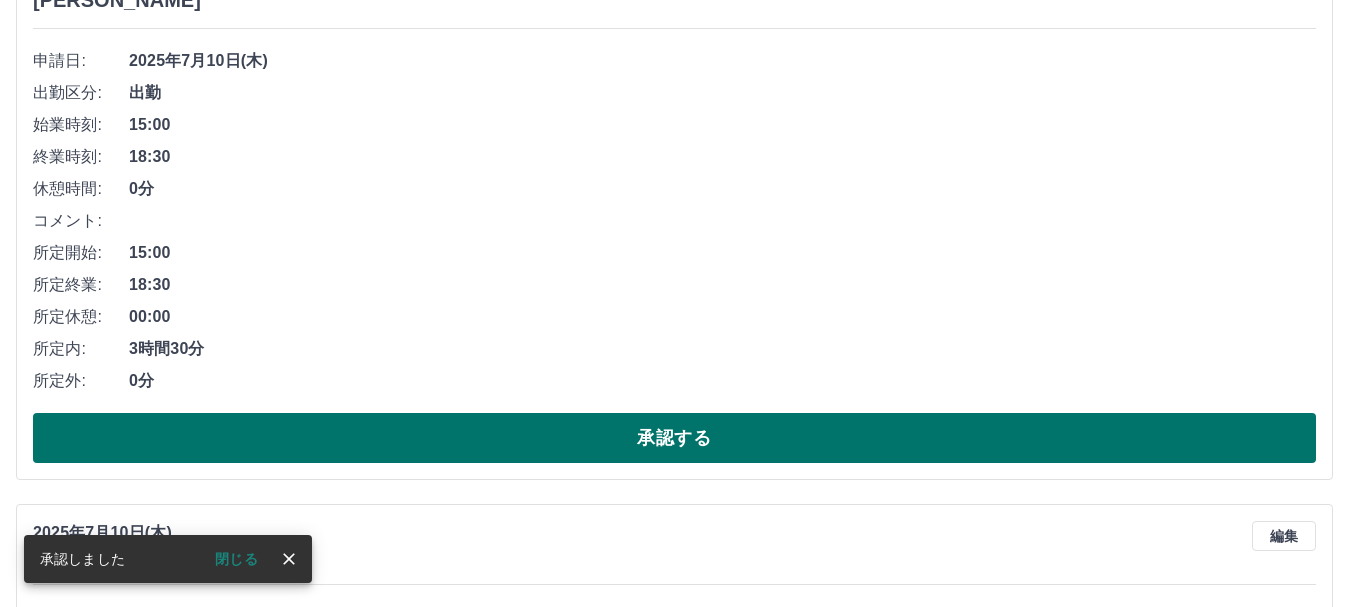 click on "承認する" at bounding box center [674, 438] 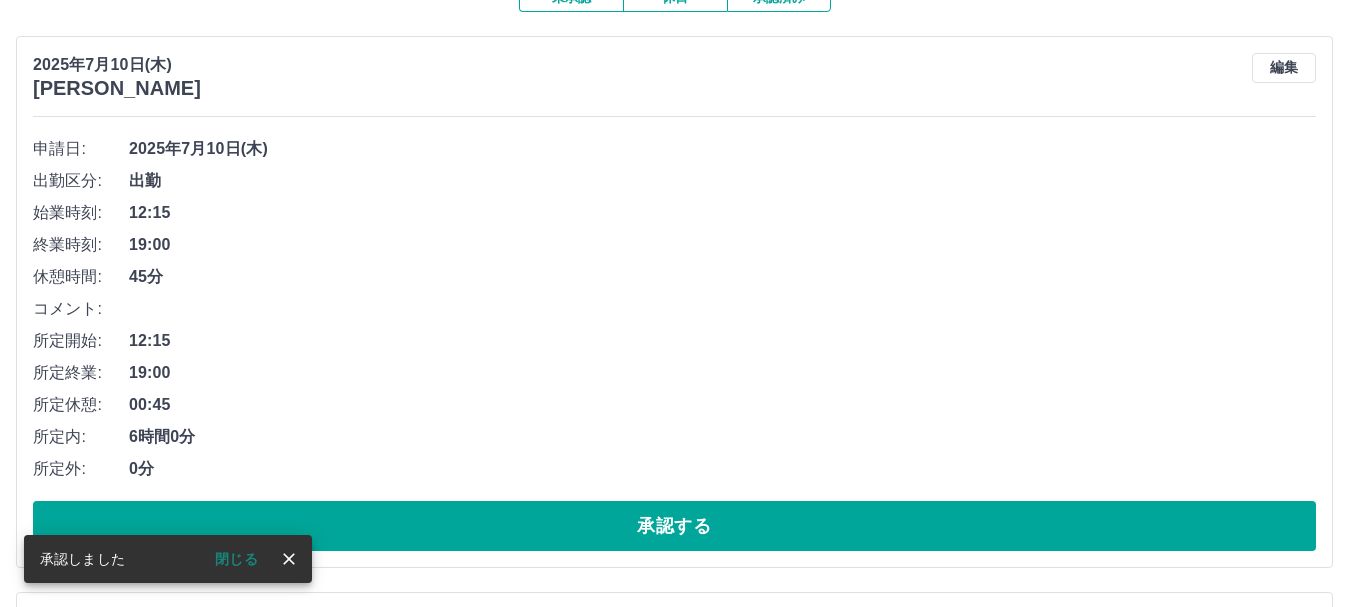 scroll, scrollTop: 300, scrollLeft: 0, axis: vertical 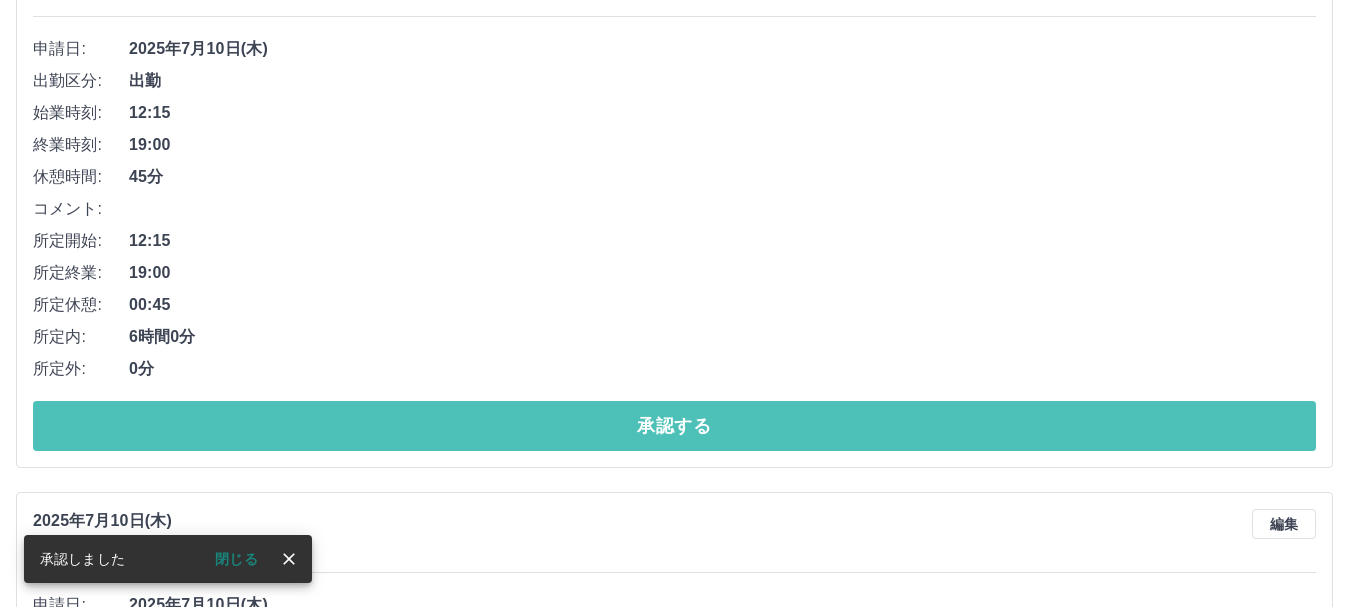 click on "承認する" at bounding box center (674, 426) 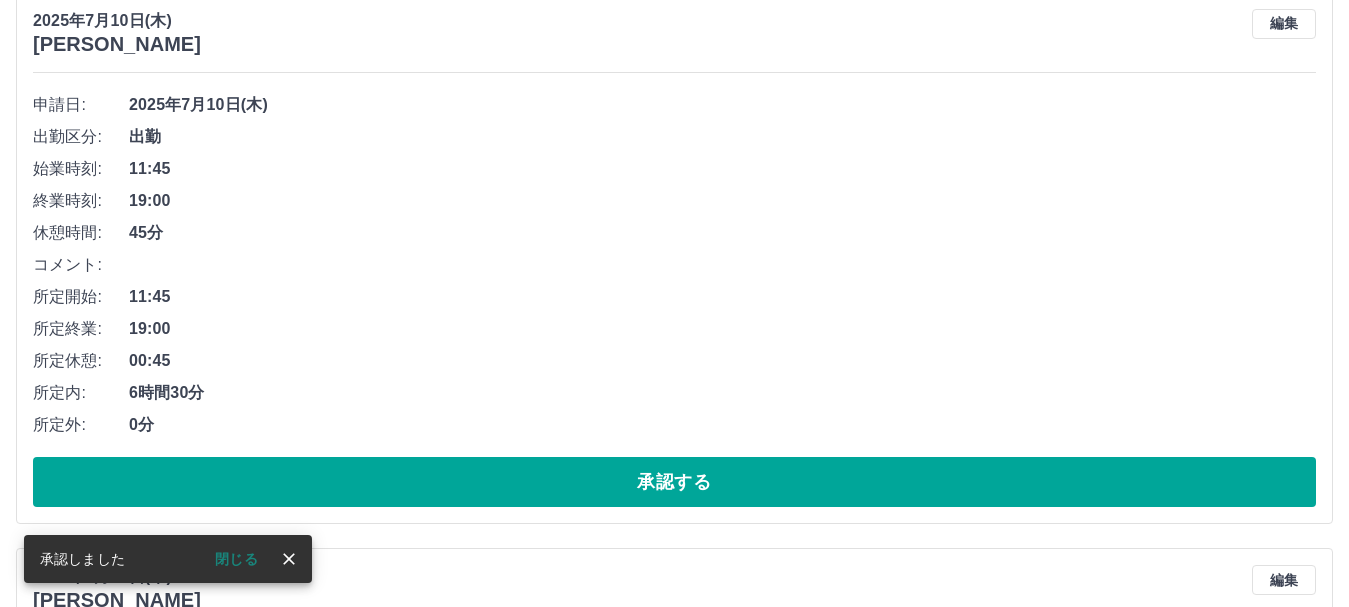 scroll, scrollTop: 300, scrollLeft: 0, axis: vertical 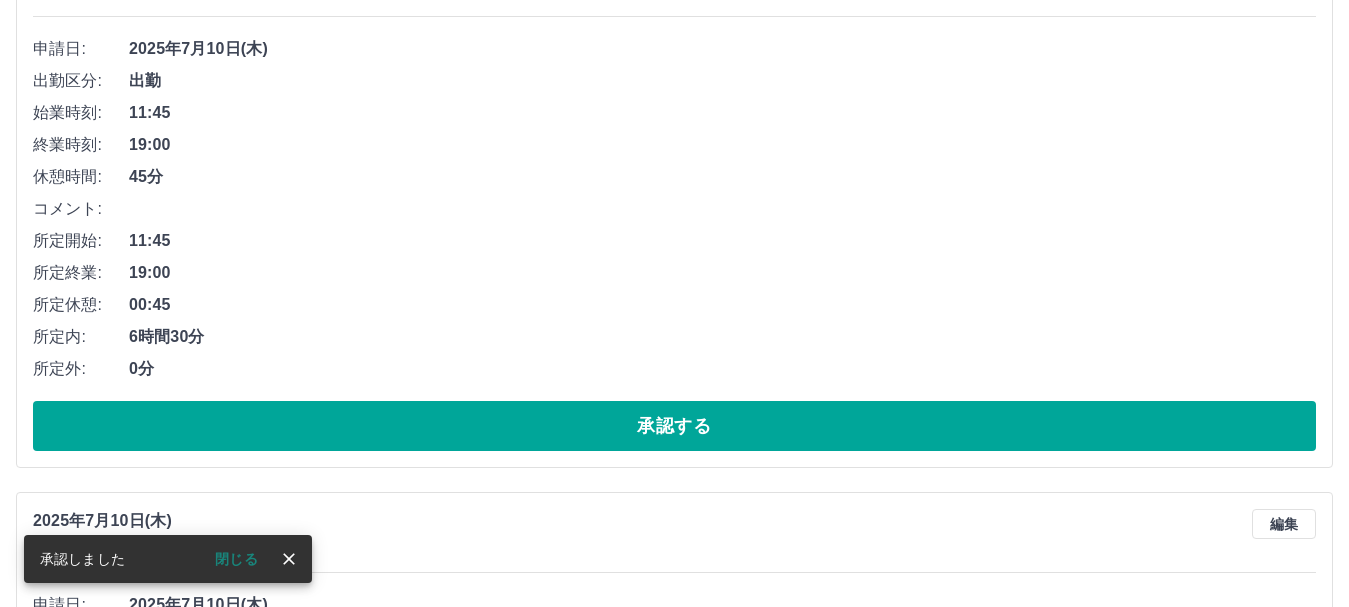 click on "申請日: 2025年7月10日(木) 出勤区分: 出勤 始業時刻: 11:45 終業時刻: 19:00 休憩時間: 45分 コメント: 所定開始: 11:45 所定終業: 19:00 所定休憩: 00:45 所定内: 6時間30分 所定外: 0分 承認する" at bounding box center [674, 242] 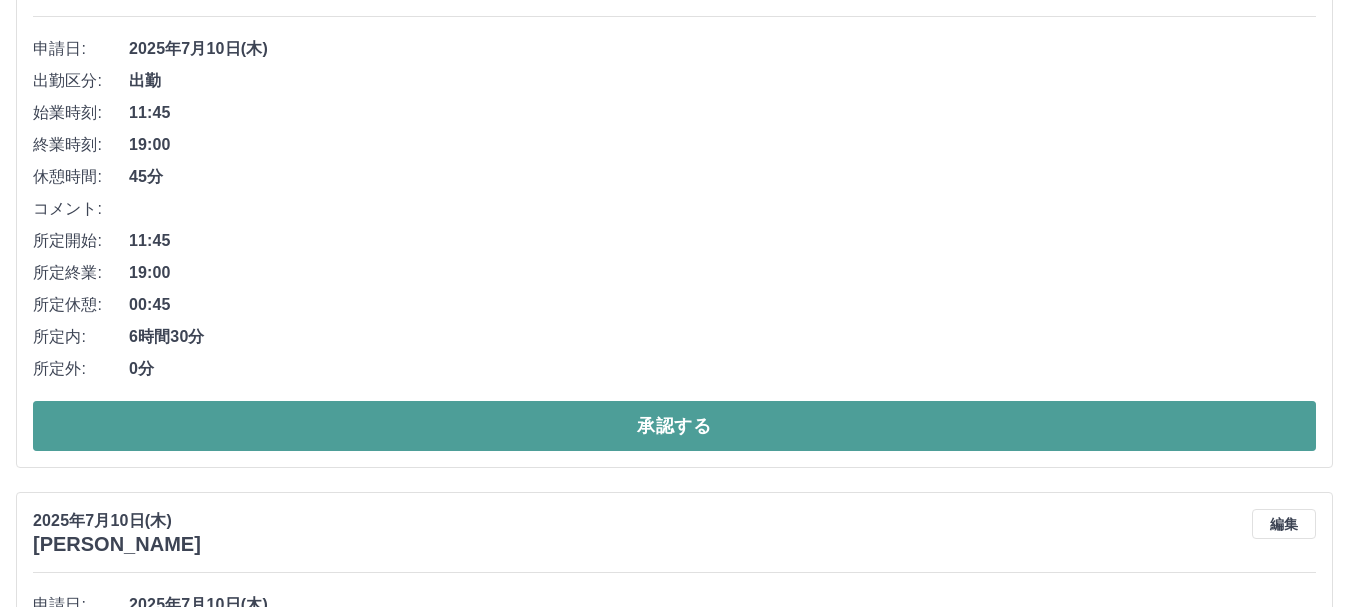 click on "承認する" at bounding box center (674, 426) 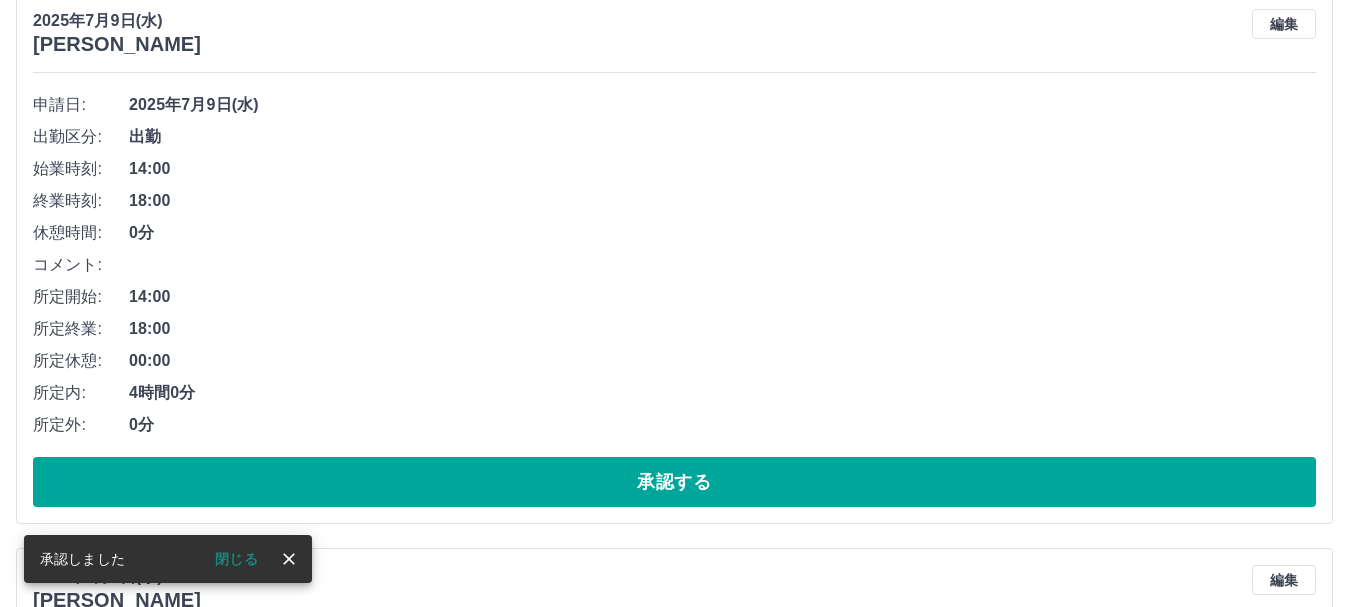 scroll, scrollTop: 244, scrollLeft: 0, axis: vertical 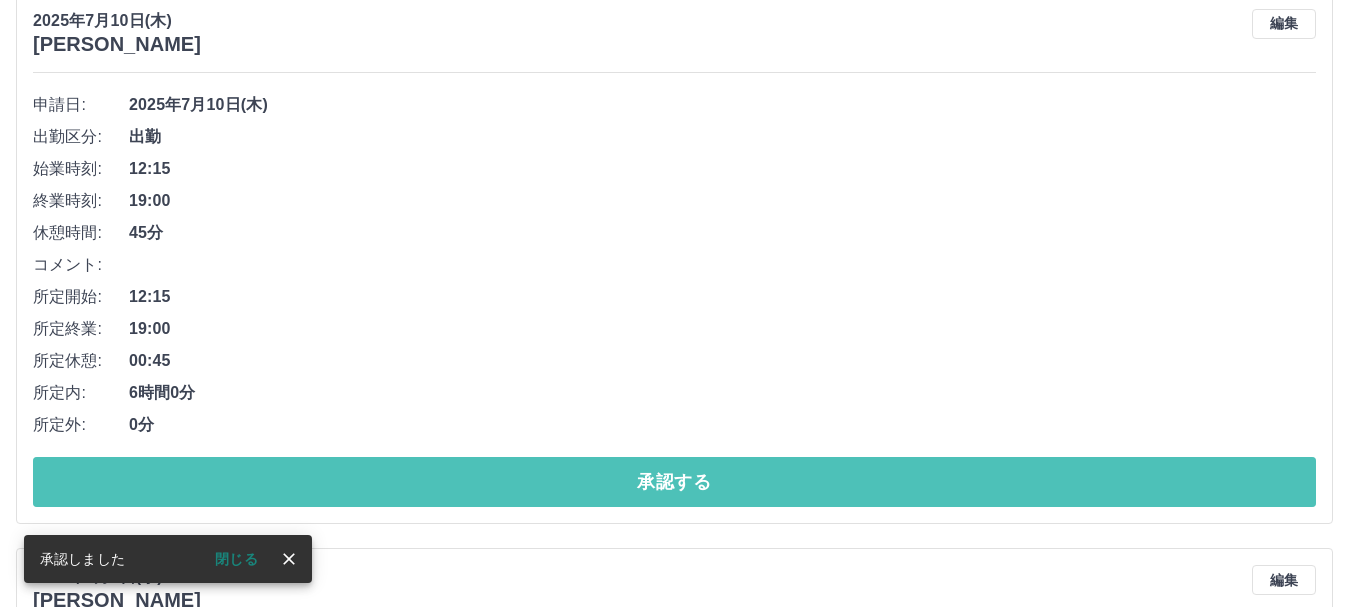 click on "承認する" at bounding box center (674, 482) 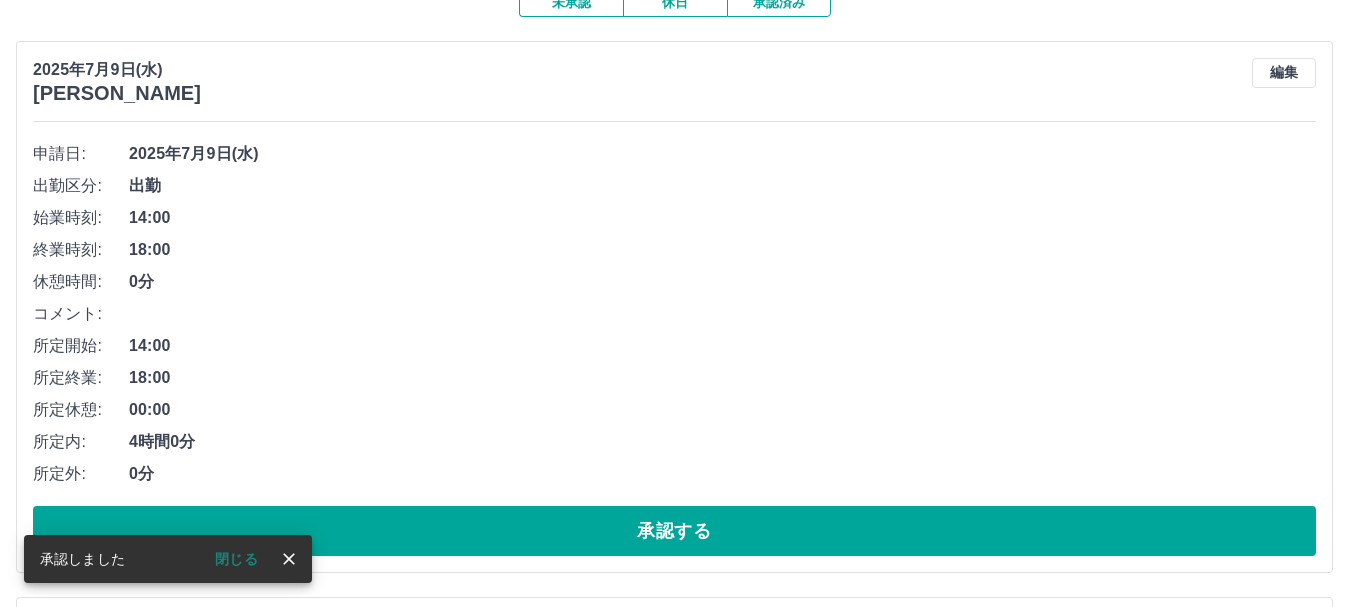 scroll, scrollTop: 200, scrollLeft: 0, axis: vertical 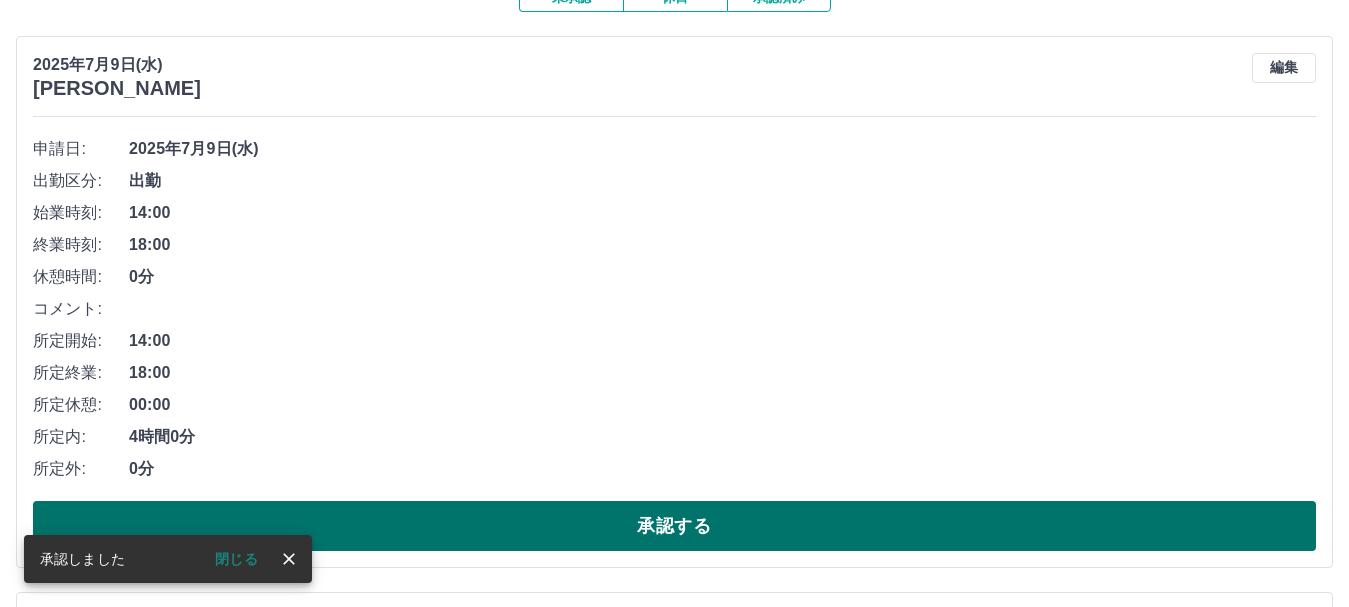 click on "承認する" at bounding box center [674, 526] 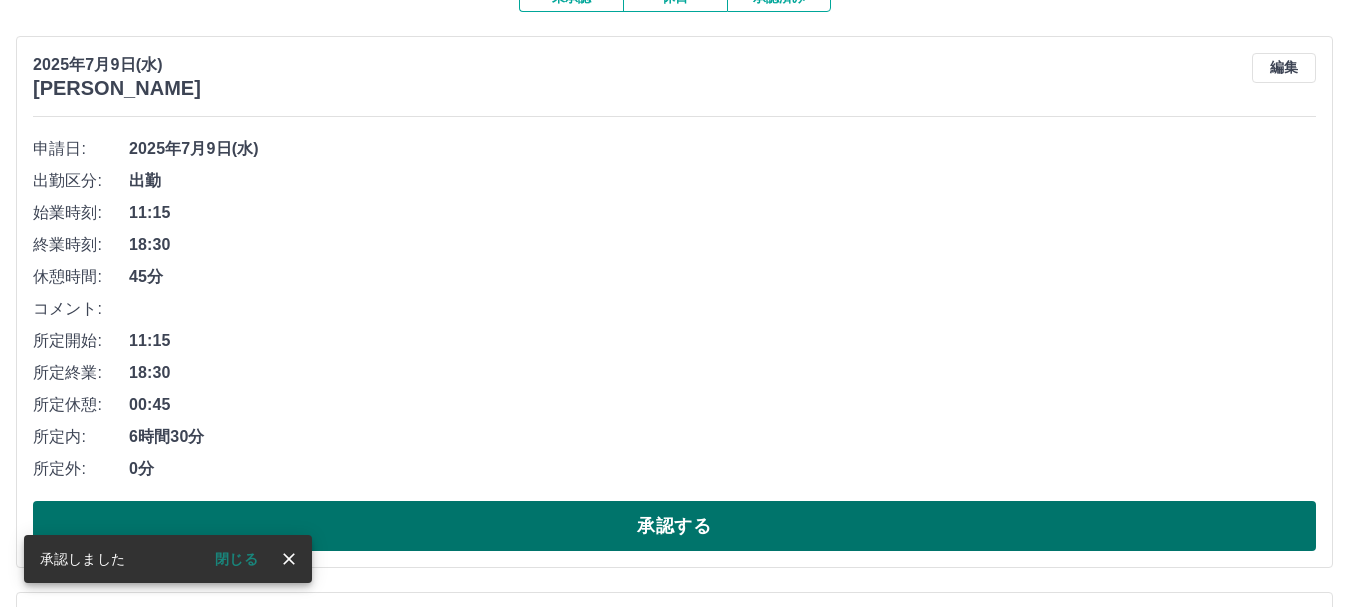 scroll, scrollTop: 300, scrollLeft: 0, axis: vertical 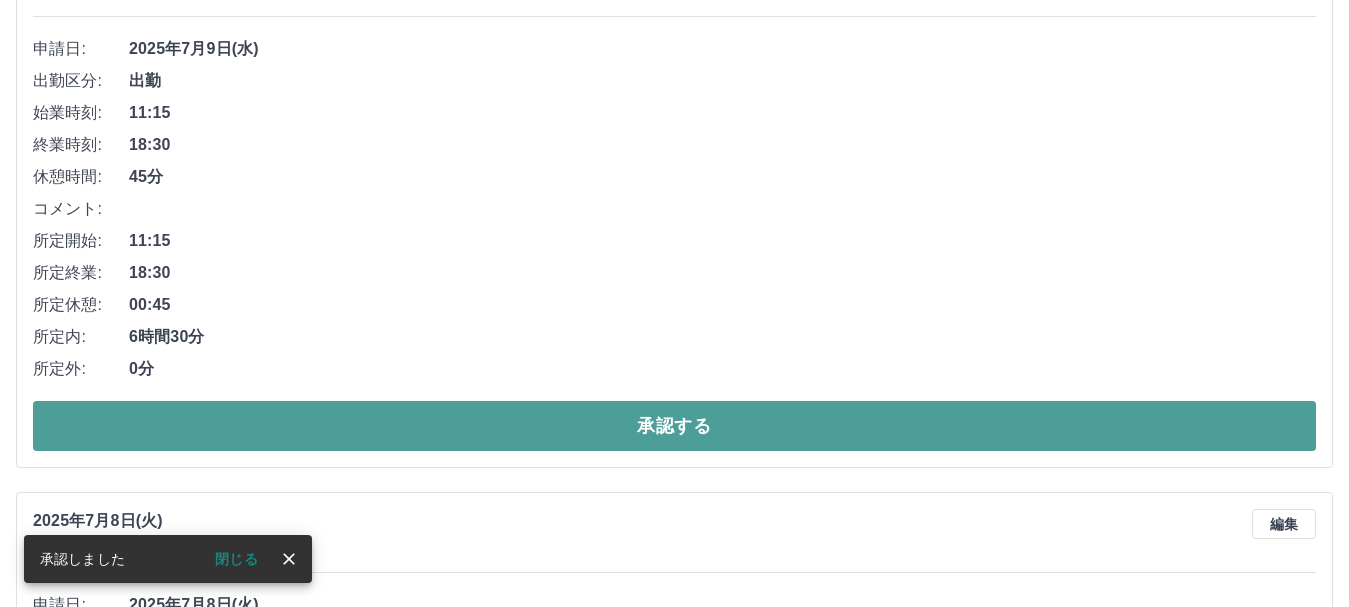 click on "承認する" at bounding box center (674, 426) 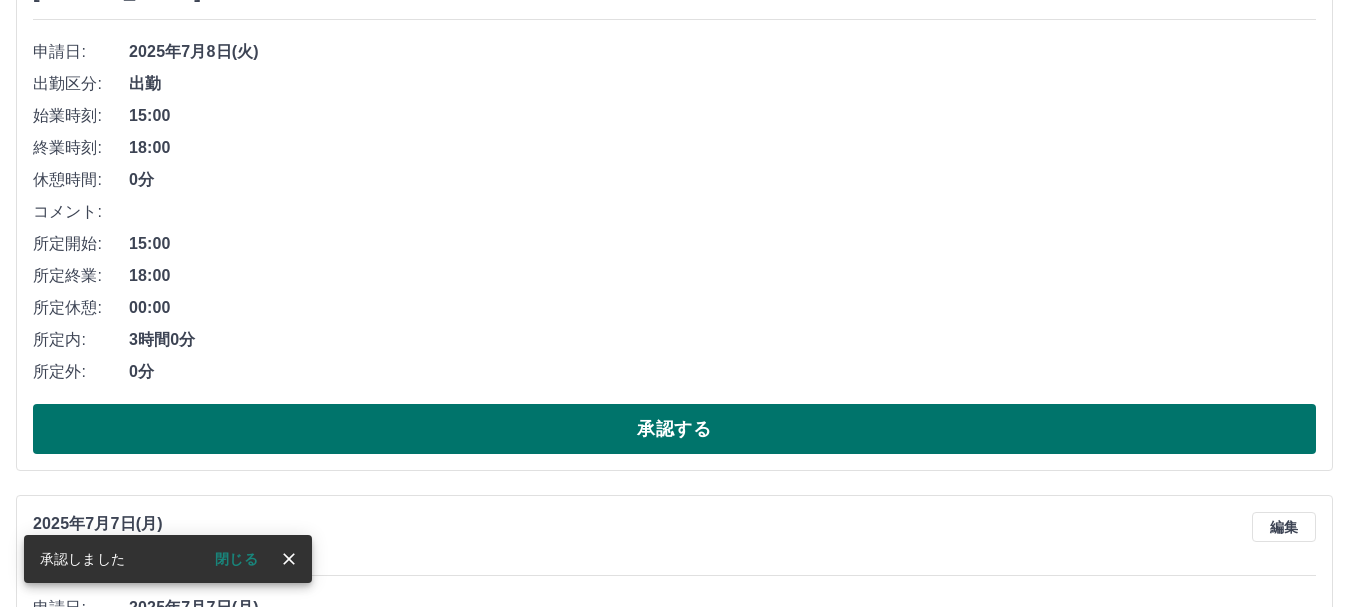 scroll, scrollTop: 300, scrollLeft: 0, axis: vertical 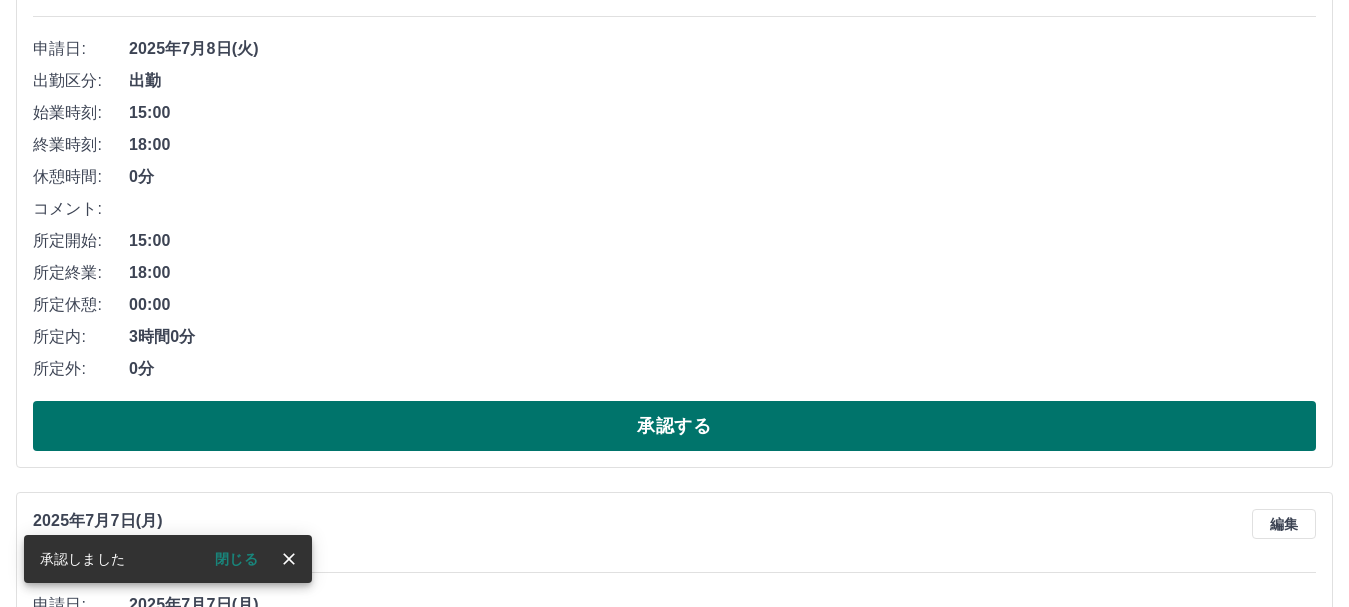 click on "承認する" at bounding box center [674, 426] 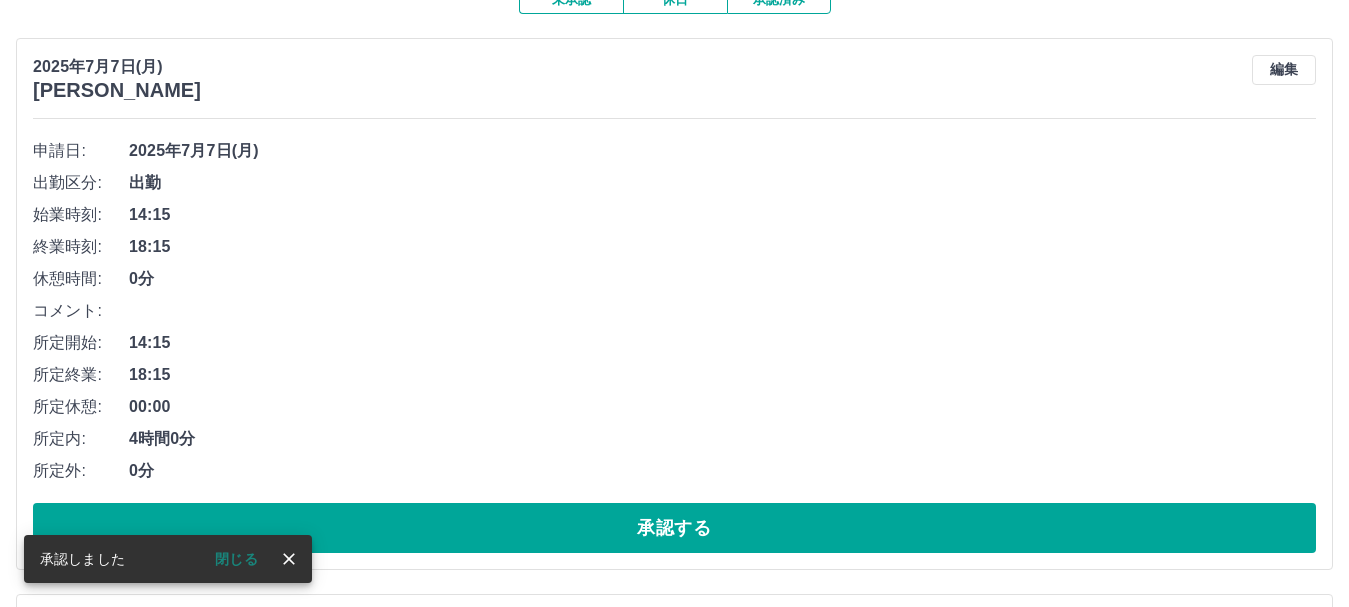 scroll, scrollTop: 200, scrollLeft: 0, axis: vertical 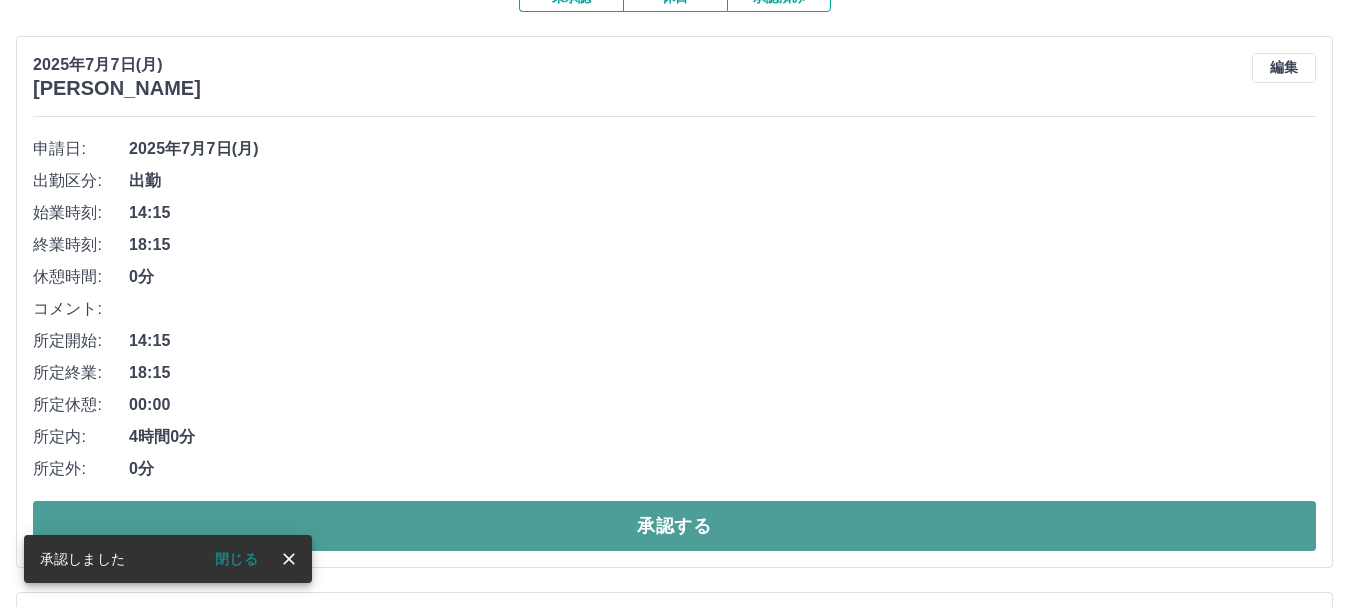 click on "承認する" at bounding box center (674, 526) 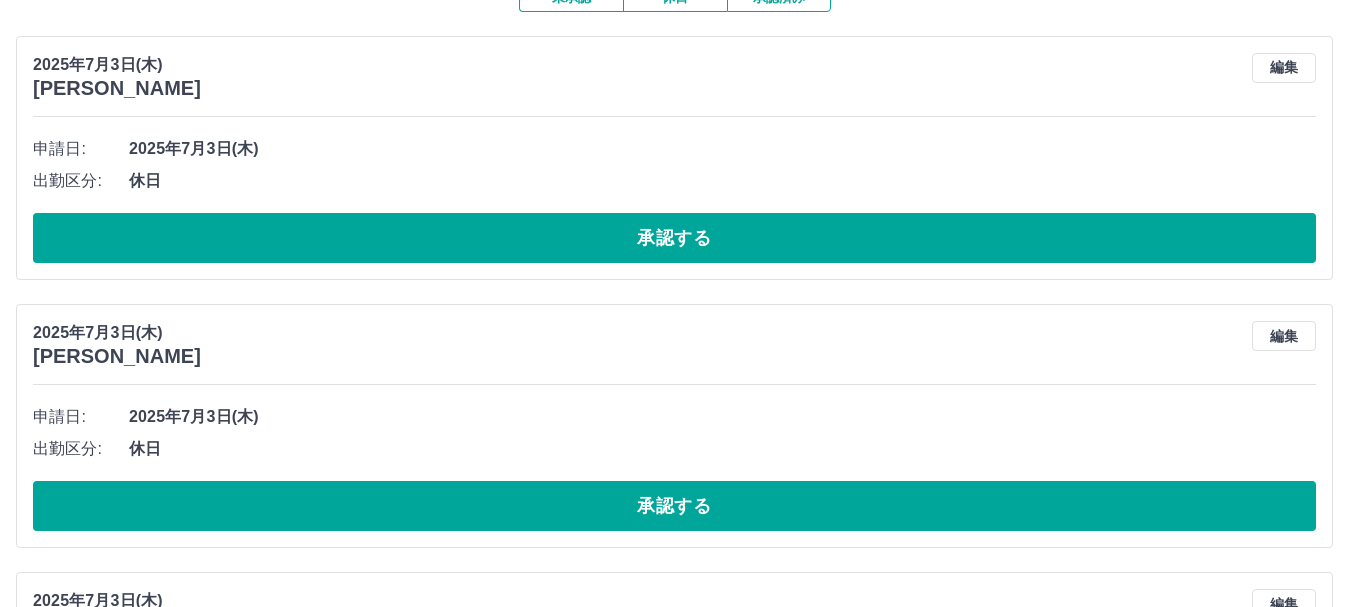 scroll, scrollTop: 0, scrollLeft: 0, axis: both 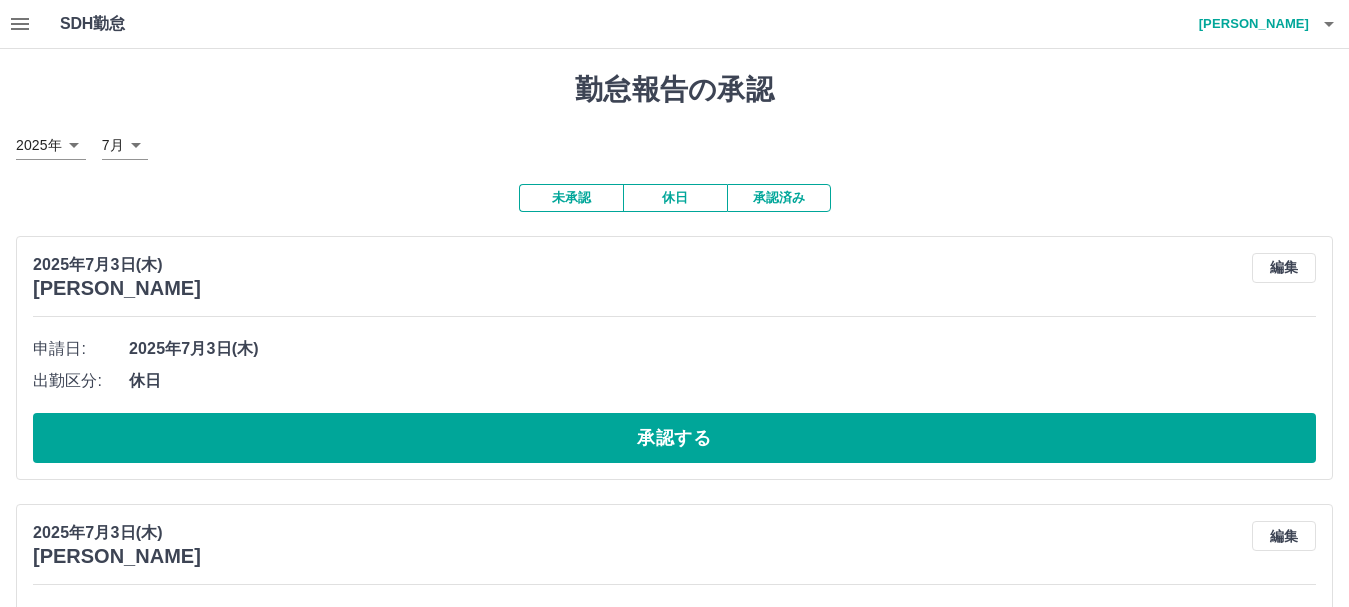 click 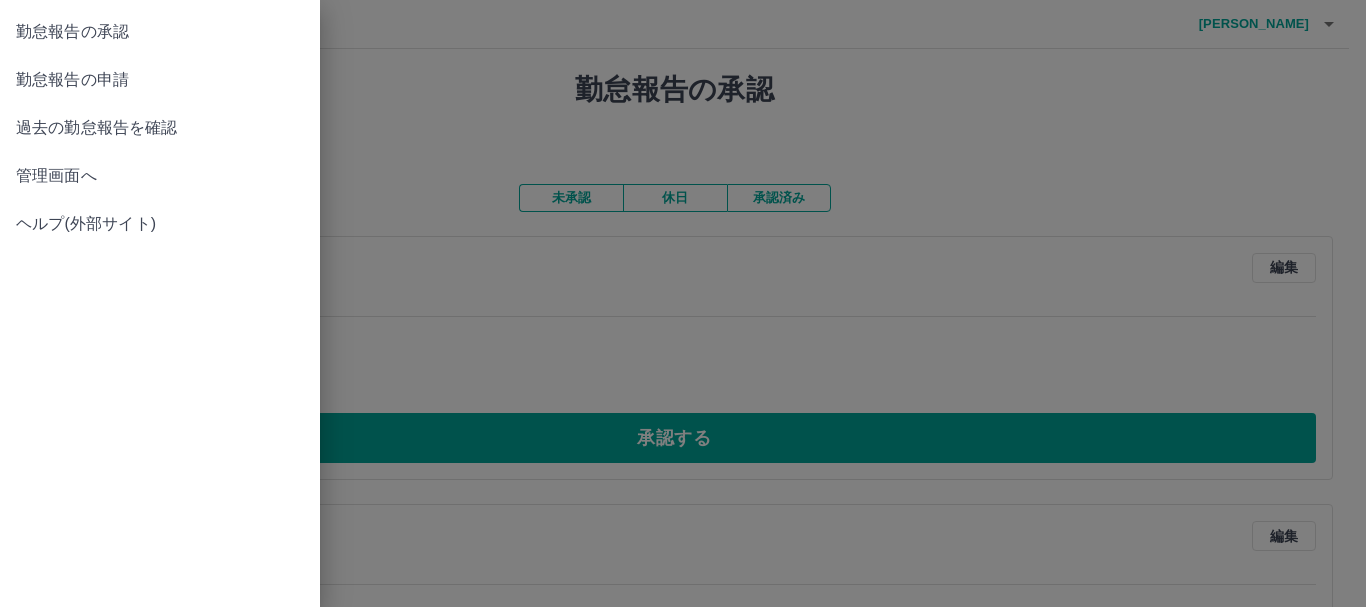 click on "過去の勤怠報告を確認" at bounding box center [160, 128] 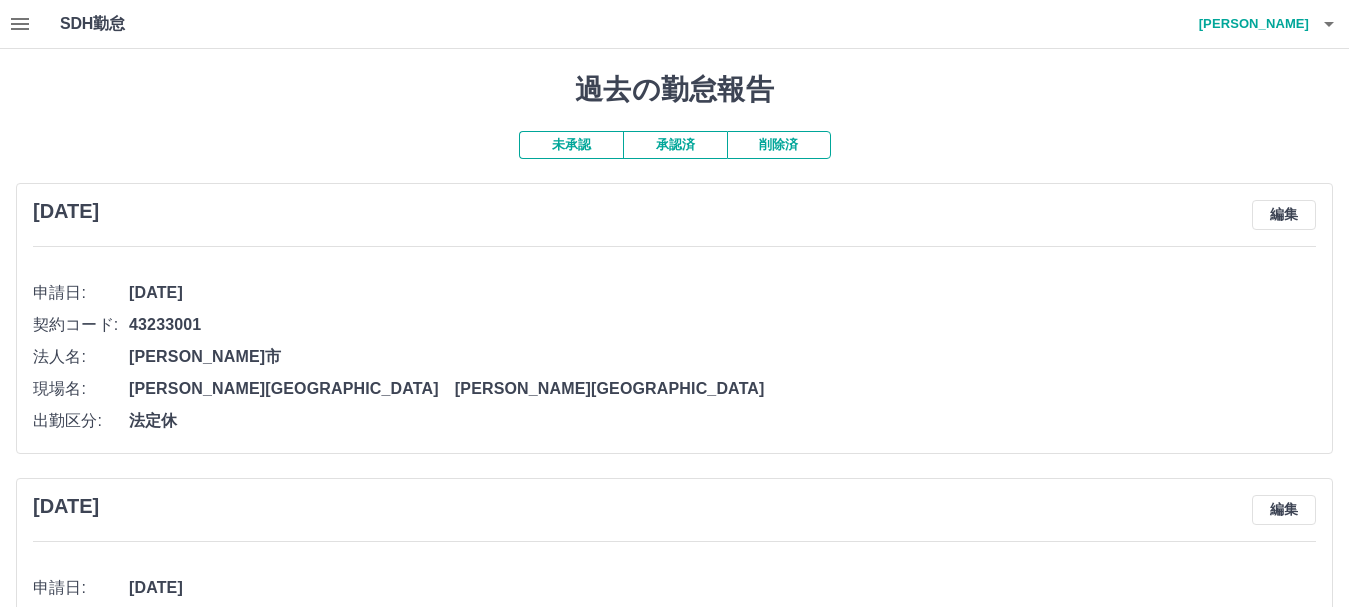 click on "承認済" at bounding box center [675, 145] 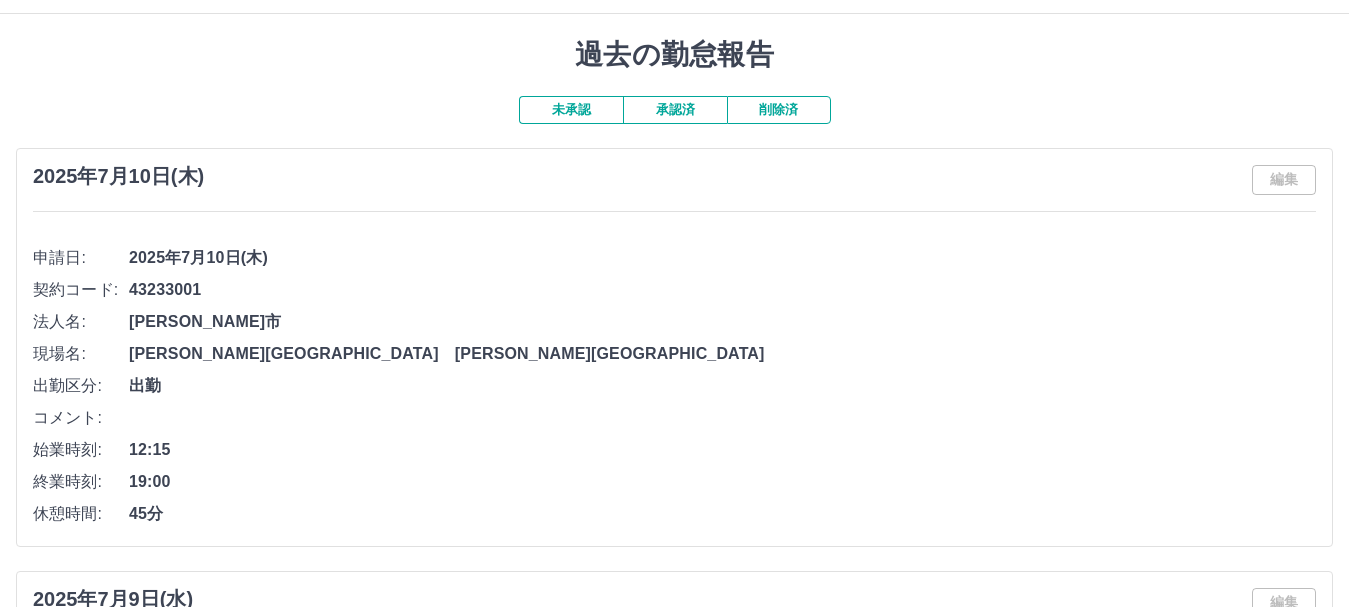 scroll, scrollTop: 0, scrollLeft: 0, axis: both 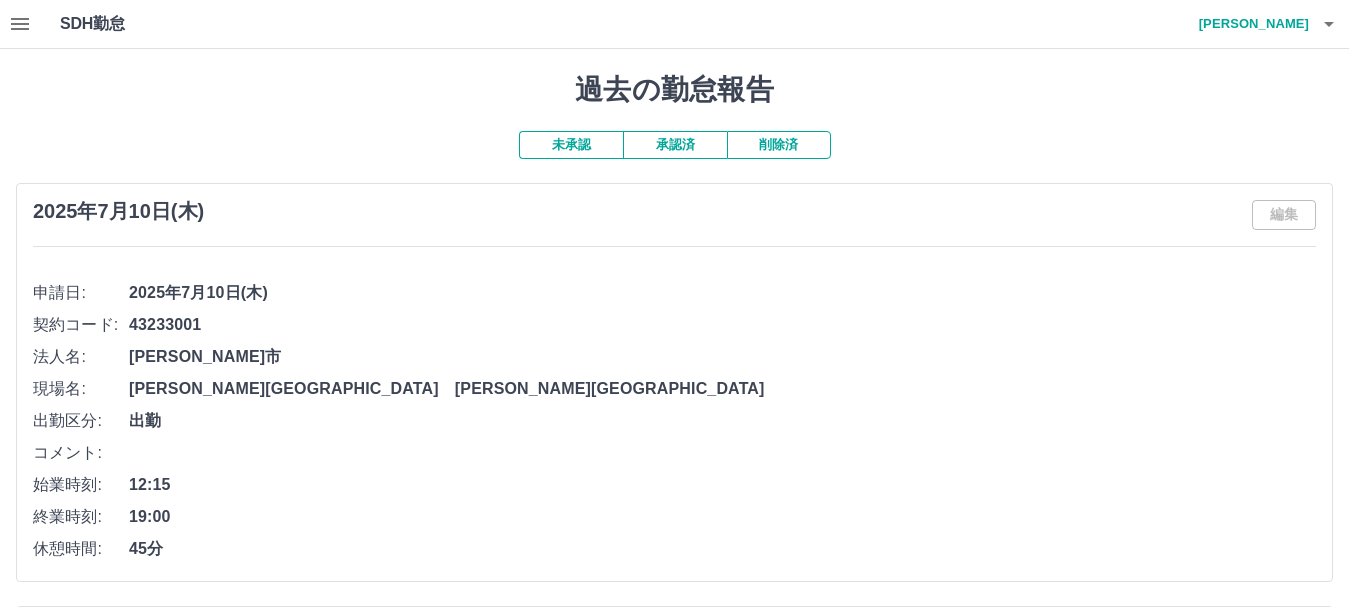 click 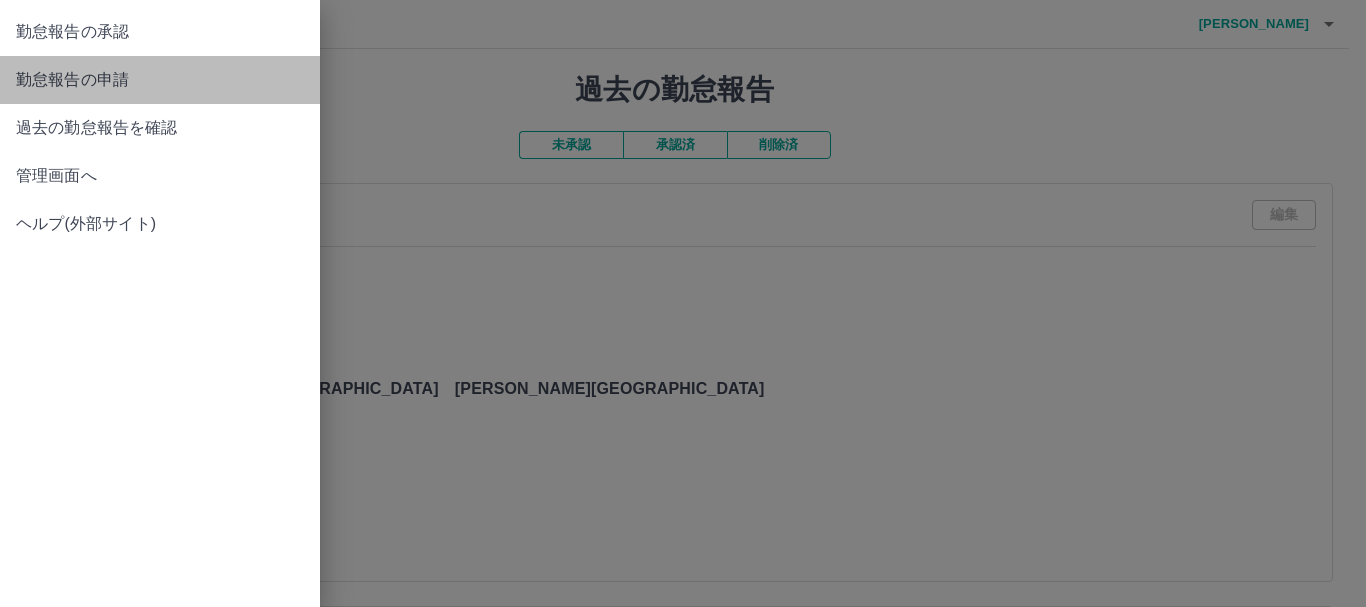 click on "勤怠報告の申請" at bounding box center (160, 80) 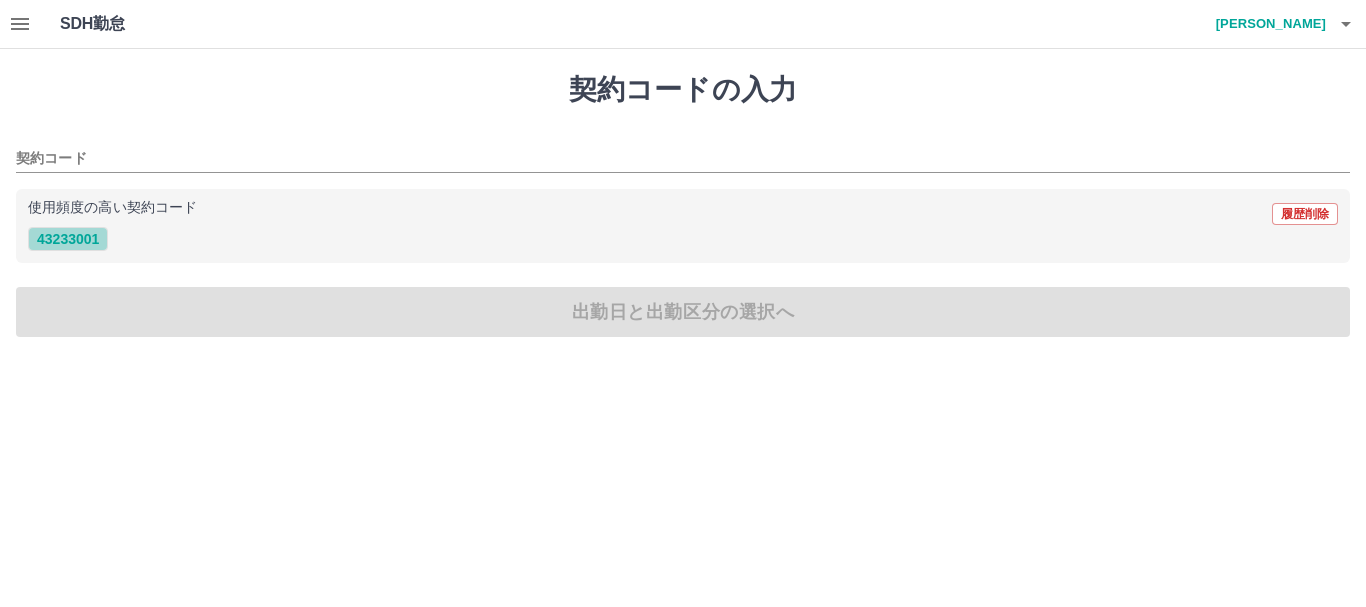 click on "43233001" at bounding box center [68, 239] 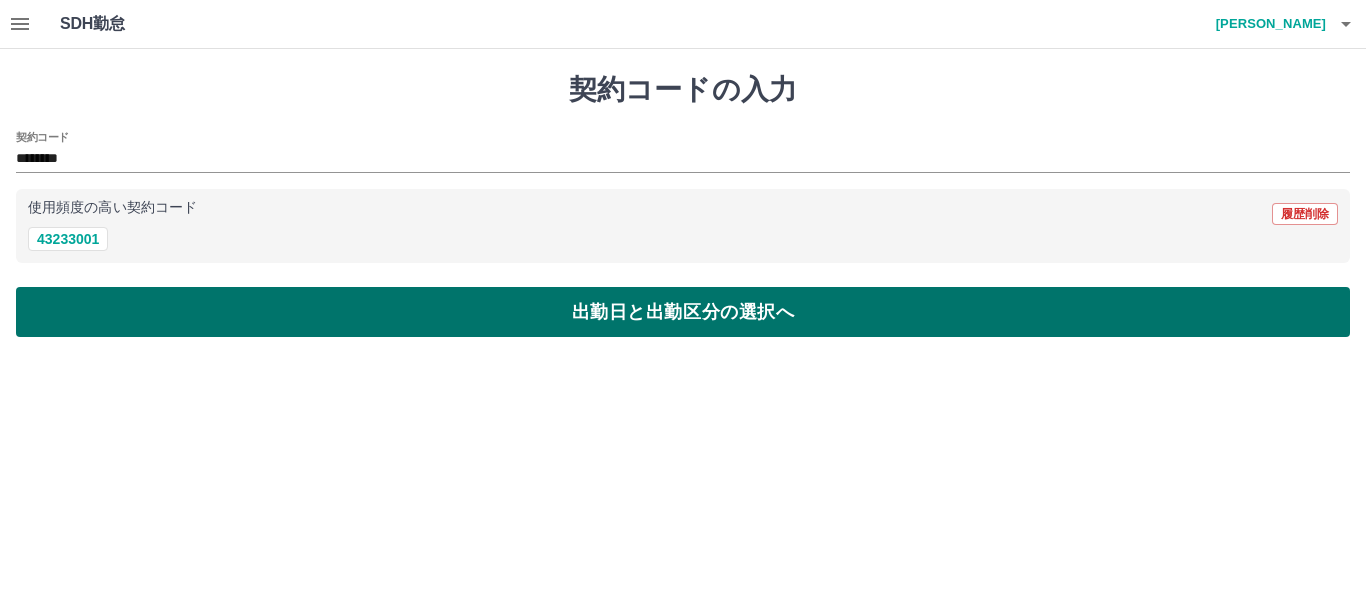click on "出勤日と出勤区分の選択へ" at bounding box center [683, 312] 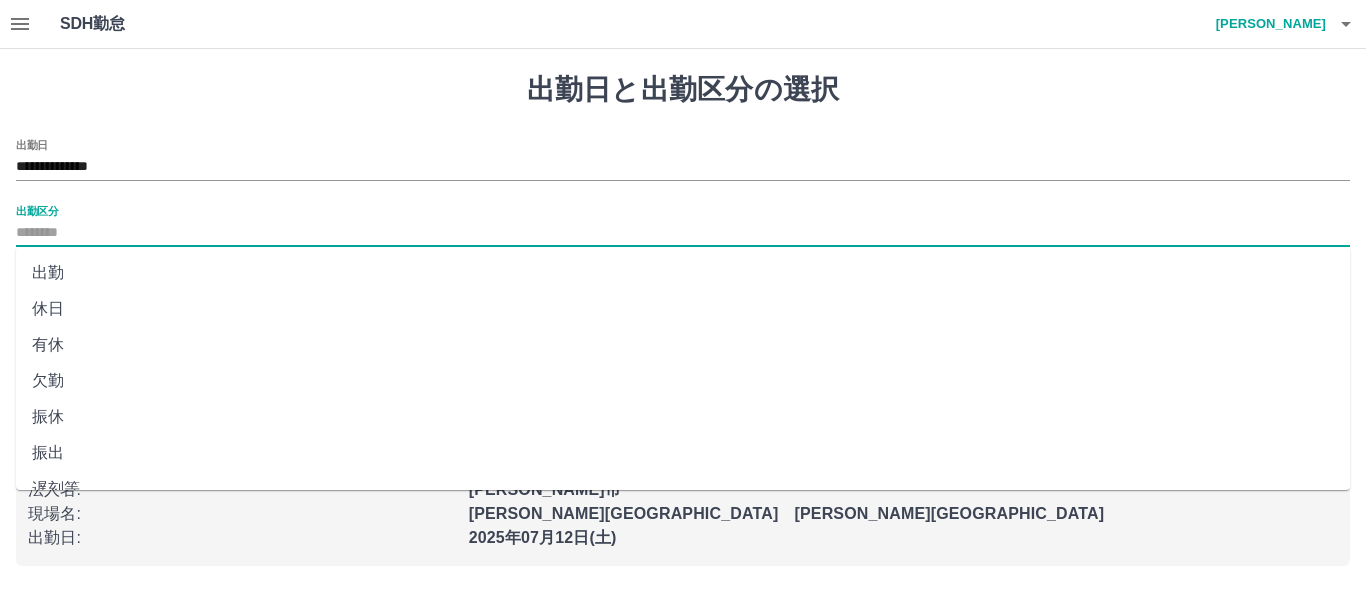click on "出勤区分" at bounding box center [683, 233] 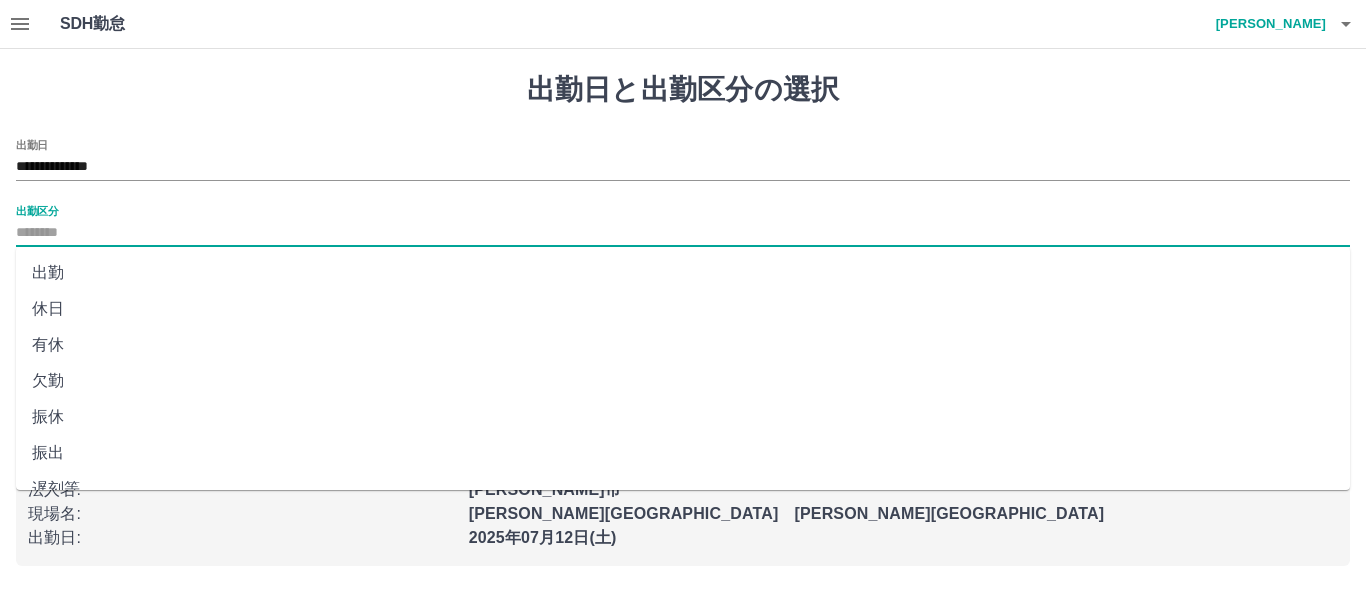 click on "出勤" at bounding box center [683, 273] 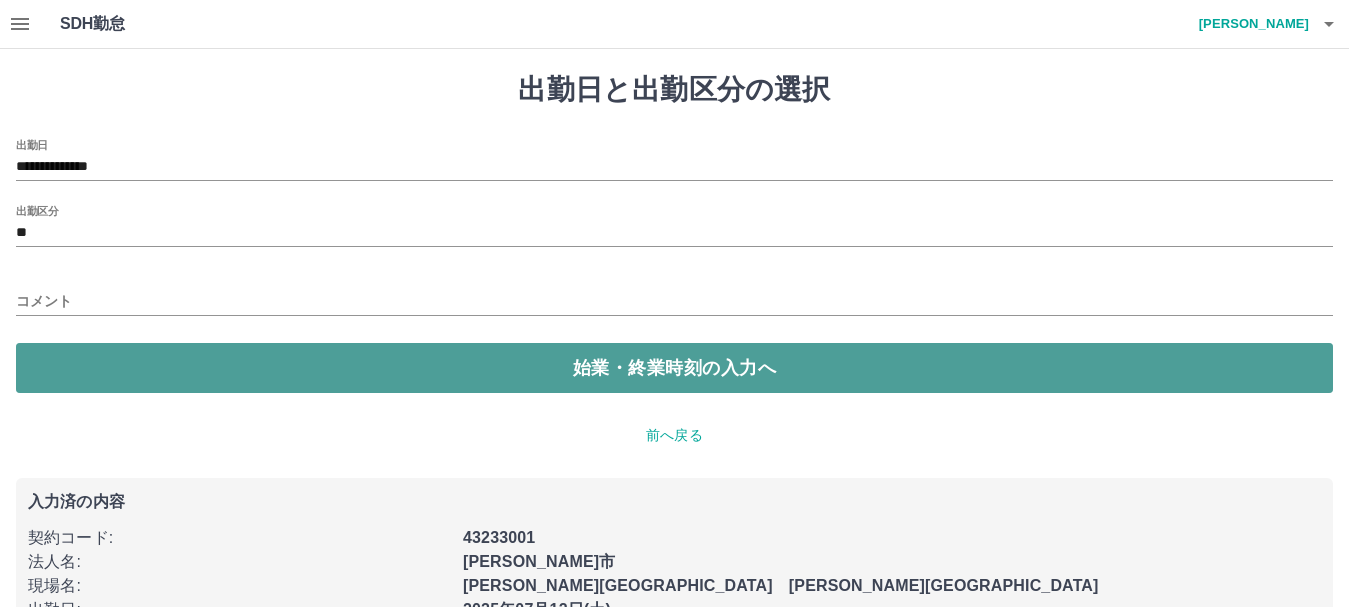 click on "始業・終業時刻の入力へ" at bounding box center (674, 368) 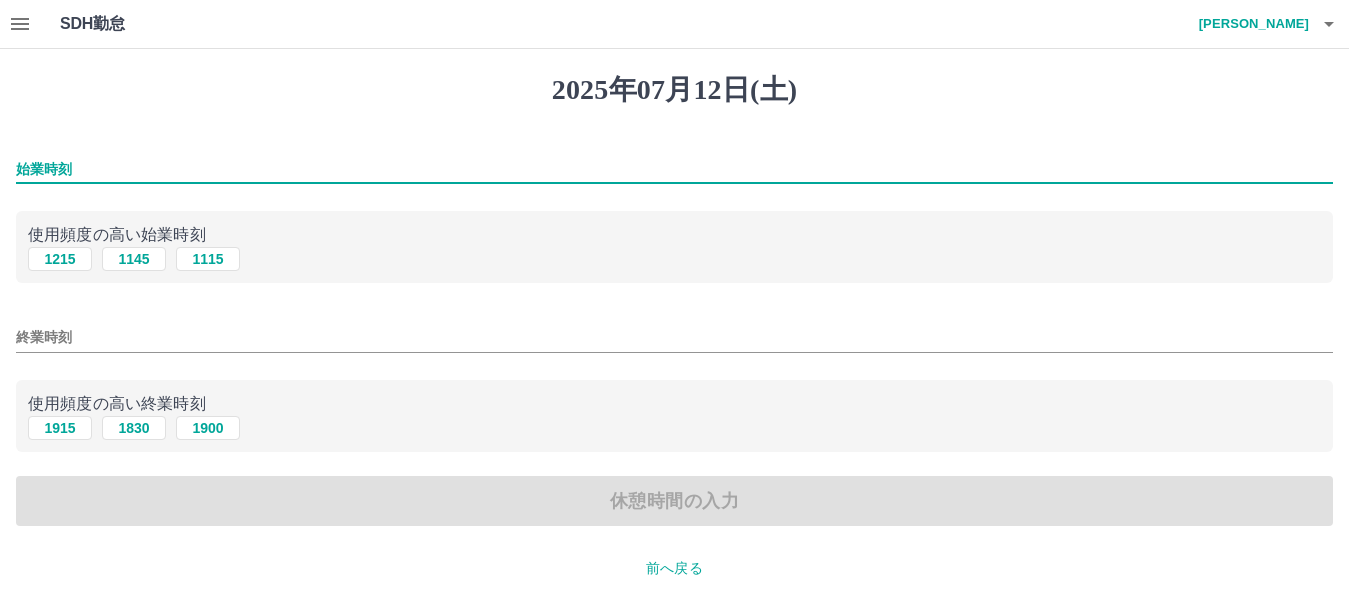 click on "始業時刻" at bounding box center (674, 169) 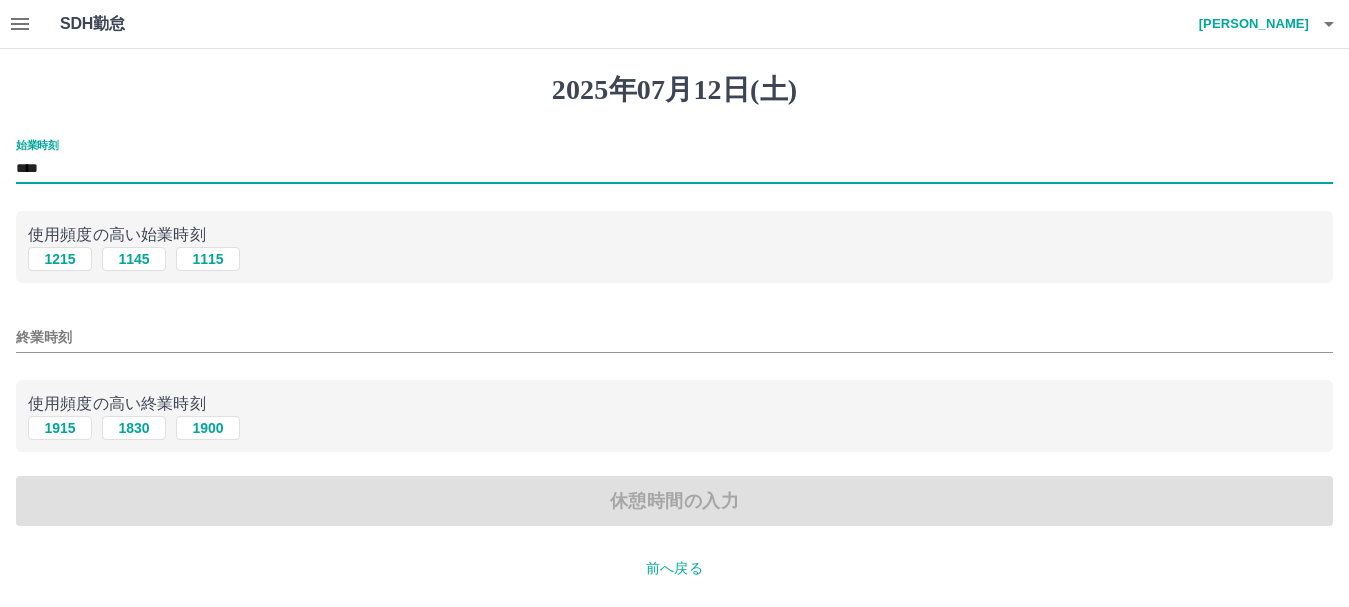click on "終業時刻" at bounding box center [674, 337] 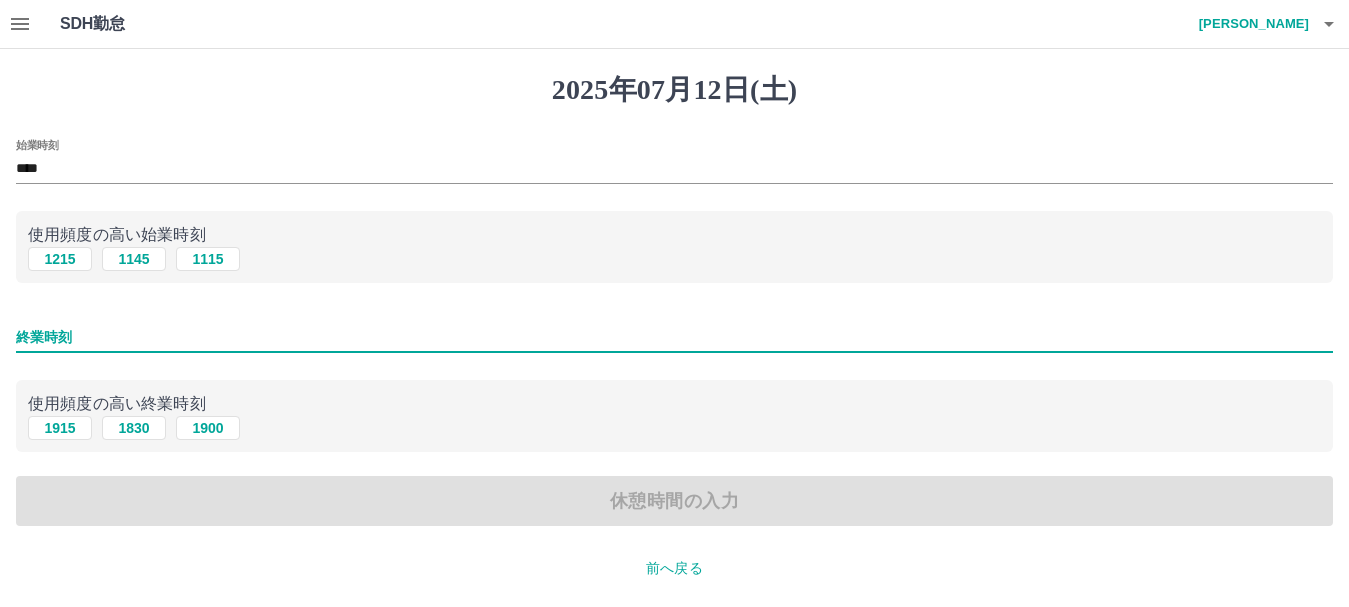 click on "終業時刻" at bounding box center (674, 337) 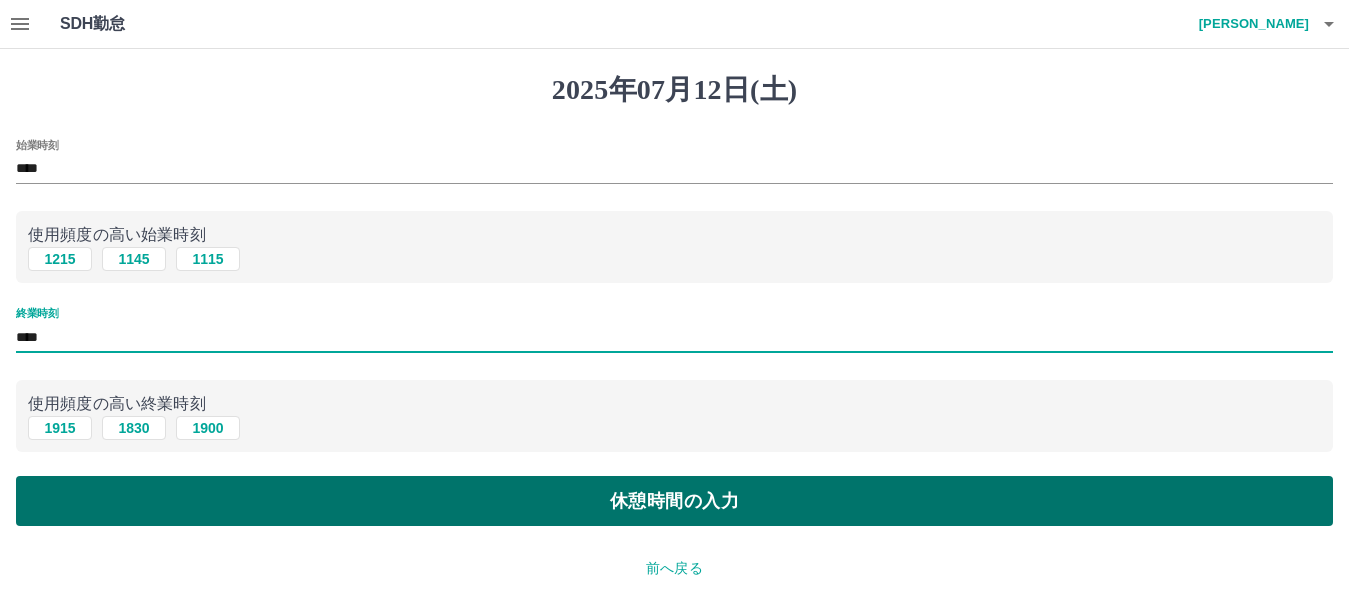 type on "****" 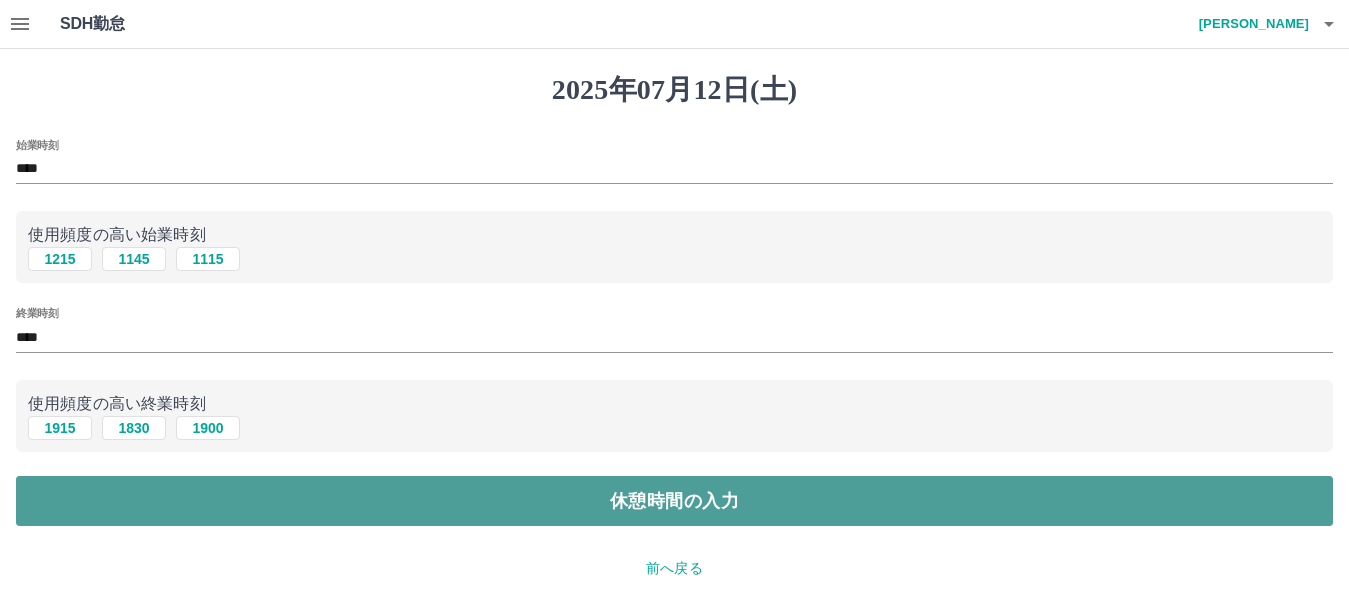 click on "休憩時間の入力" at bounding box center (674, 501) 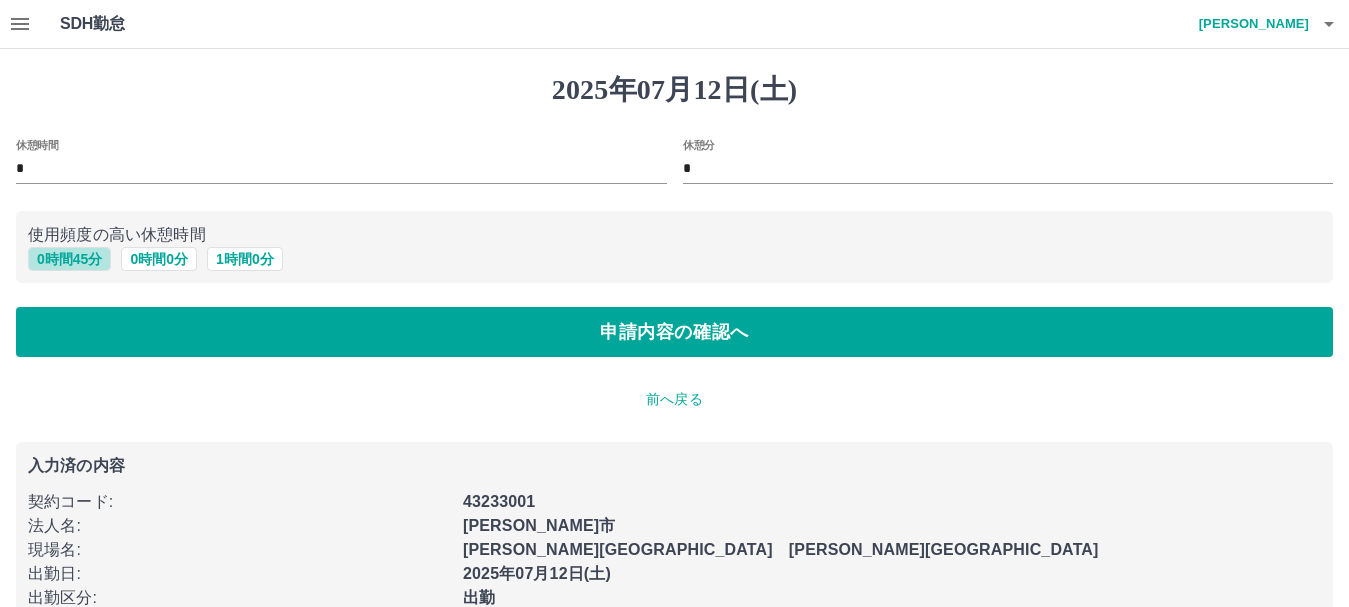 drag, startPoint x: 81, startPoint y: 262, endPoint x: 207, endPoint y: 290, distance: 129.07362 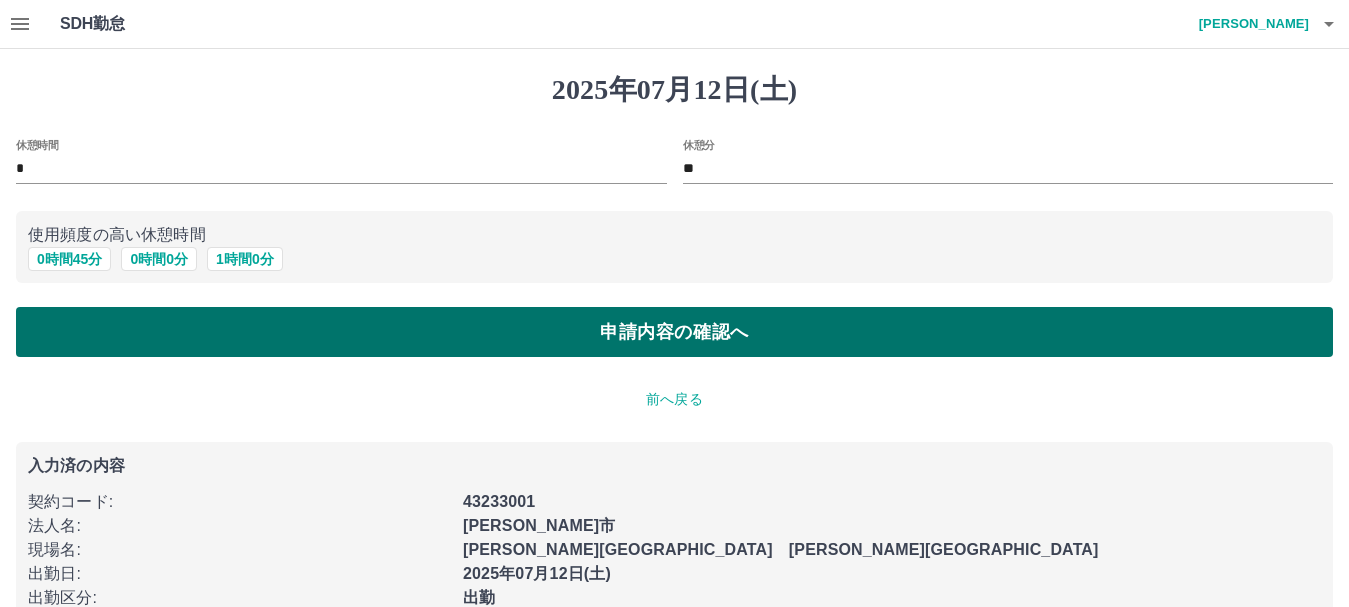 click on "申請内容の確認へ" at bounding box center (674, 332) 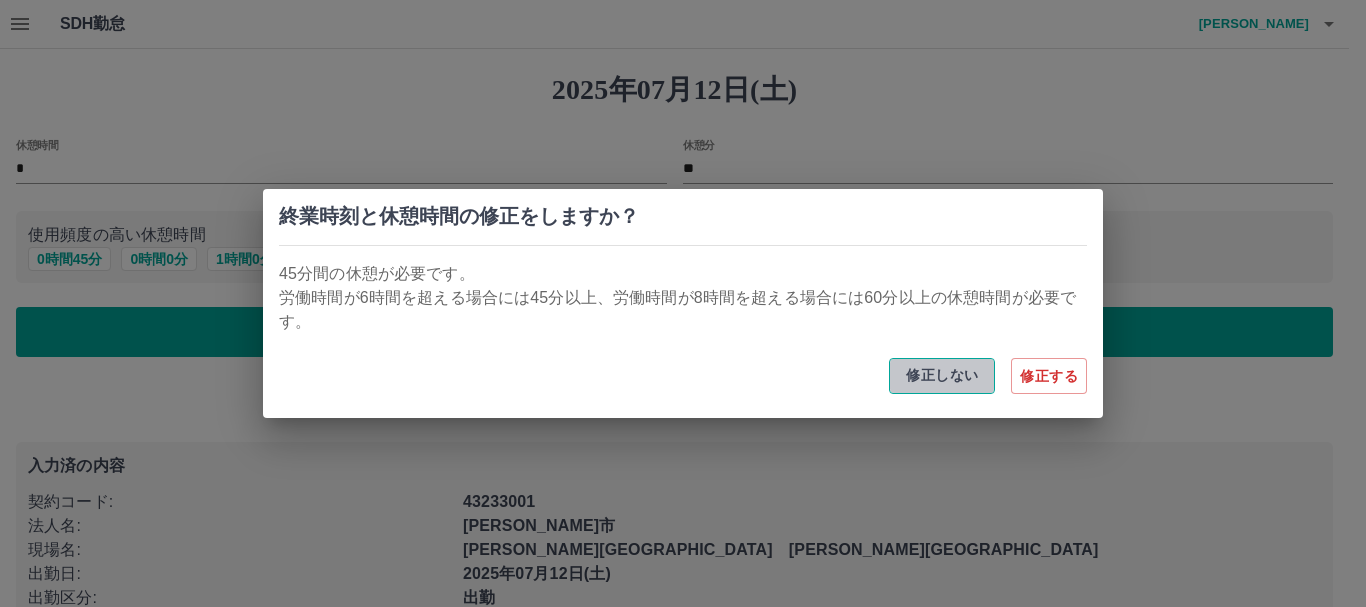 click on "修正しない" at bounding box center [942, 376] 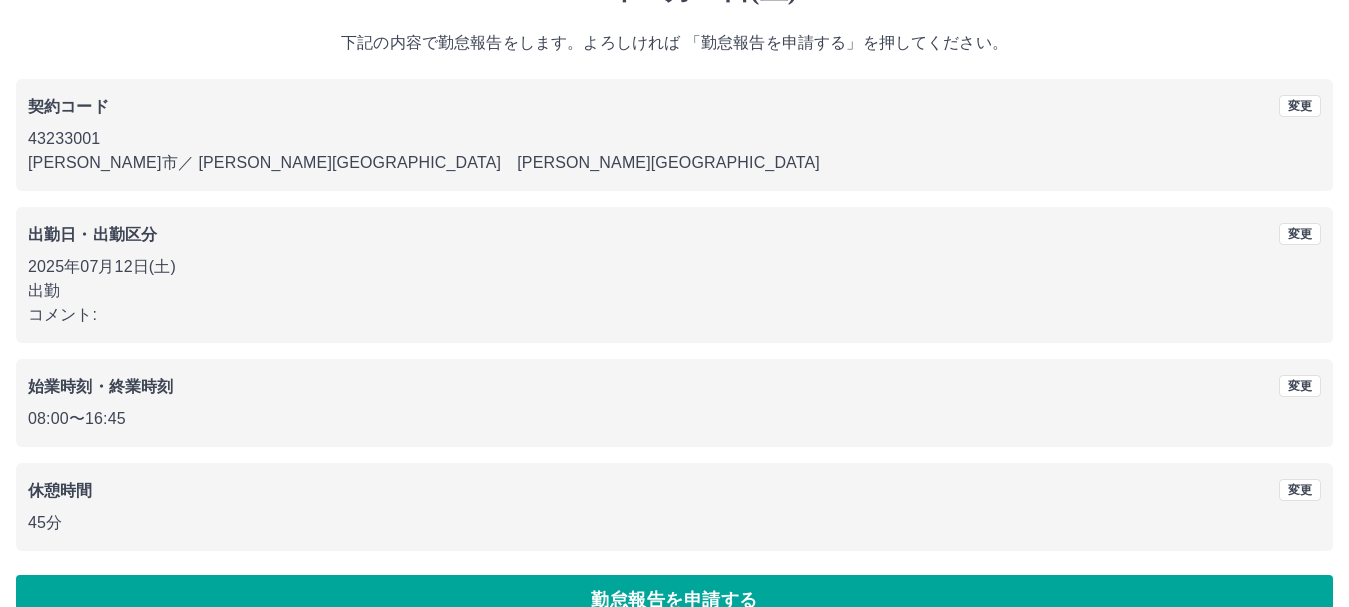 scroll, scrollTop: 142, scrollLeft: 0, axis: vertical 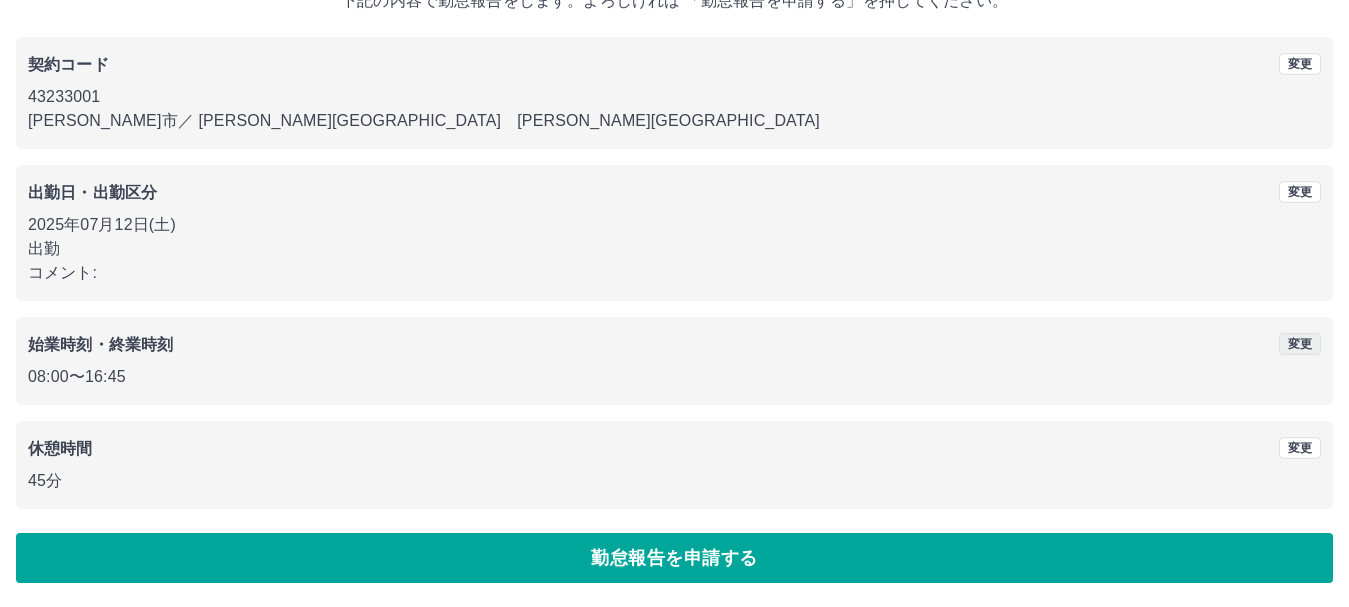 click on "変更" at bounding box center [1300, 344] 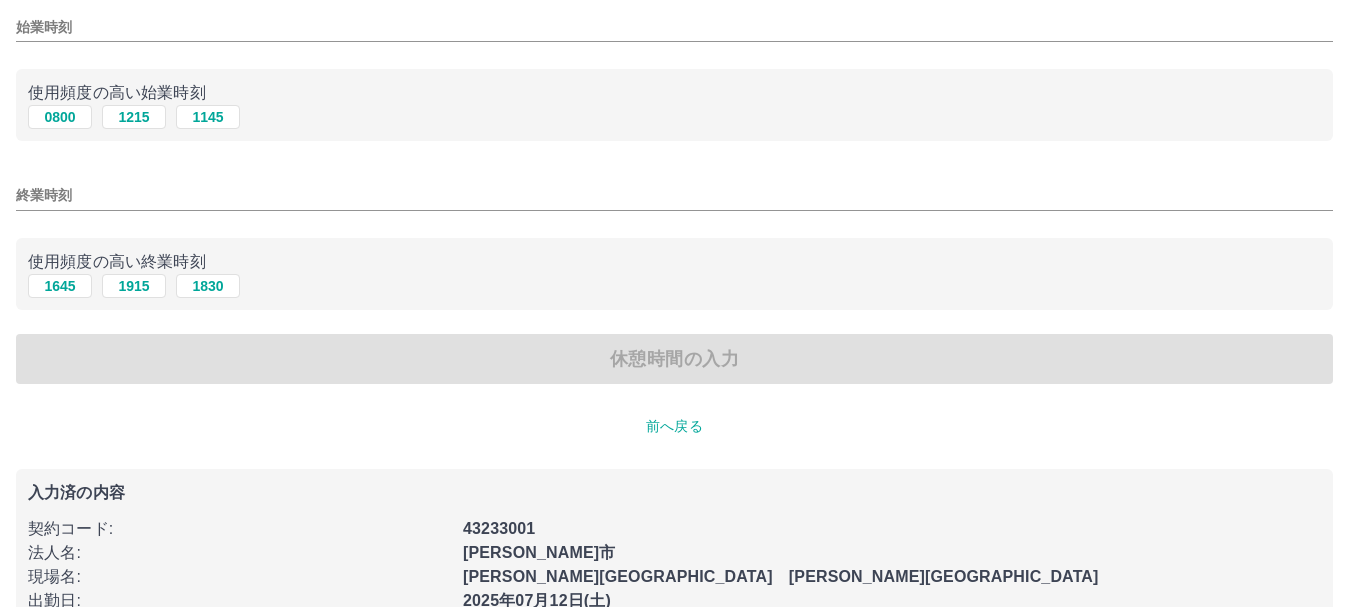 scroll, scrollTop: 0, scrollLeft: 0, axis: both 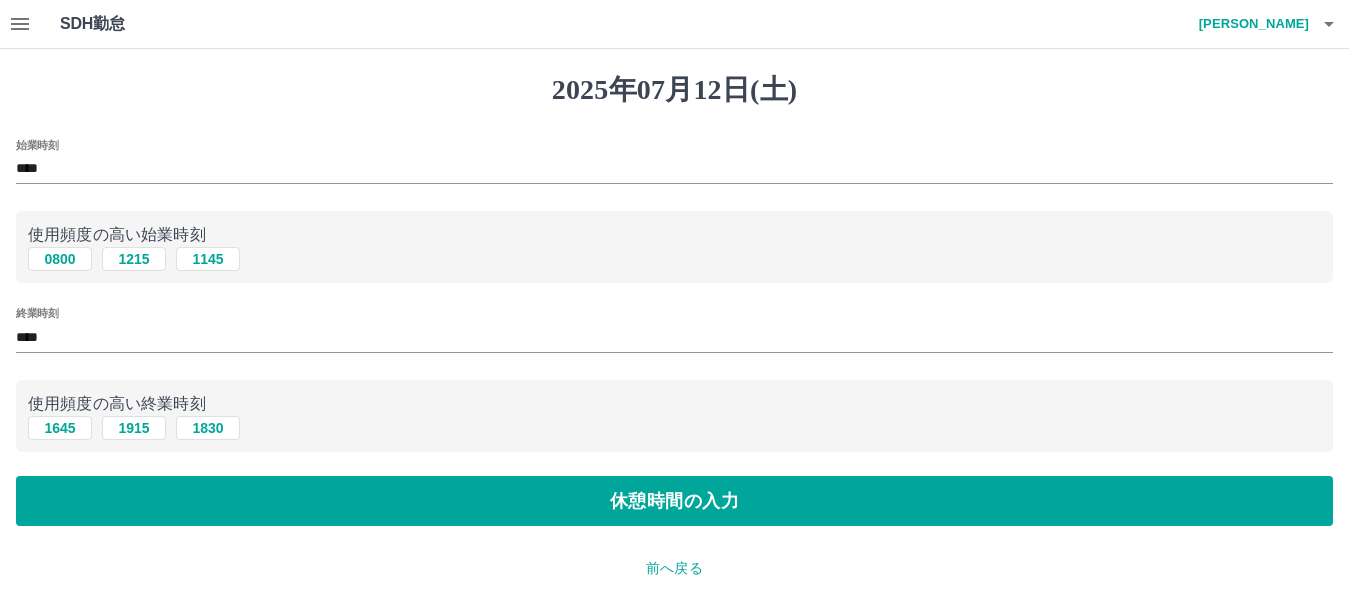 click on "****" at bounding box center (674, 169) 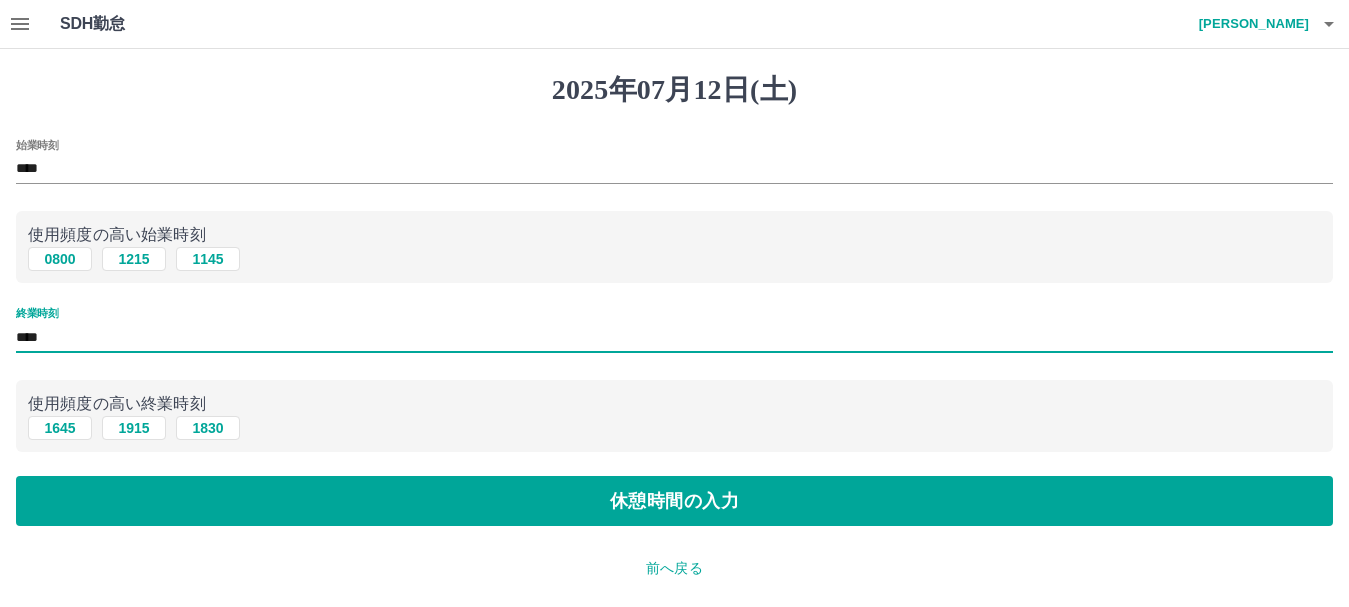 click on "****" at bounding box center [674, 337] 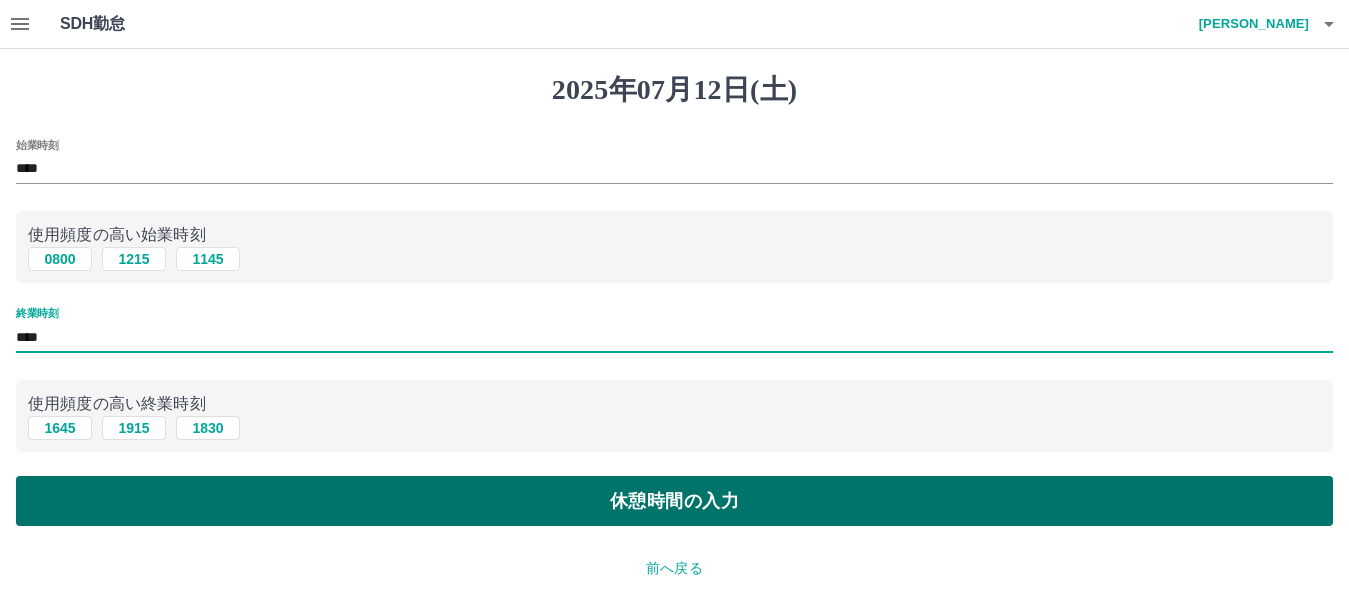 type on "****" 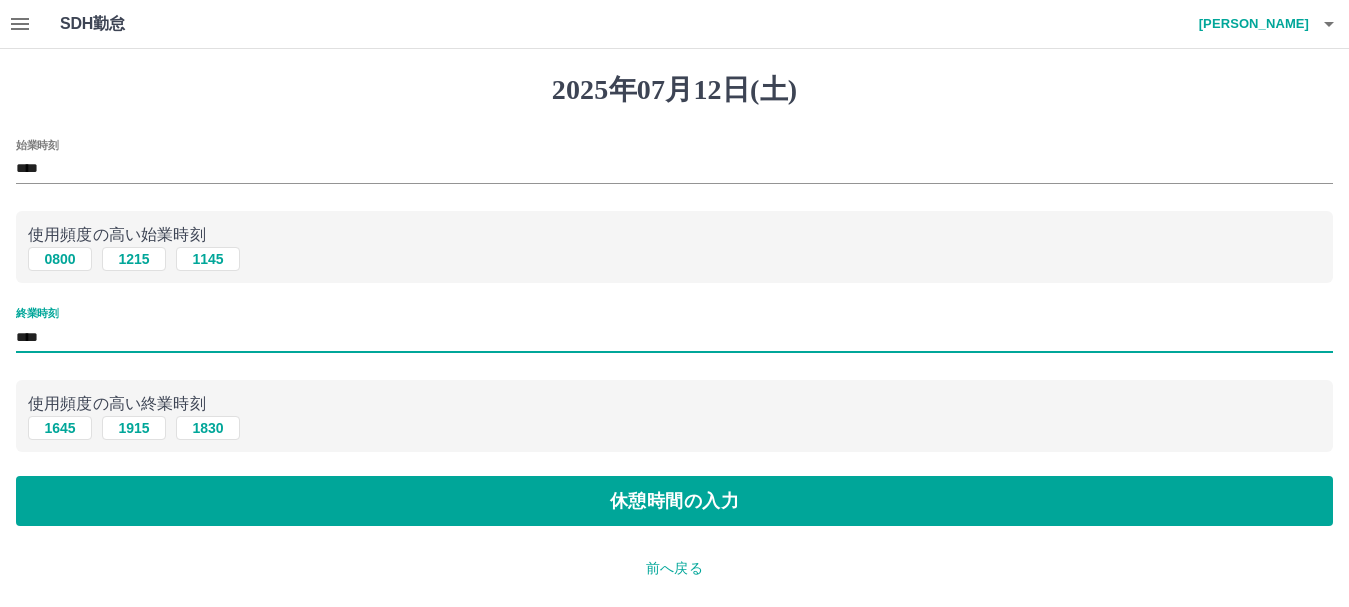 click on "休憩時間の入力" at bounding box center [674, 501] 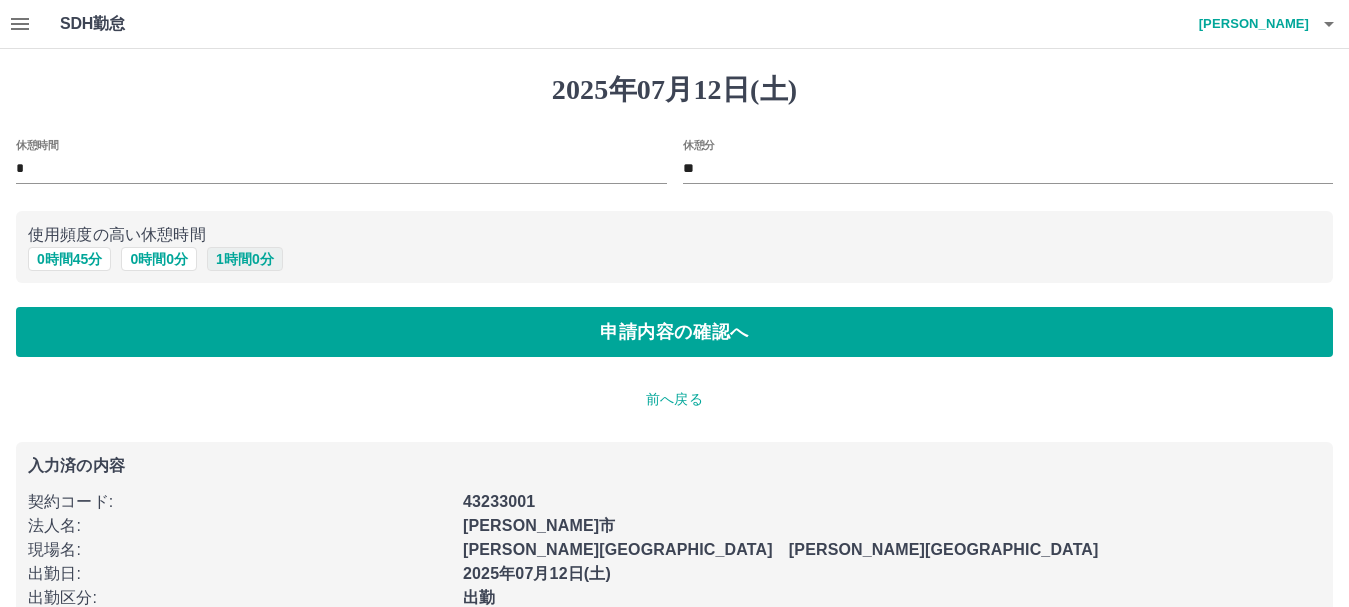 click on "1 時間 0 分" at bounding box center [245, 259] 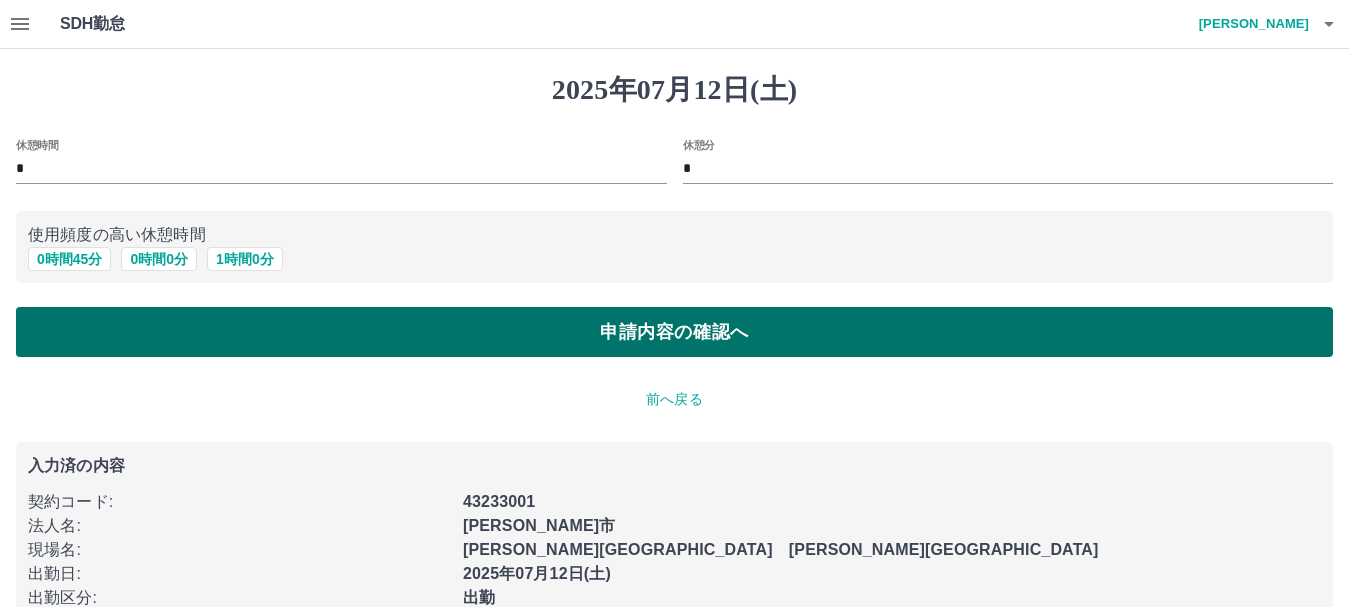 click on "申請内容の確認へ" at bounding box center (674, 332) 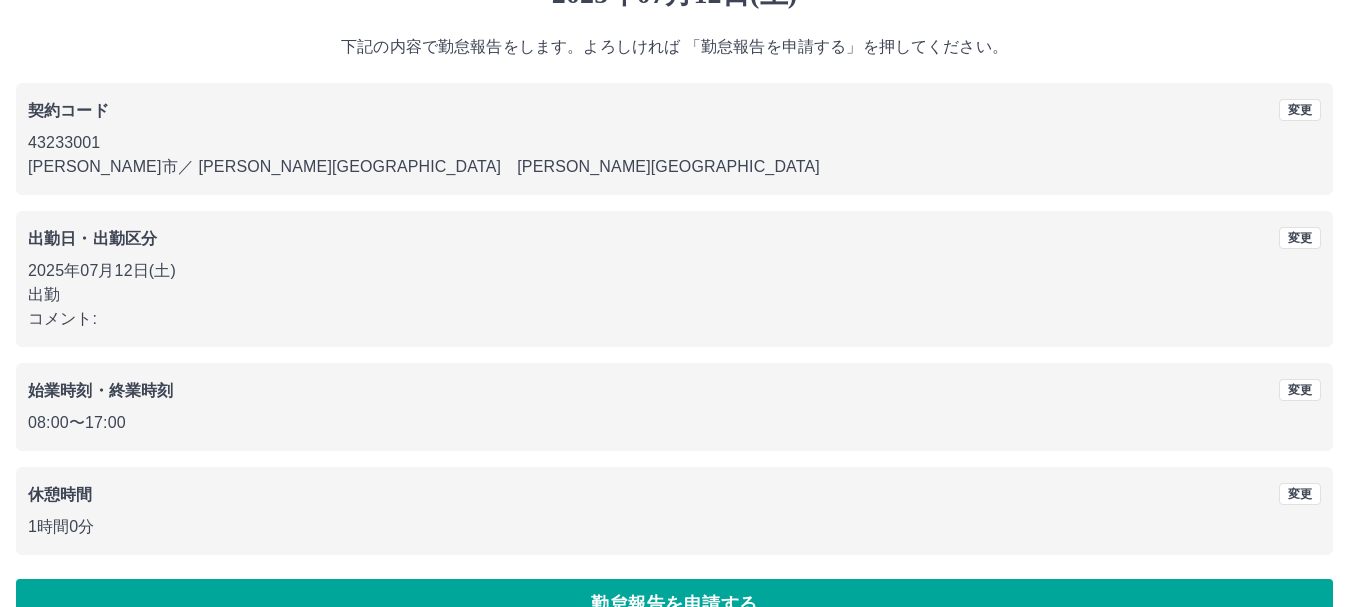 scroll, scrollTop: 142, scrollLeft: 0, axis: vertical 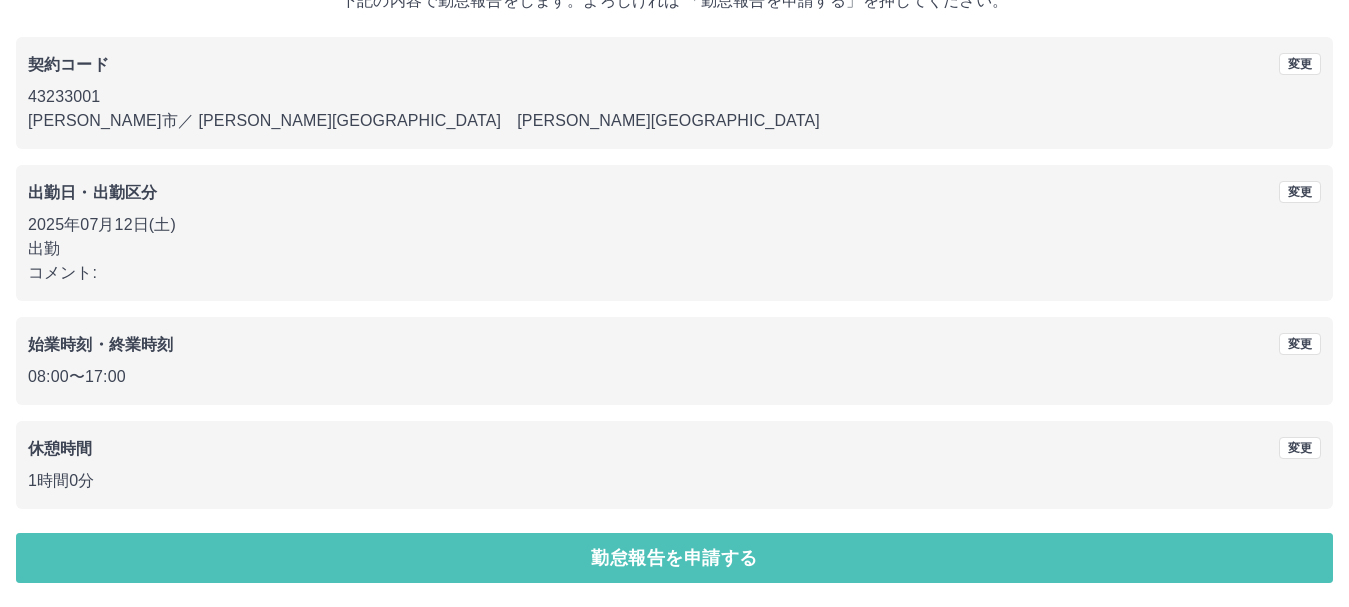 drag, startPoint x: 683, startPoint y: 548, endPoint x: 666, endPoint y: 548, distance: 17 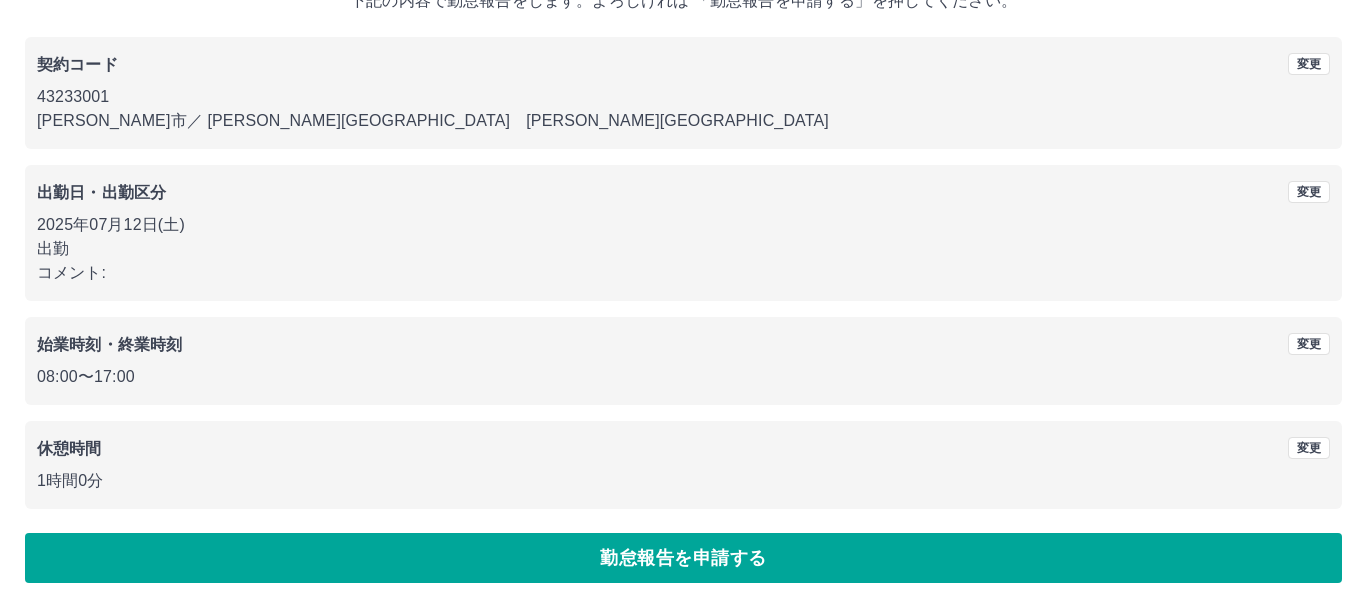 scroll, scrollTop: 0, scrollLeft: 0, axis: both 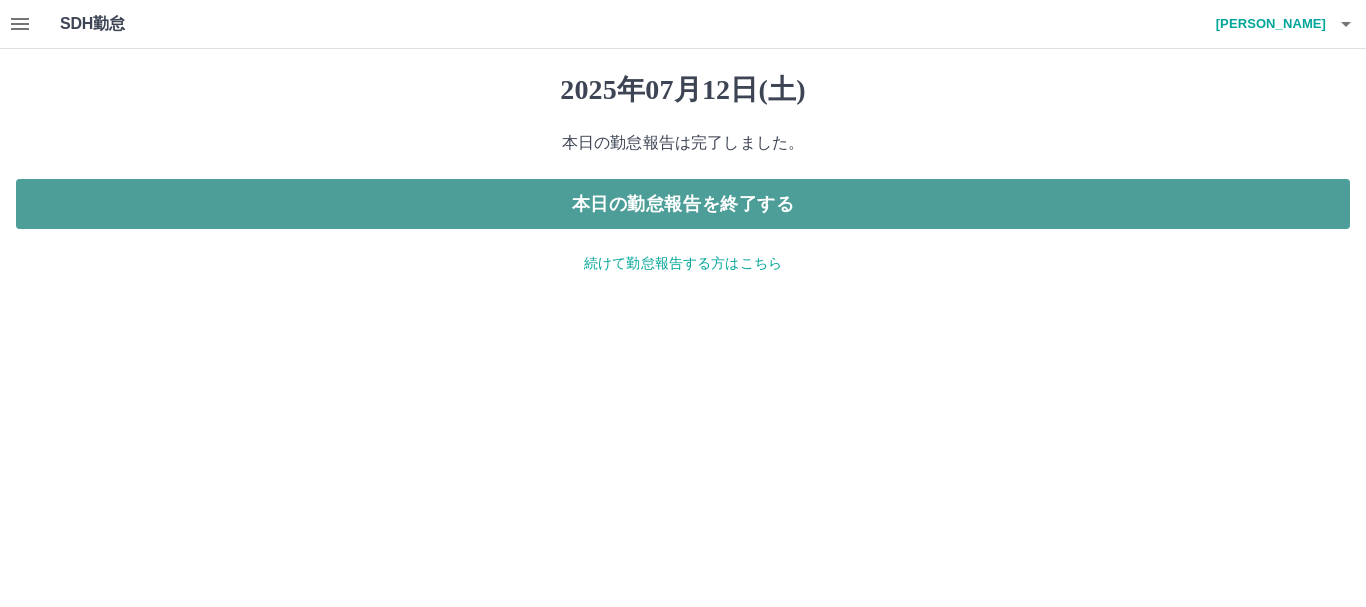 click on "本日の勤怠報告を終了する" at bounding box center (683, 204) 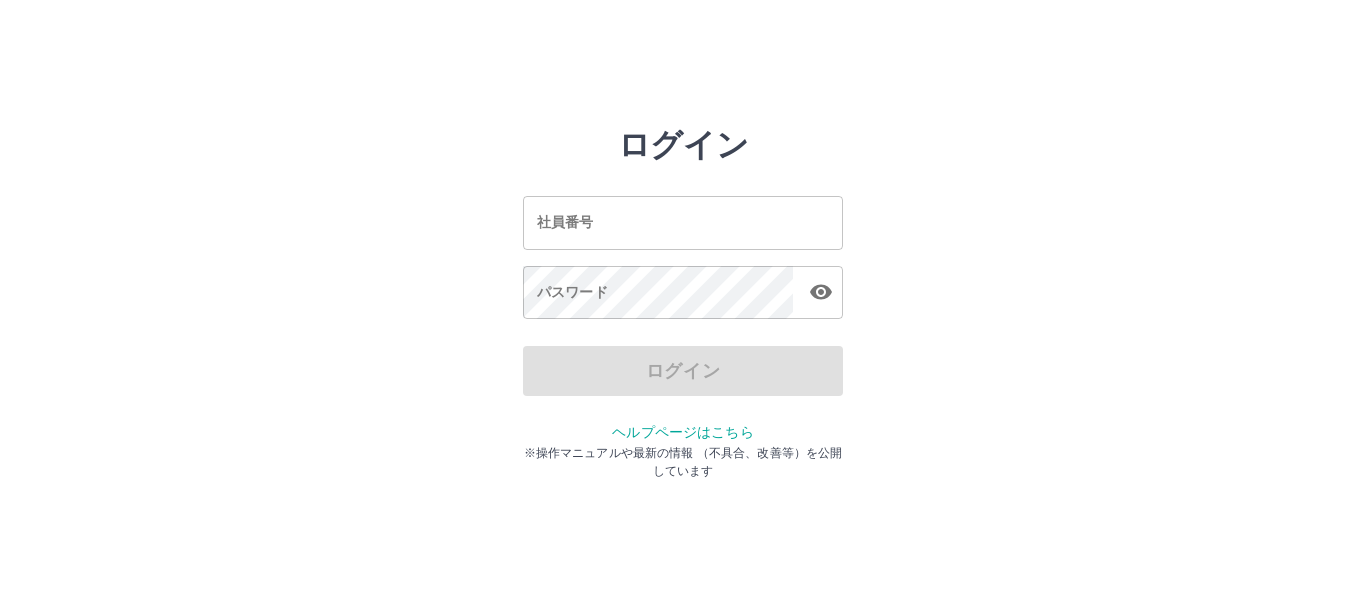 scroll, scrollTop: 0, scrollLeft: 0, axis: both 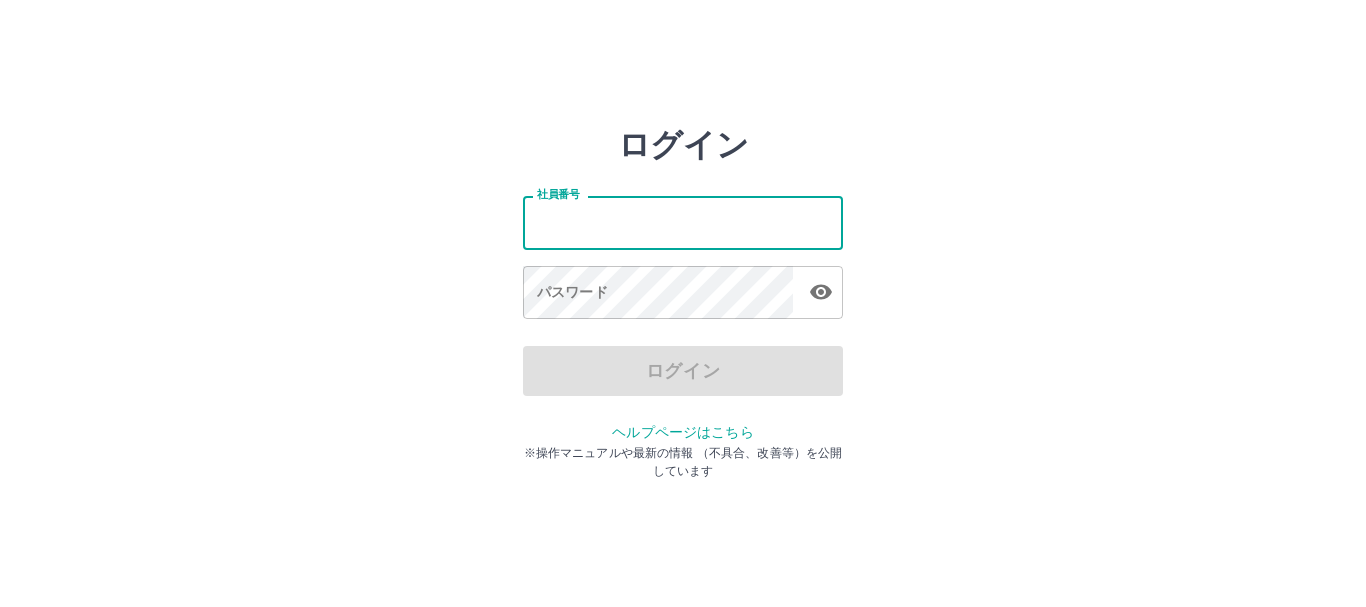 click on "社員番号" at bounding box center (683, 222) 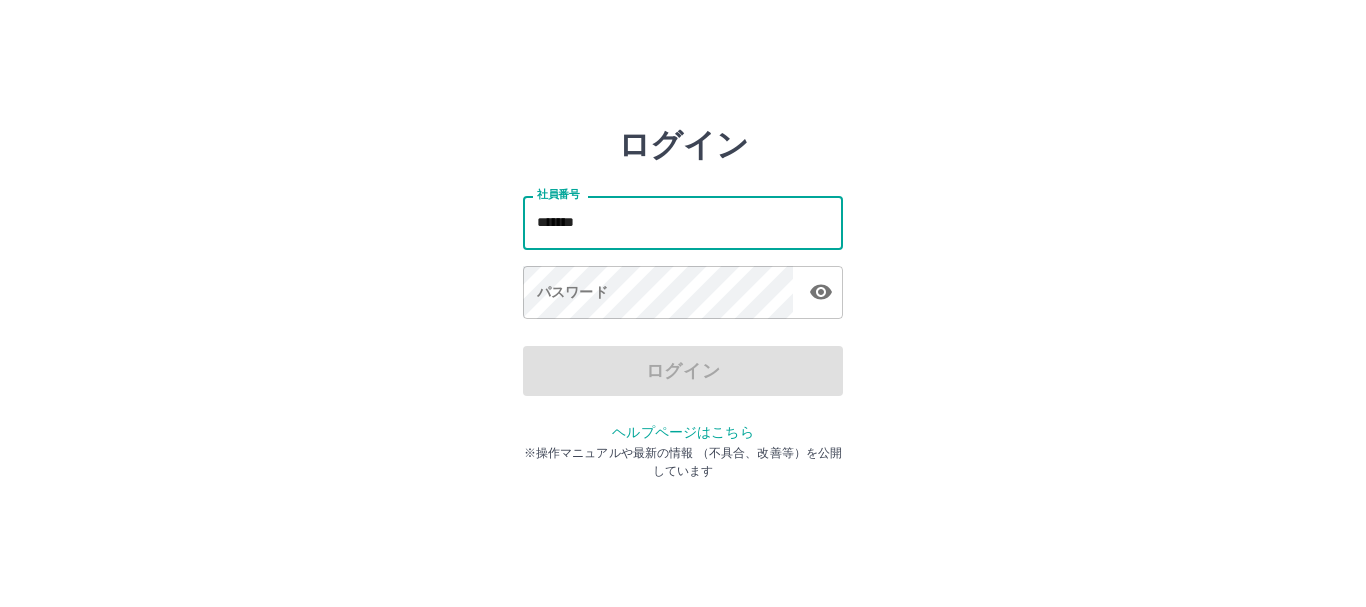 type on "*******" 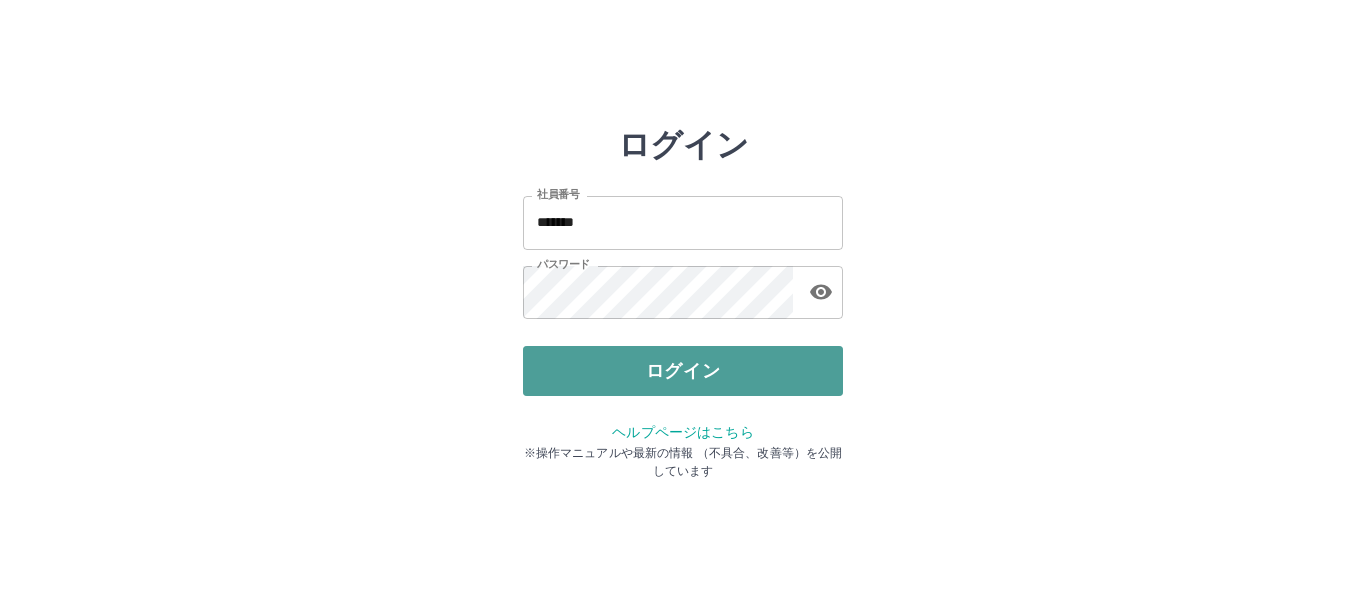click on "ログイン" at bounding box center [683, 371] 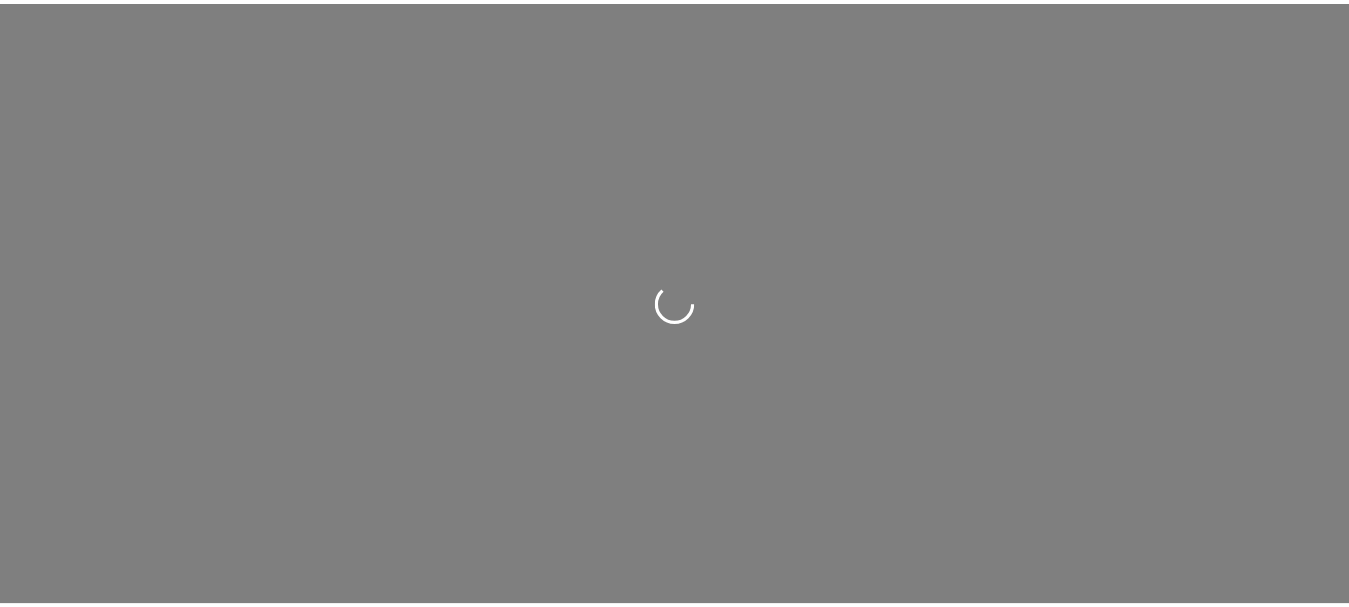 scroll, scrollTop: 0, scrollLeft: 0, axis: both 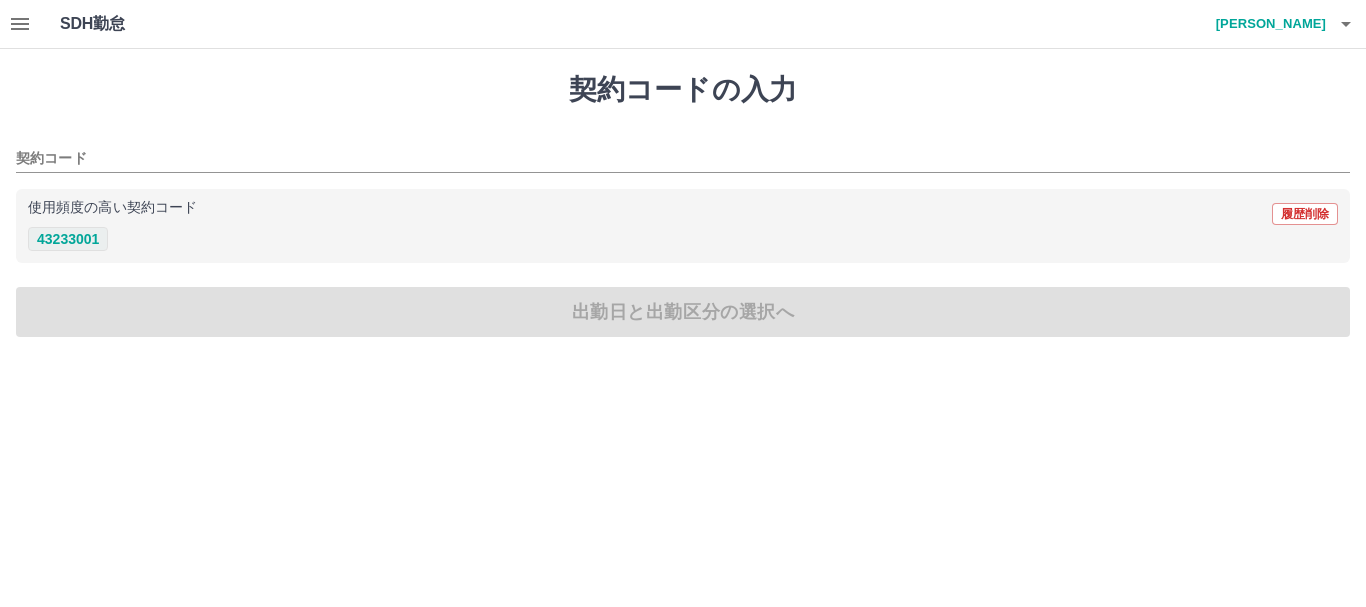 click on "43233001" at bounding box center [68, 239] 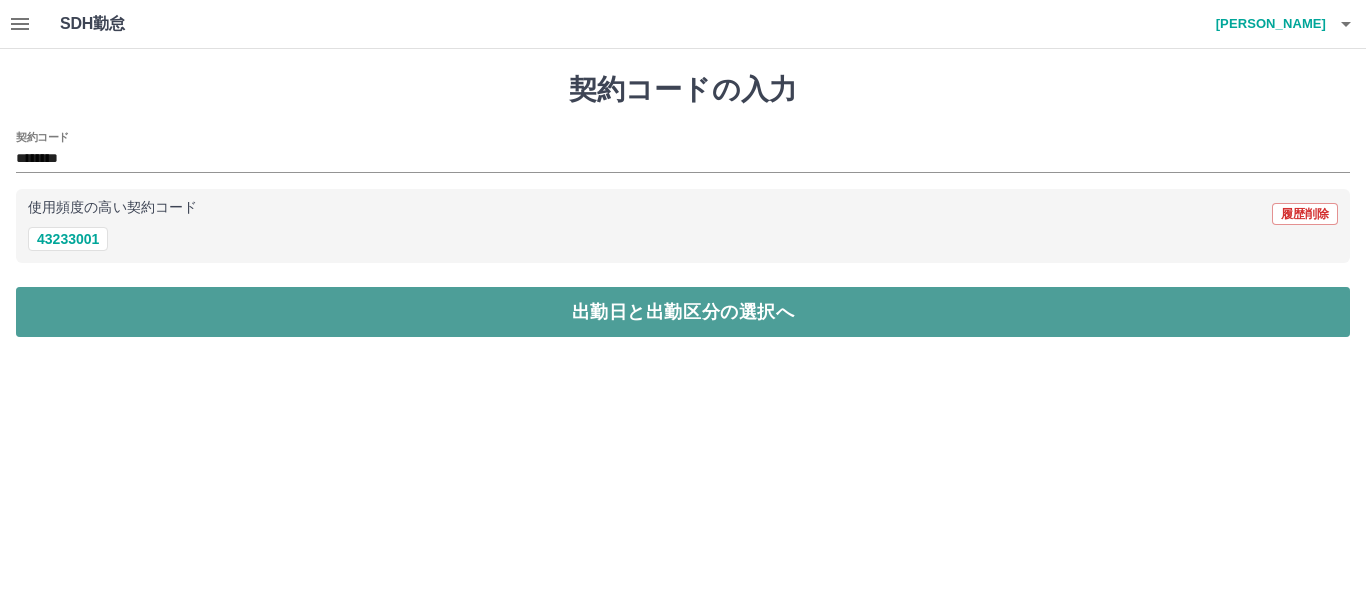 drag, startPoint x: 710, startPoint y: 312, endPoint x: 659, endPoint y: 292, distance: 54.781384 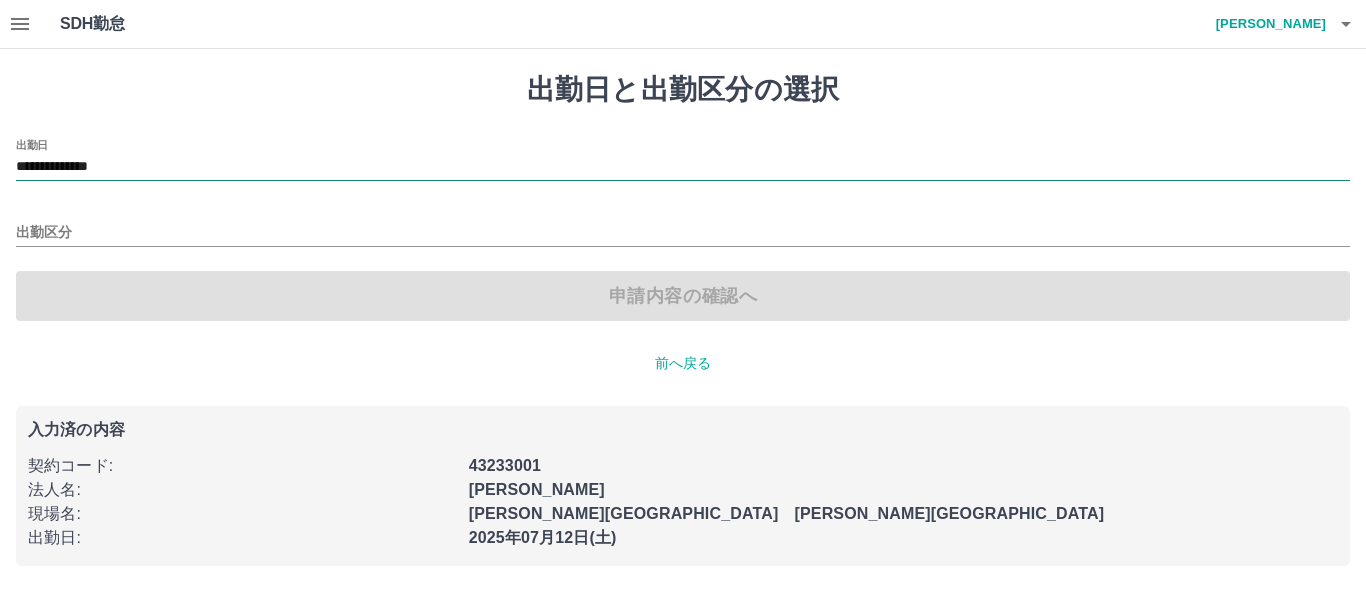 click on "**********" at bounding box center (683, 167) 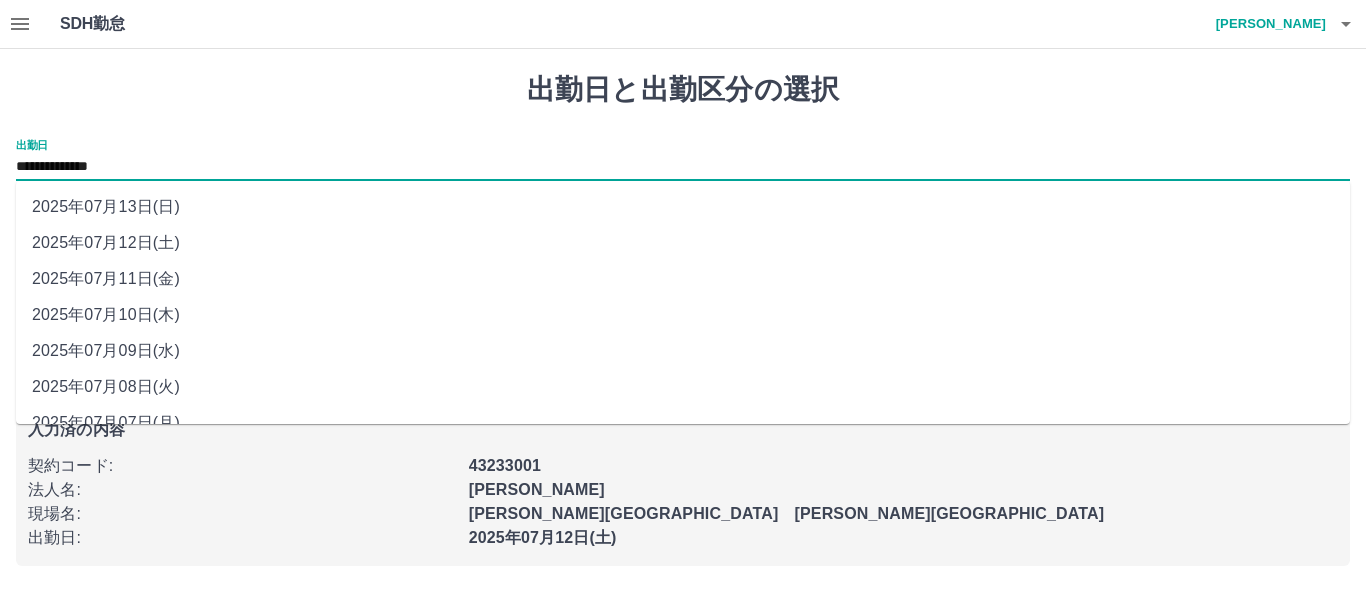 click on "2025年07月11日(金)" at bounding box center (683, 279) 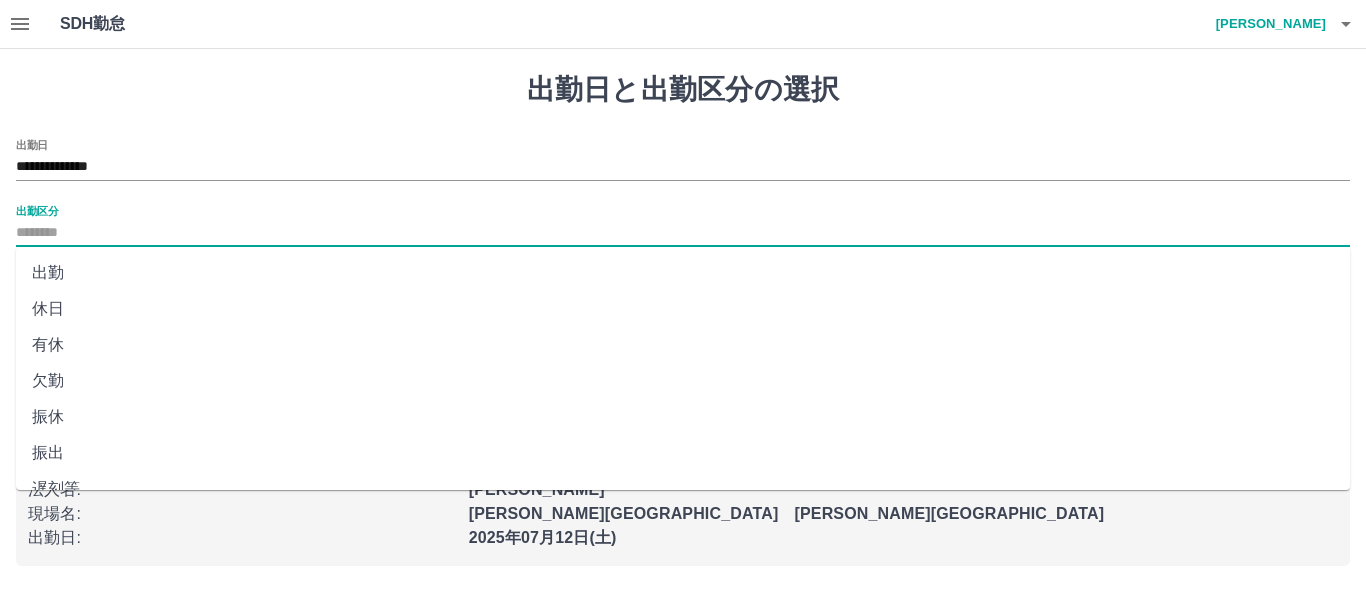 click on "出勤区分" at bounding box center (683, 233) 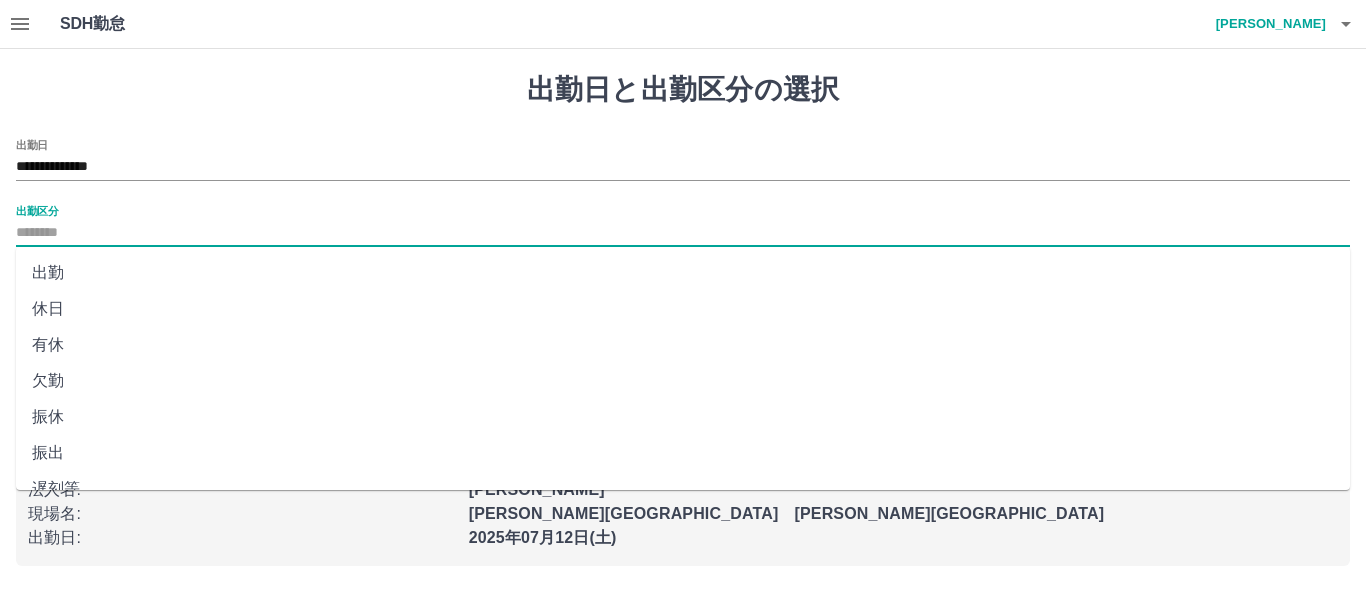 click on "出勤" at bounding box center (683, 273) 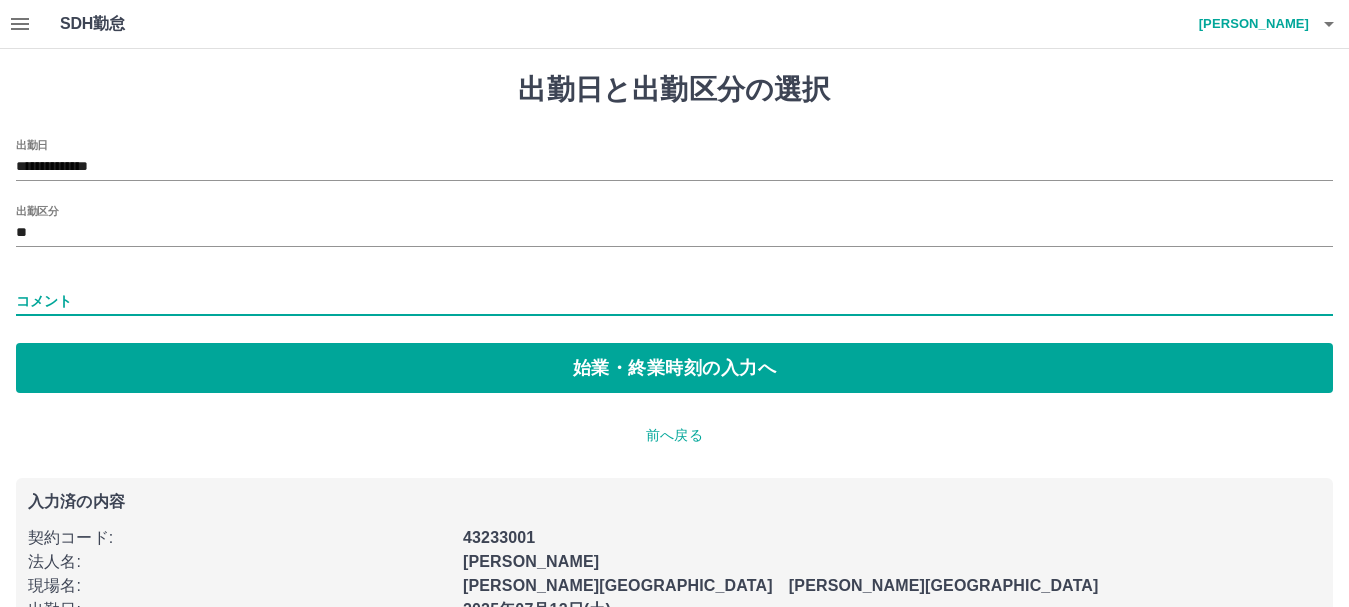 click on "コメント" at bounding box center [674, 301] 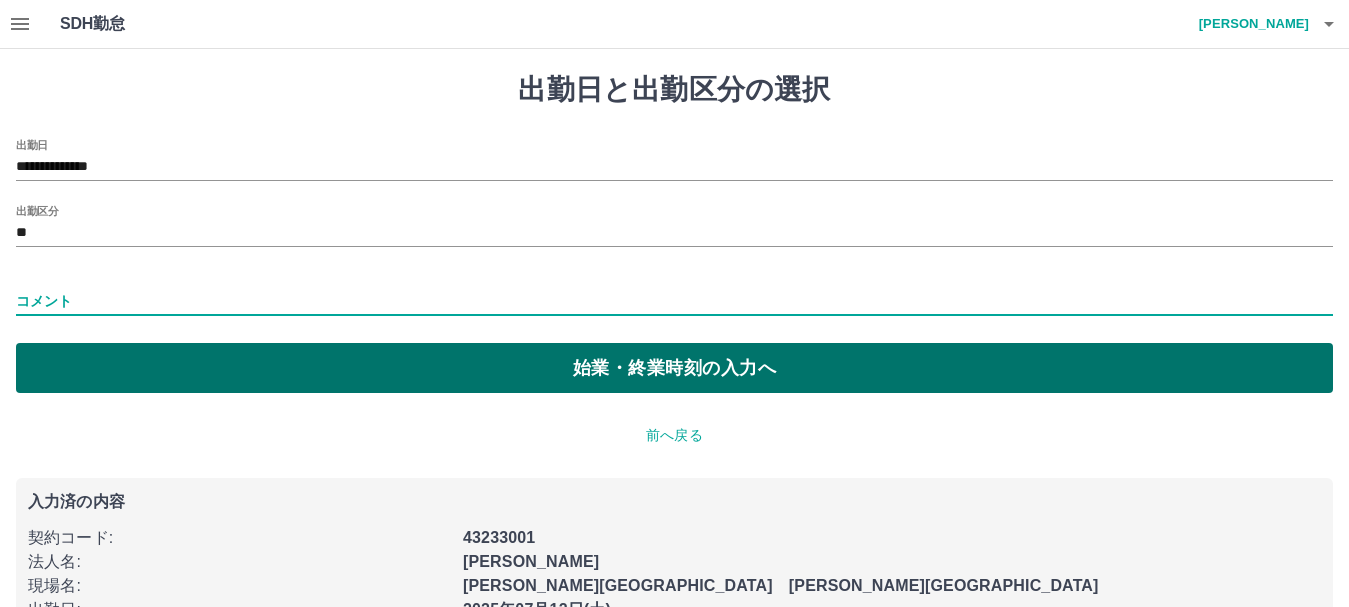 click on "始業・終業時刻の入力へ" at bounding box center [674, 368] 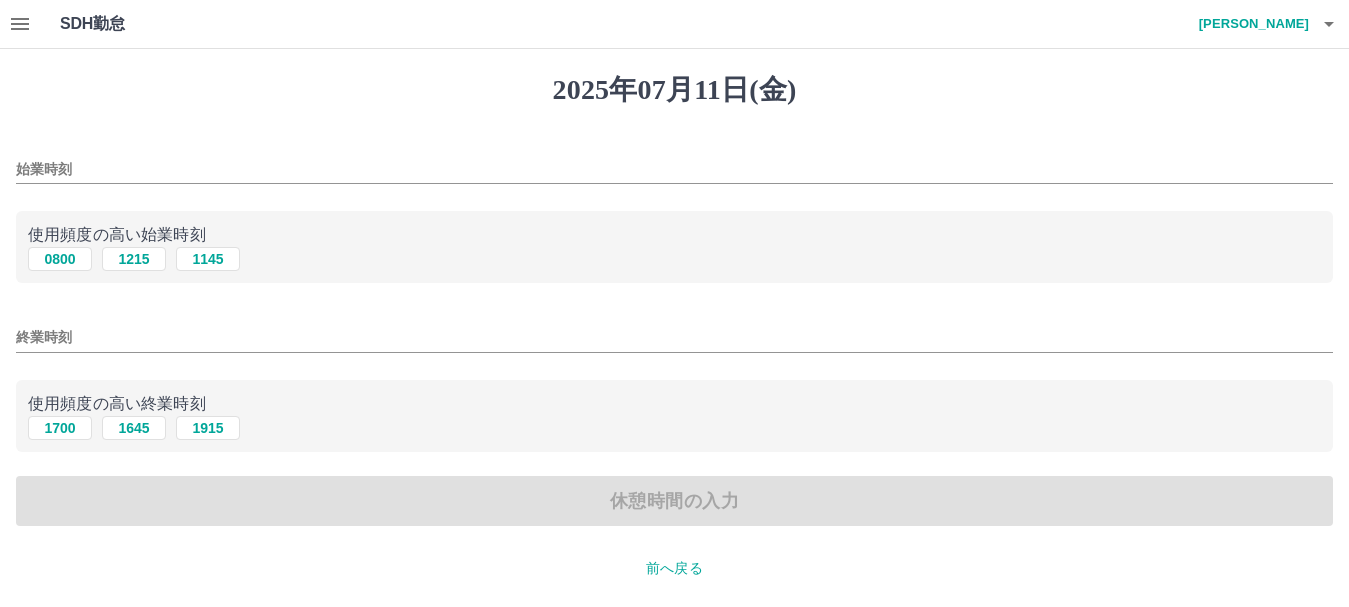 click on "始業時刻" at bounding box center [674, 169] 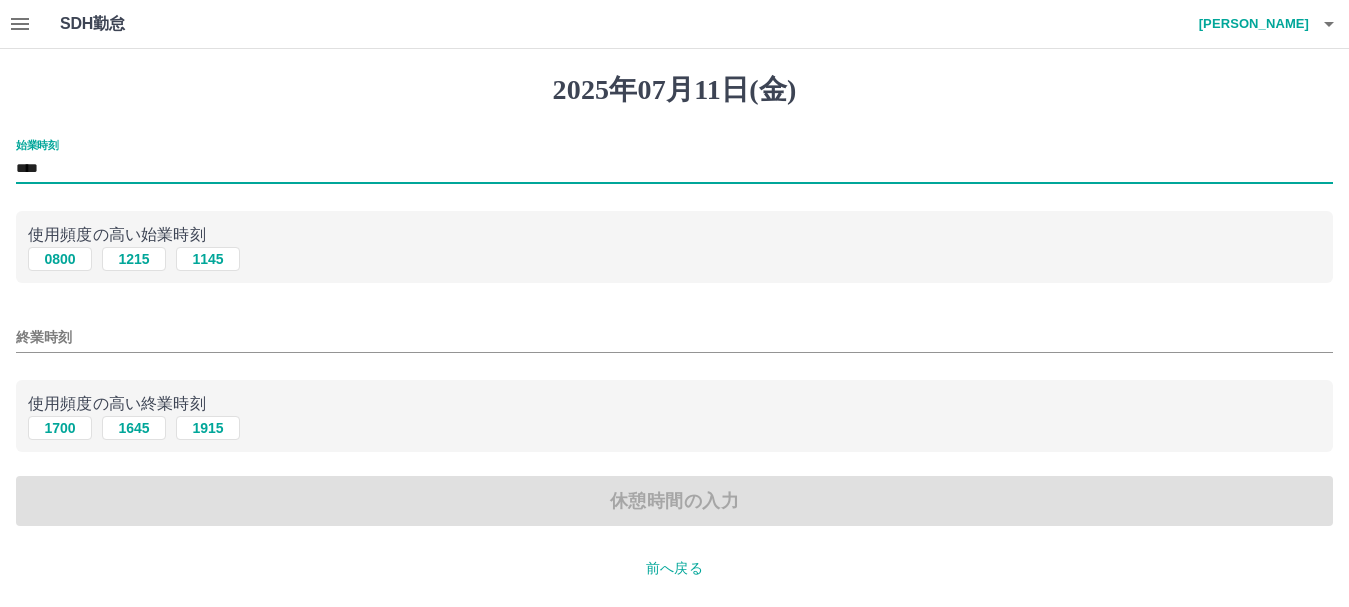 type on "****" 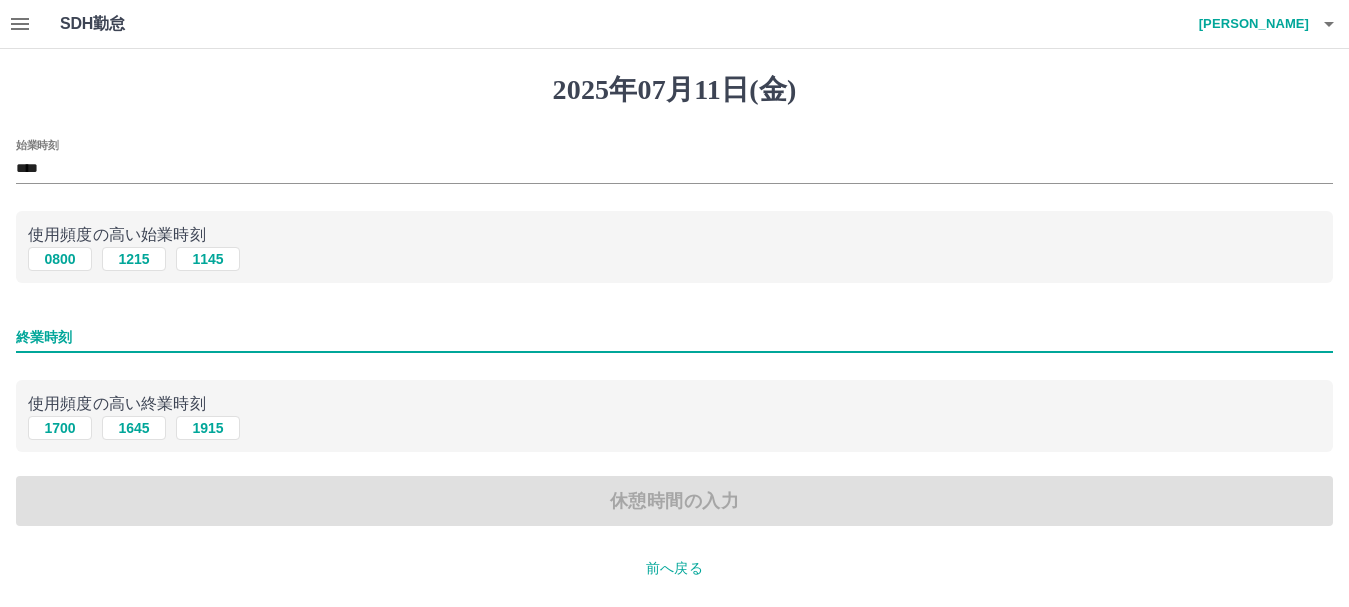 type on "****" 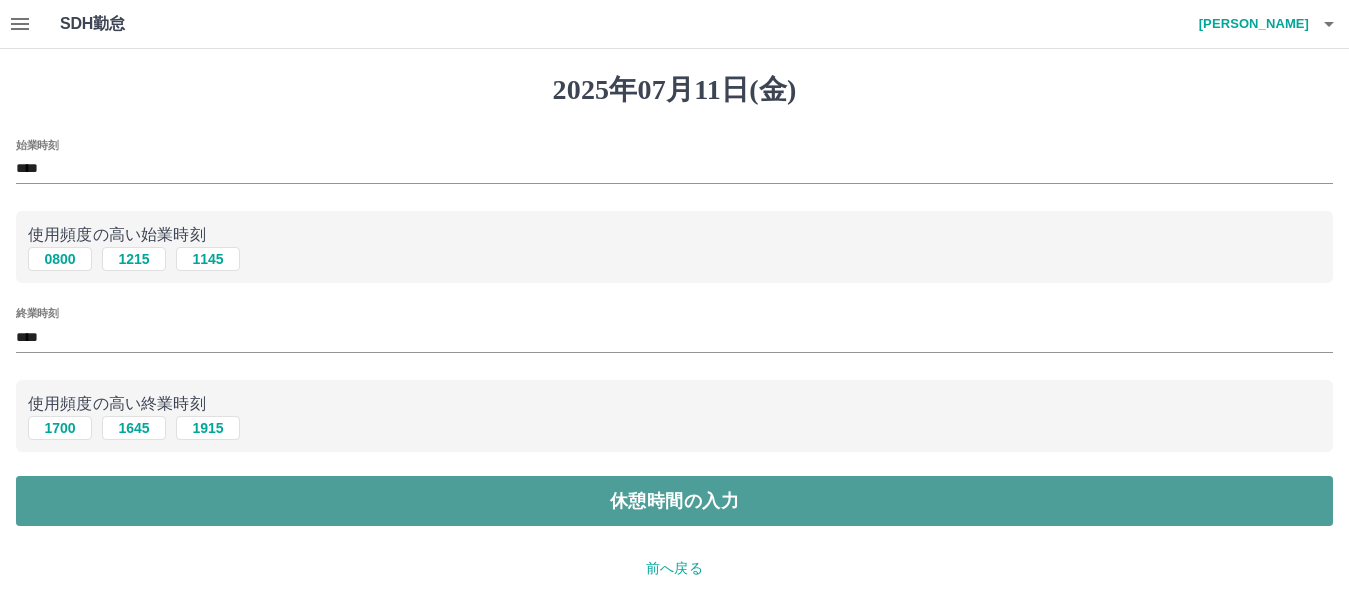 click on "休憩時間の入力" at bounding box center [674, 501] 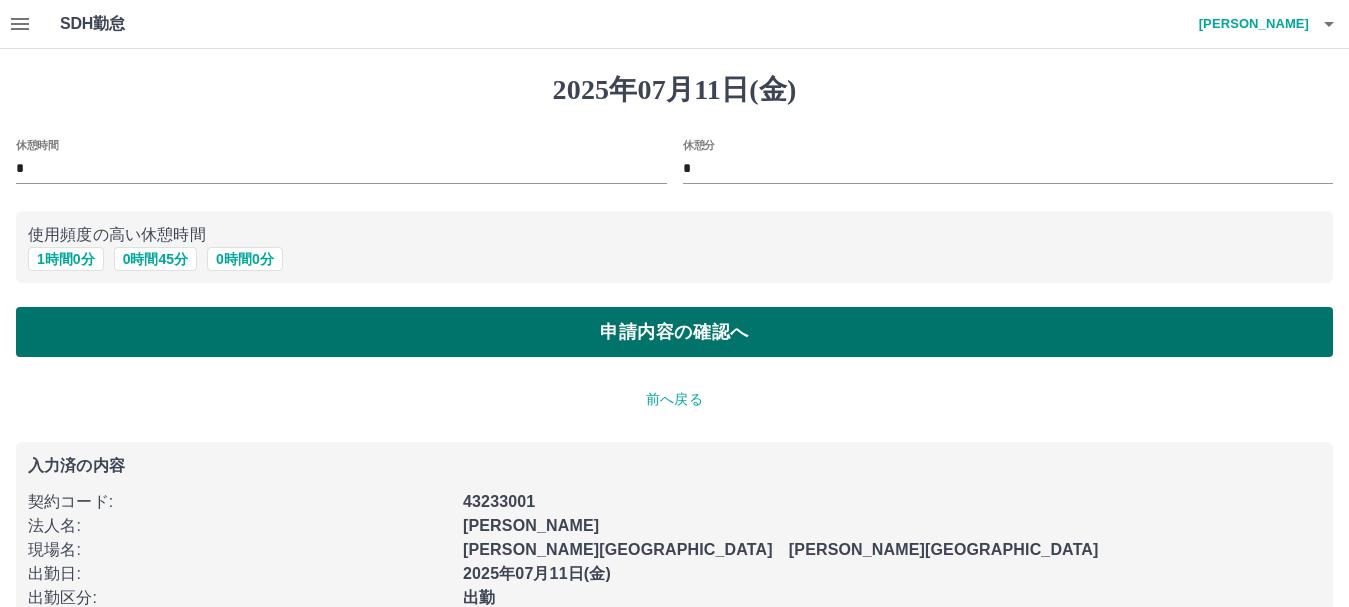 click on "申請内容の確認へ" at bounding box center (674, 332) 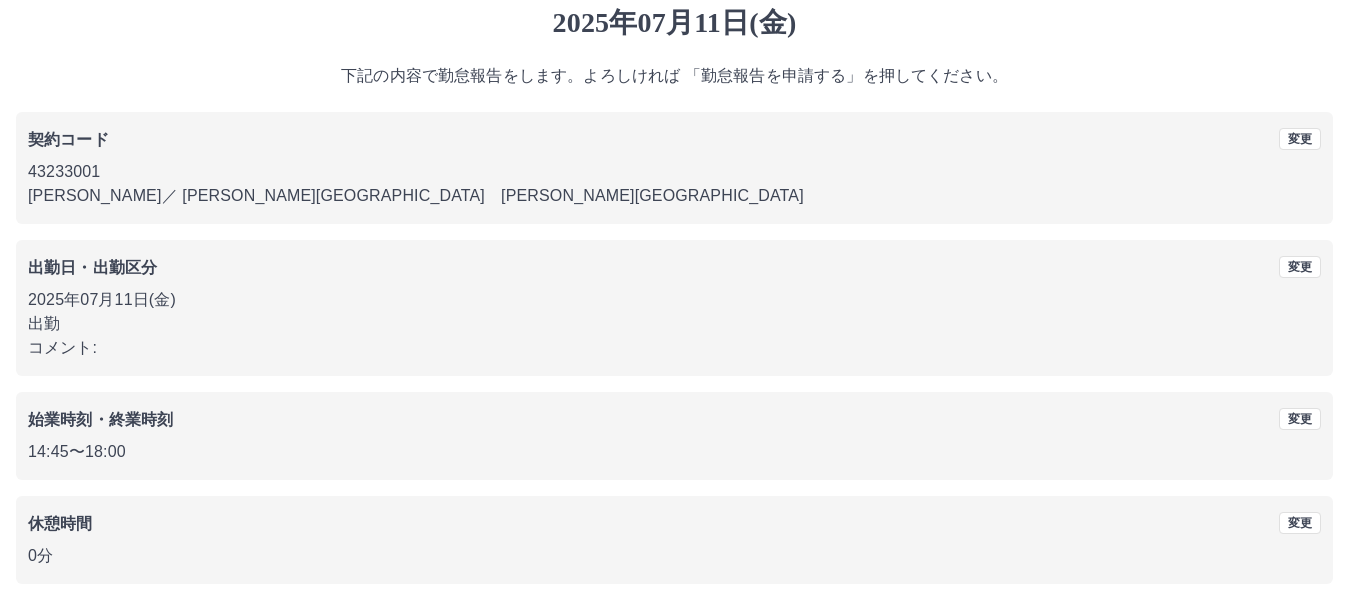scroll, scrollTop: 142, scrollLeft: 0, axis: vertical 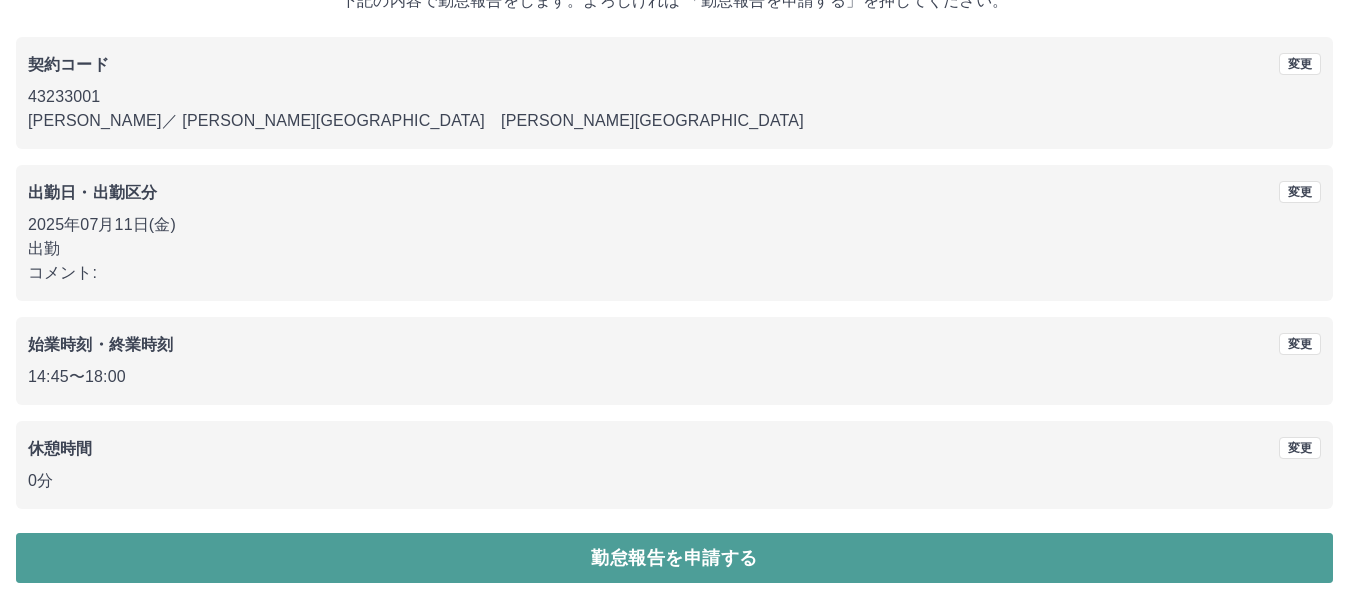 click on "勤怠報告を申請する" at bounding box center (674, 558) 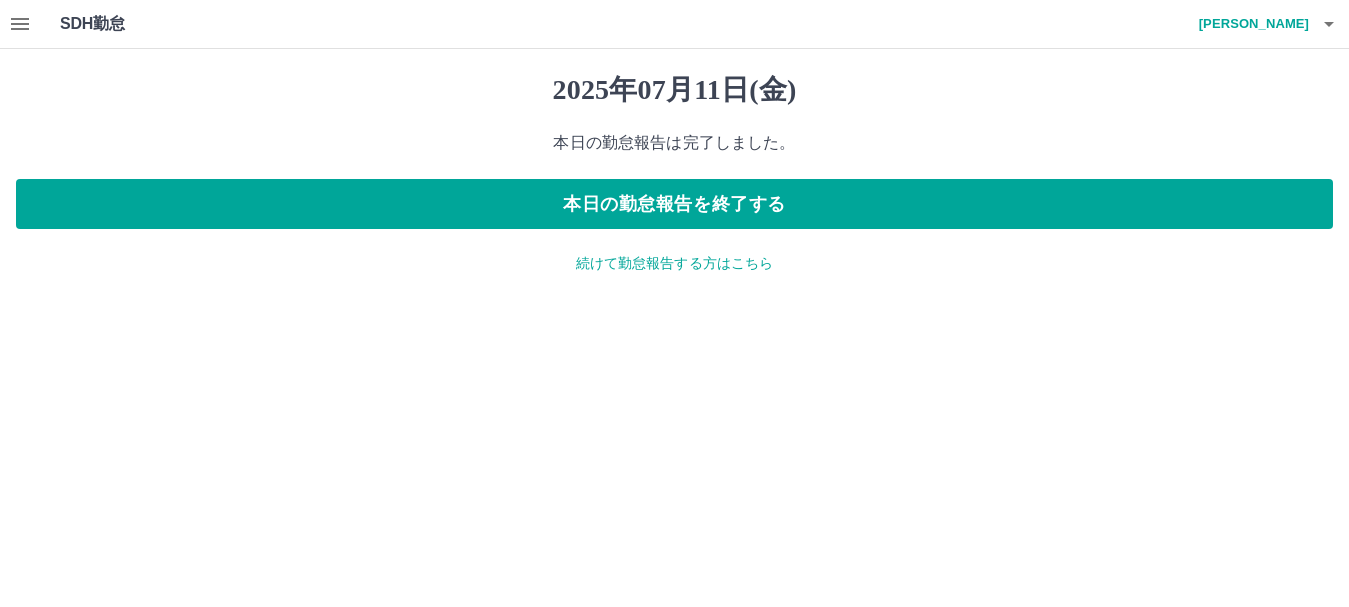 scroll, scrollTop: 0, scrollLeft: 0, axis: both 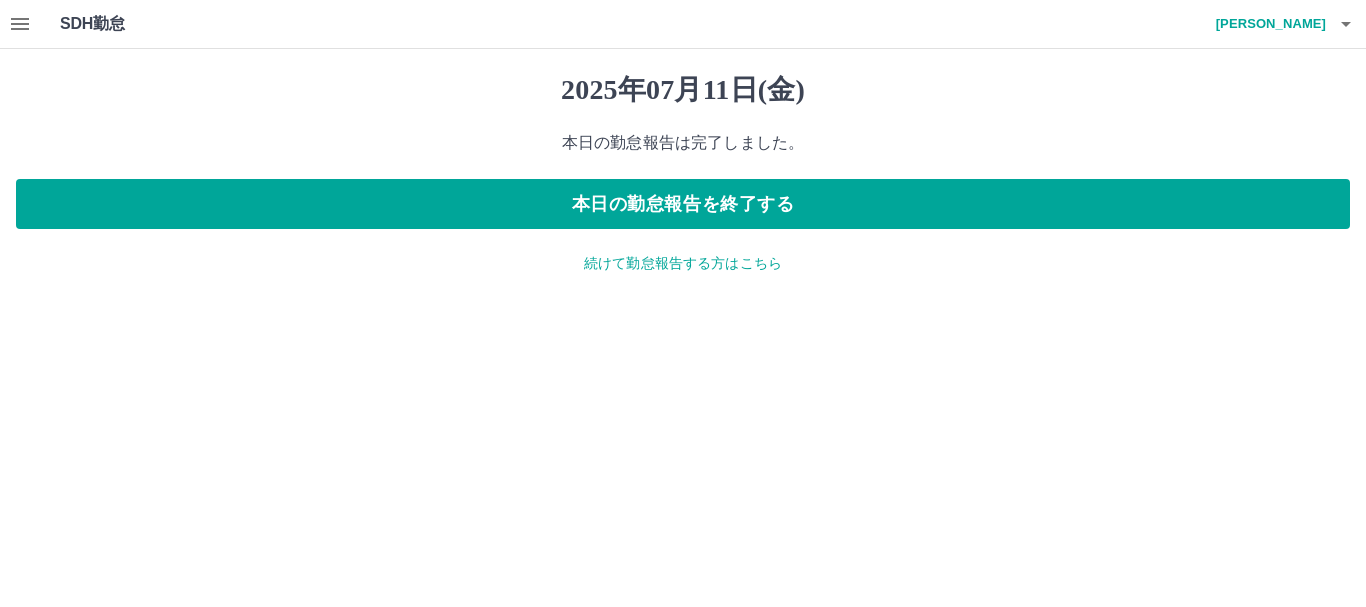 click on "続けて勤怠報告する方はこちら" at bounding box center [683, 263] 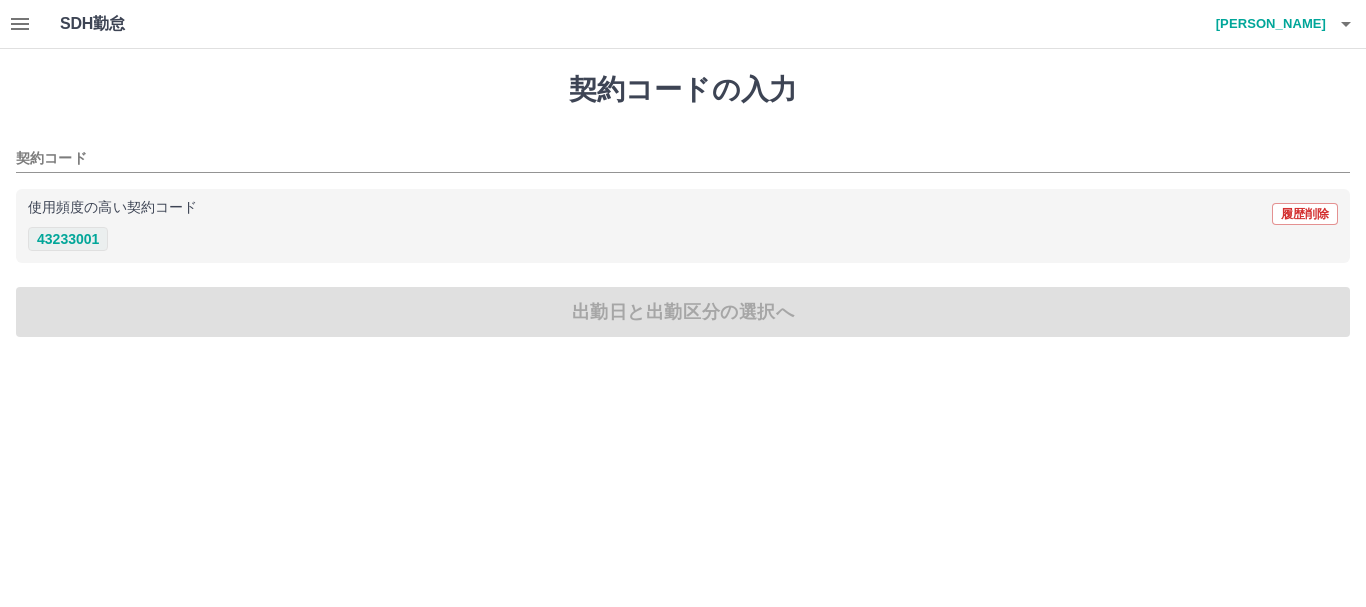 drag, startPoint x: 84, startPoint y: 244, endPoint x: 99, endPoint y: 242, distance: 15.132746 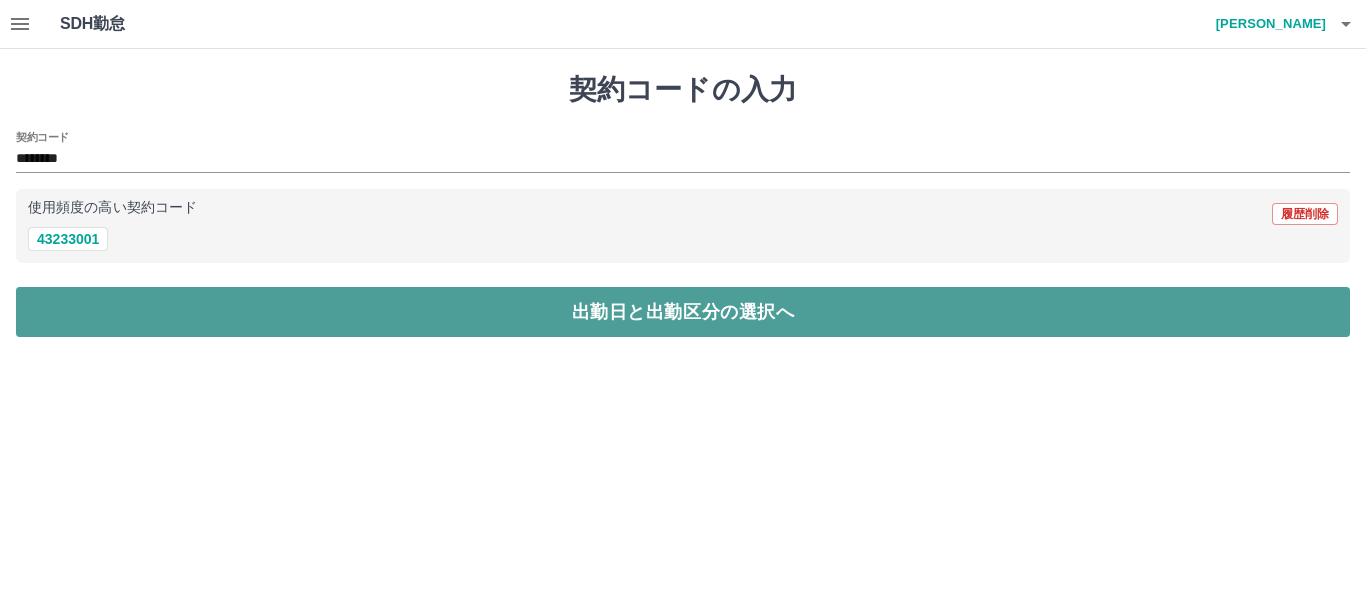 click on "出勤日と出勤区分の選択へ" at bounding box center [683, 312] 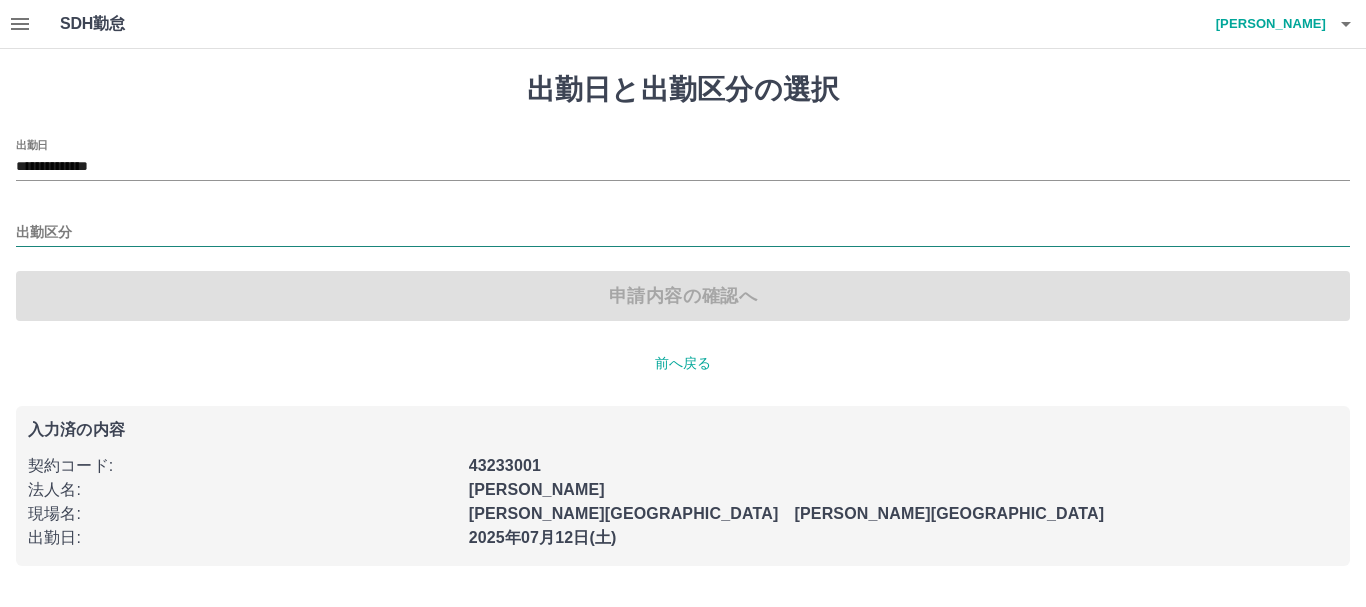 click on "出勤区分" at bounding box center [683, 233] 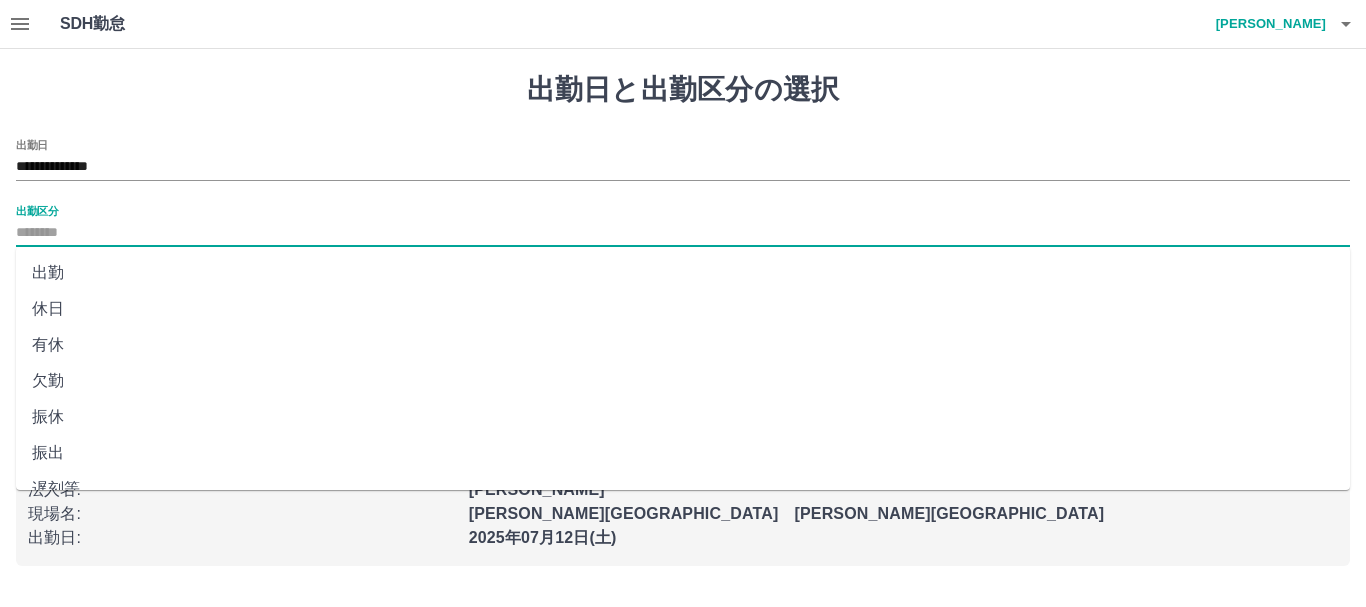 drag, startPoint x: 85, startPoint y: 268, endPoint x: 213, endPoint y: 268, distance: 128 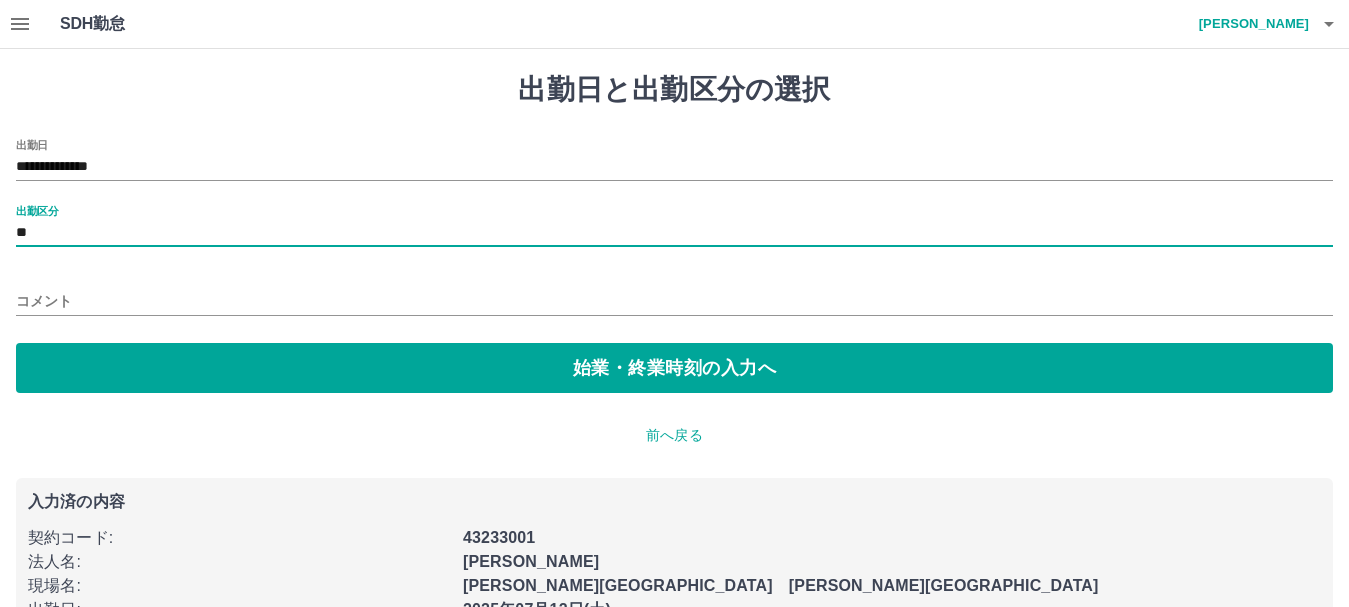 drag, startPoint x: 577, startPoint y: 363, endPoint x: 558, endPoint y: 341, distance: 29.068884 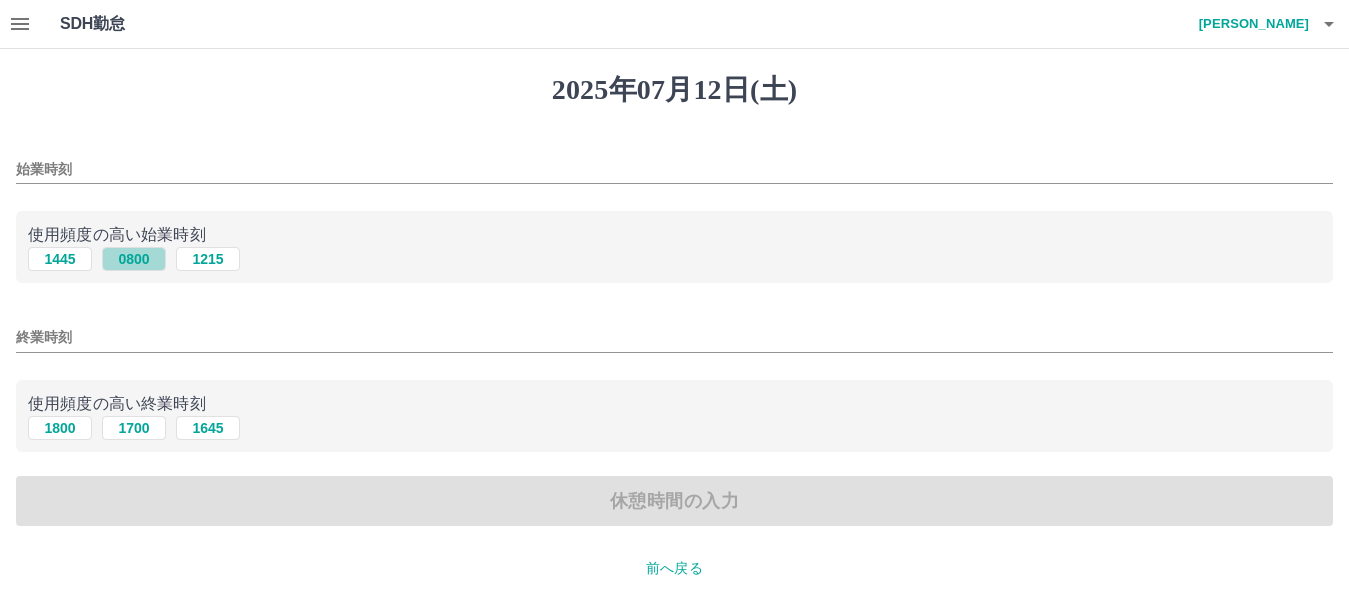 click on "0800" at bounding box center (134, 259) 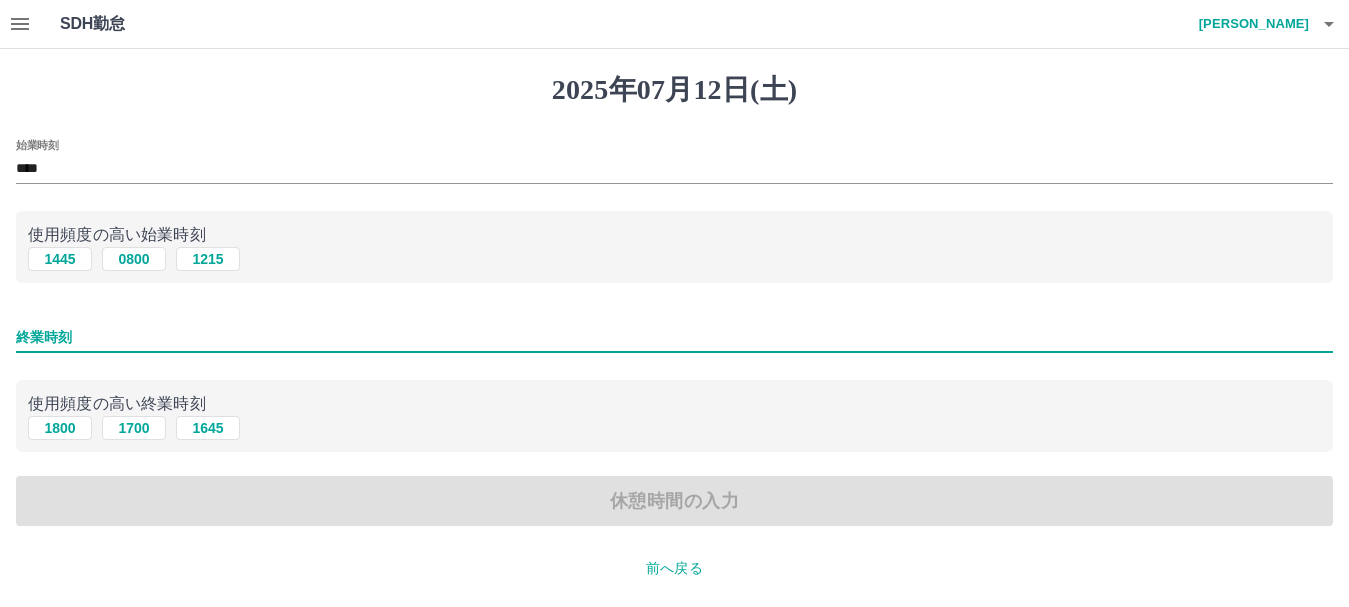 click on "終業時刻" at bounding box center (674, 337) 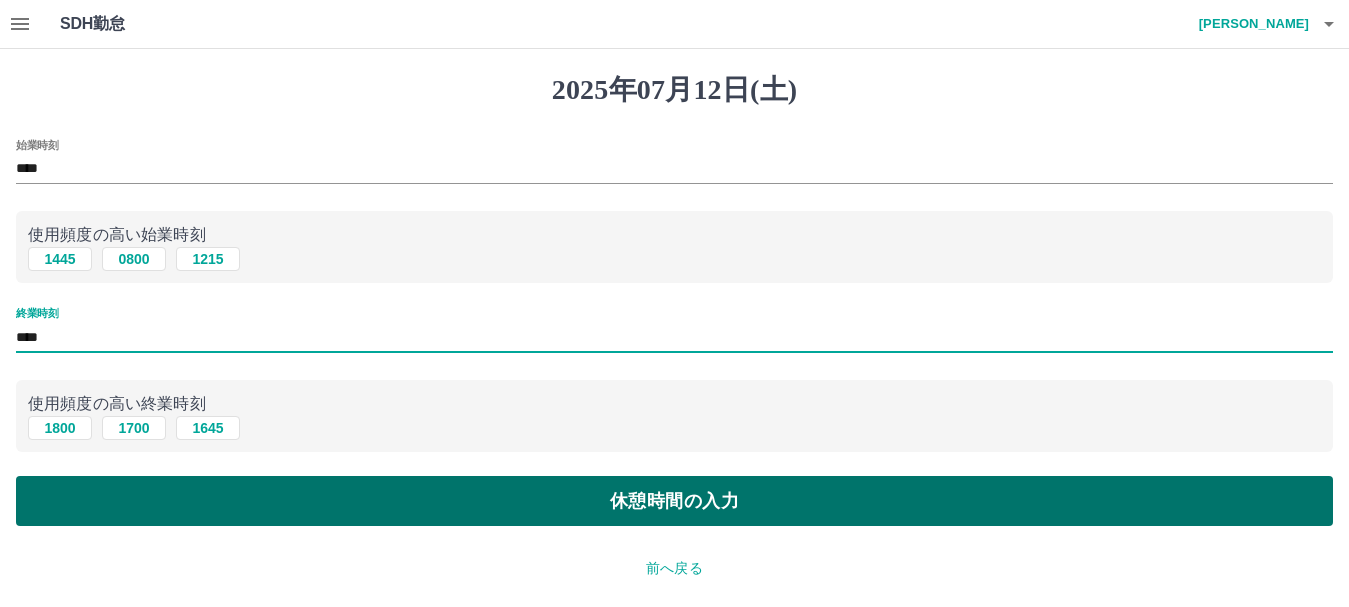 type on "****" 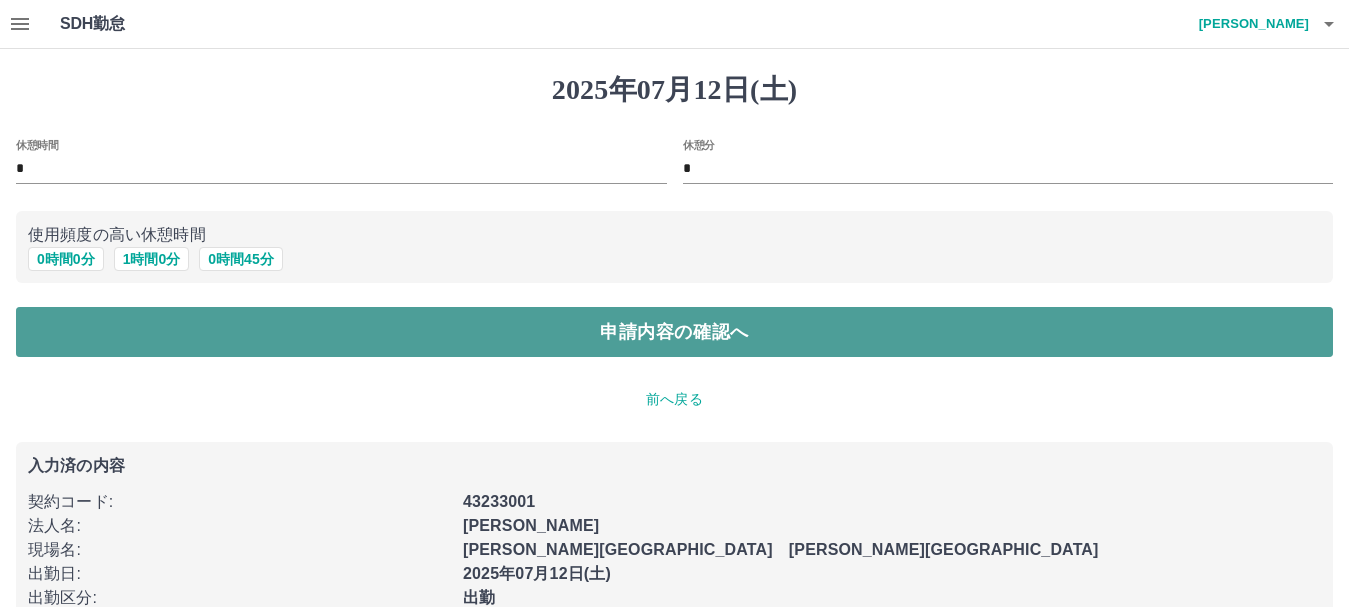 click on "申請内容の確認へ" at bounding box center (674, 332) 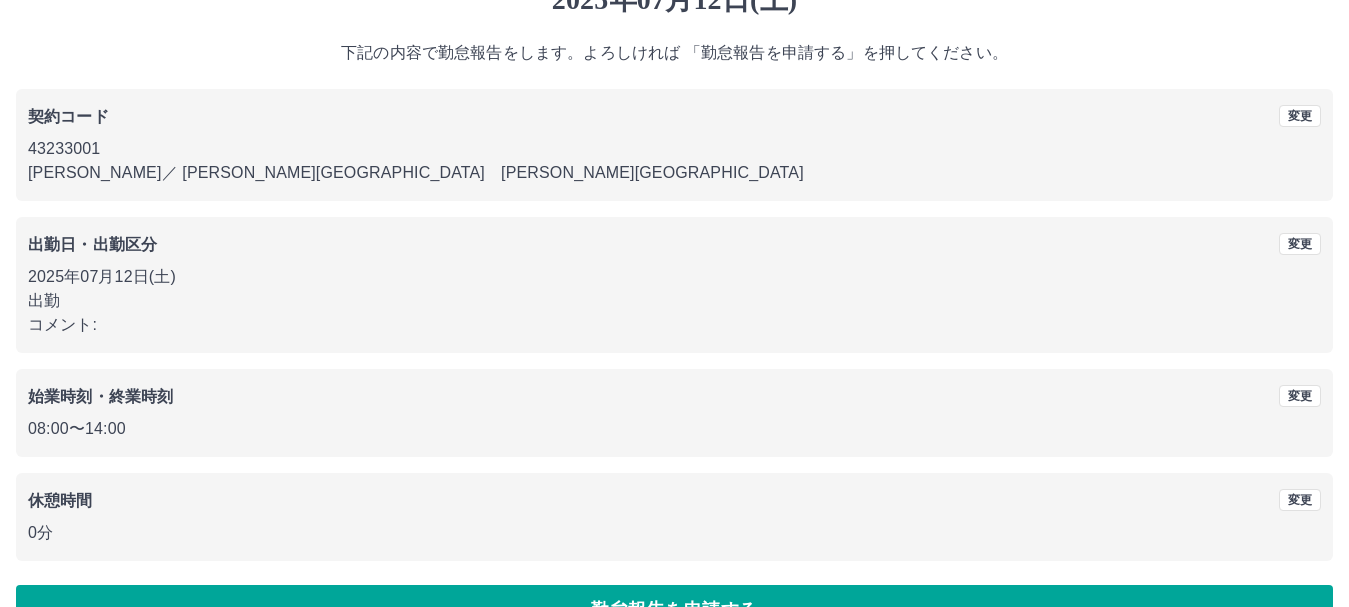 scroll, scrollTop: 142, scrollLeft: 0, axis: vertical 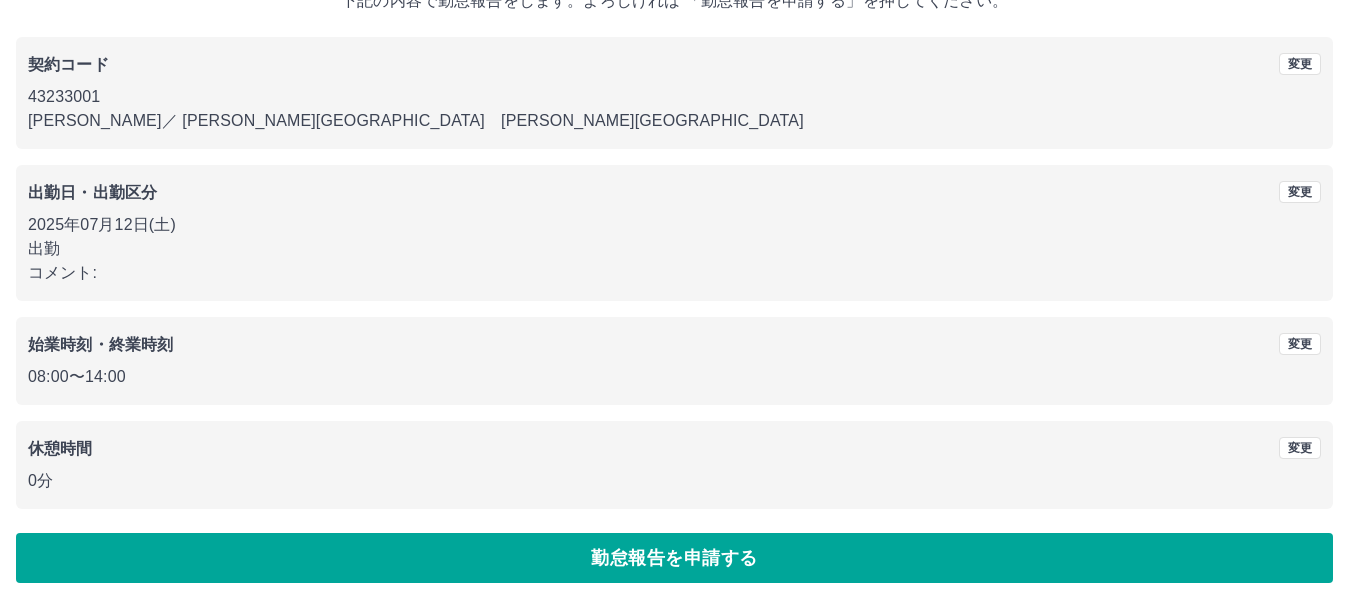 click on "勤怠報告を申請する" at bounding box center (674, 558) 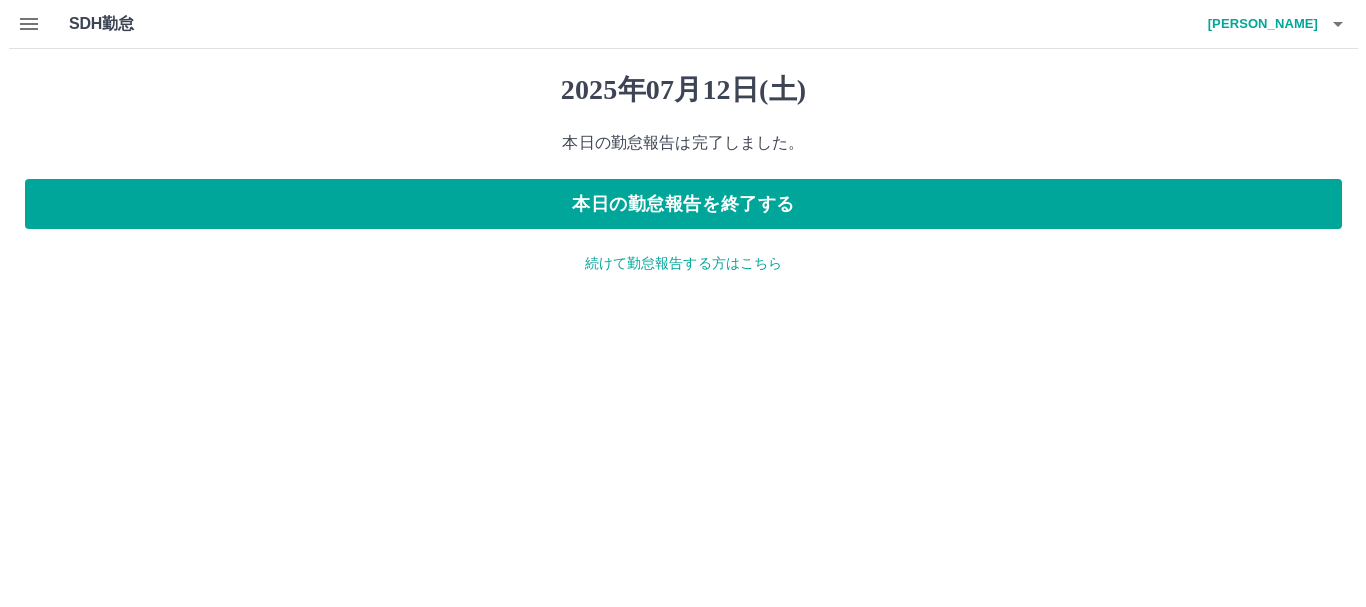 scroll, scrollTop: 0, scrollLeft: 0, axis: both 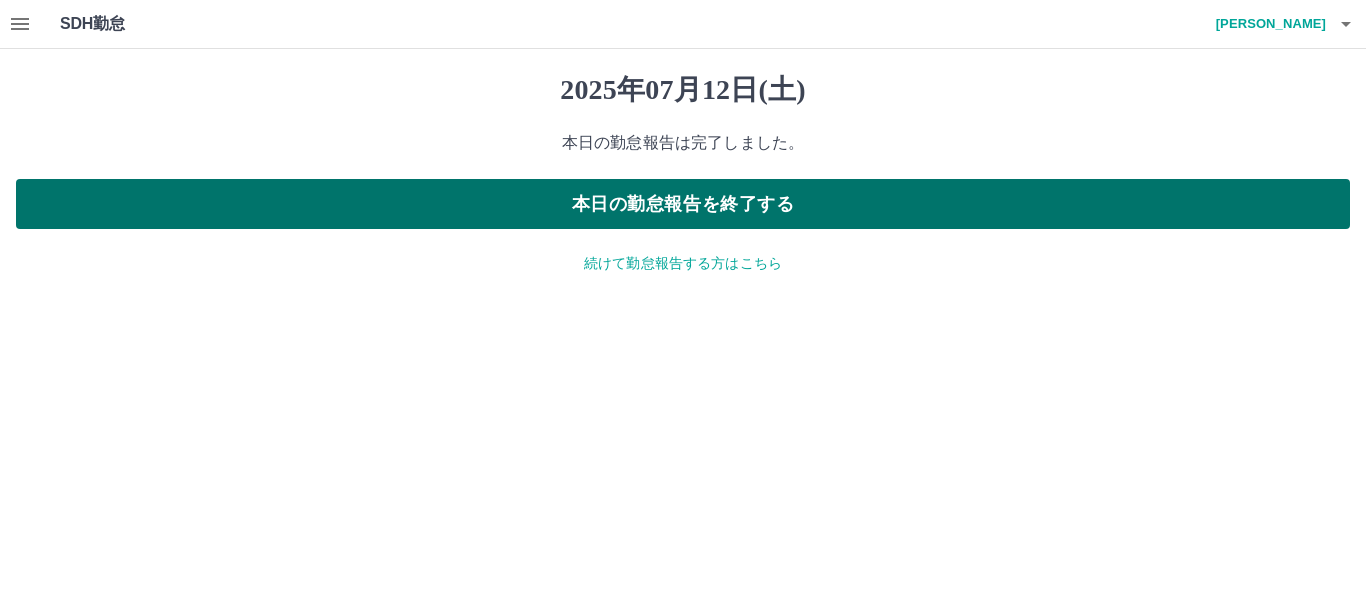 drag, startPoint x: 711, startPoint y: 208, endPoint x: 714, endPoint y: 184, distance: 24.186773 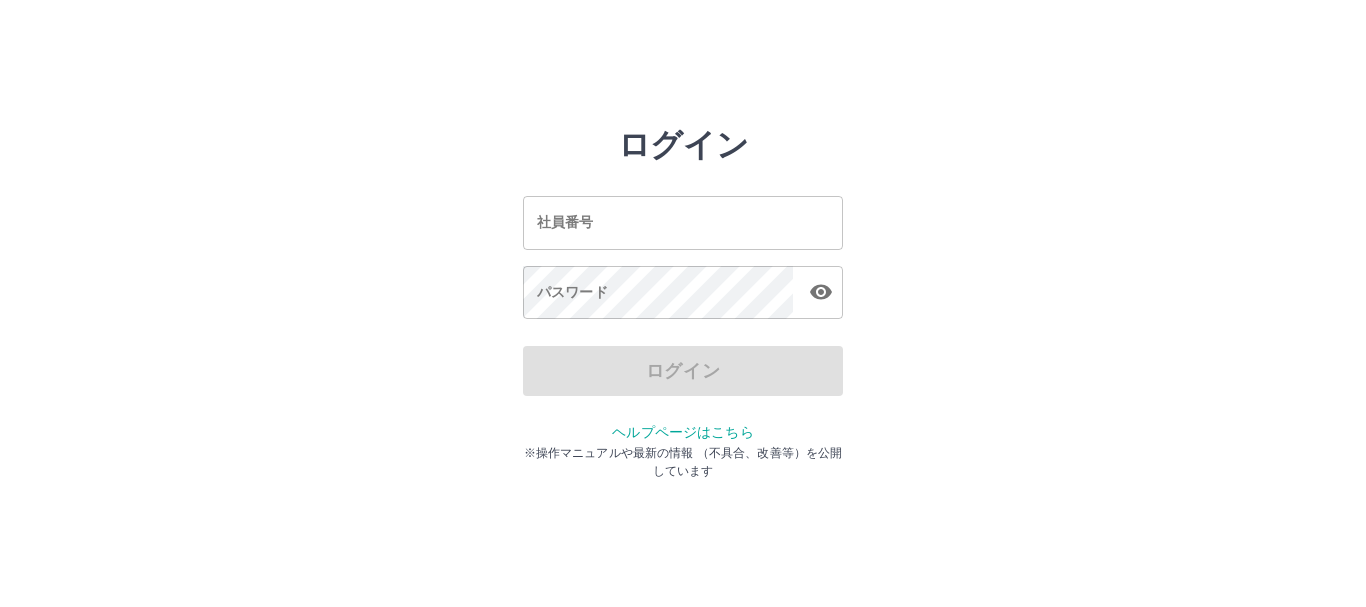 scroll, scrollTop: 0, scrollLeft: 0, axis: both 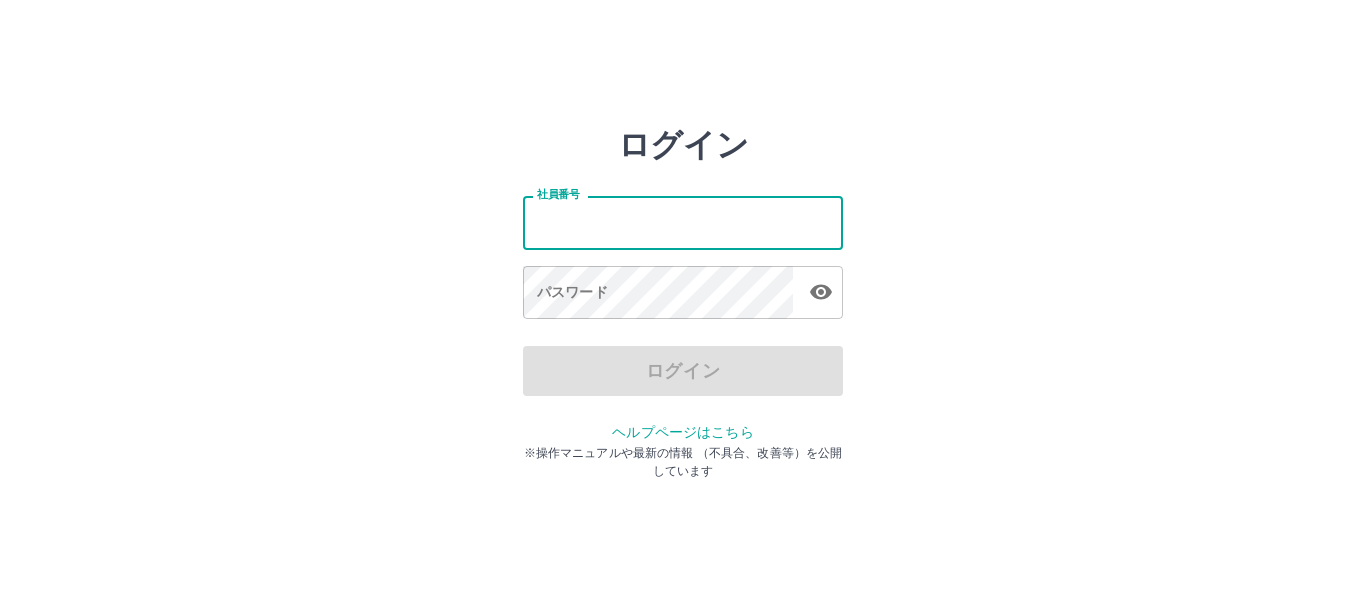 click on "社員番号" at bounding box center [683, 222] 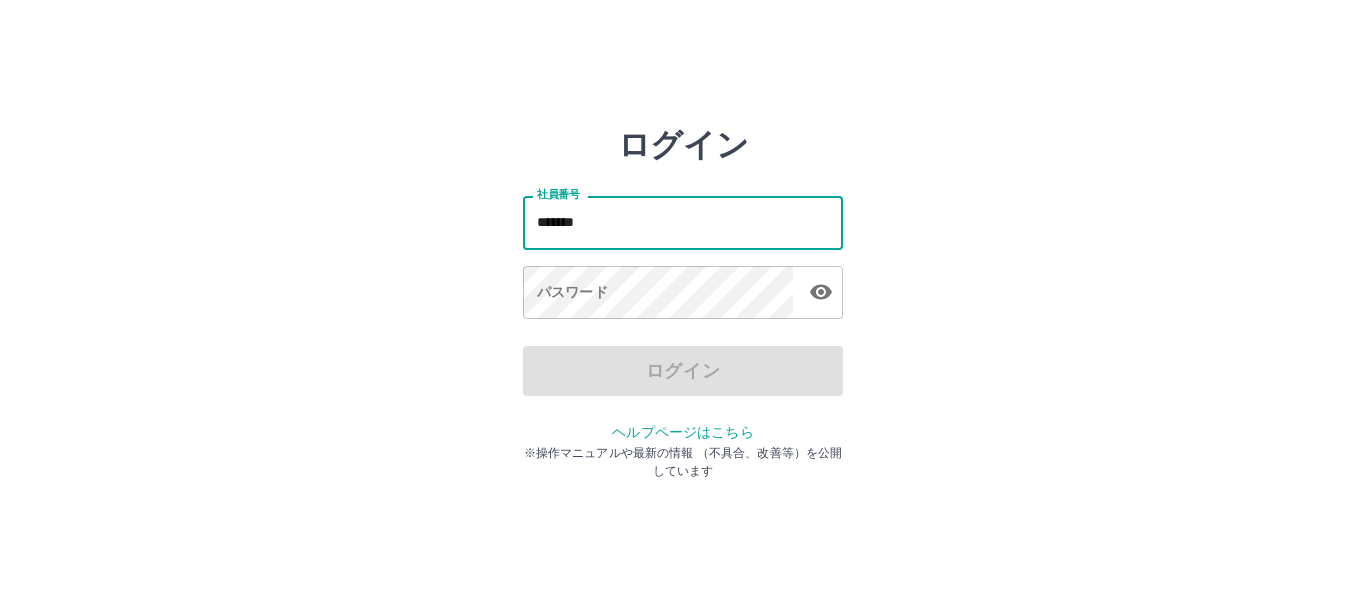 type on "*******" 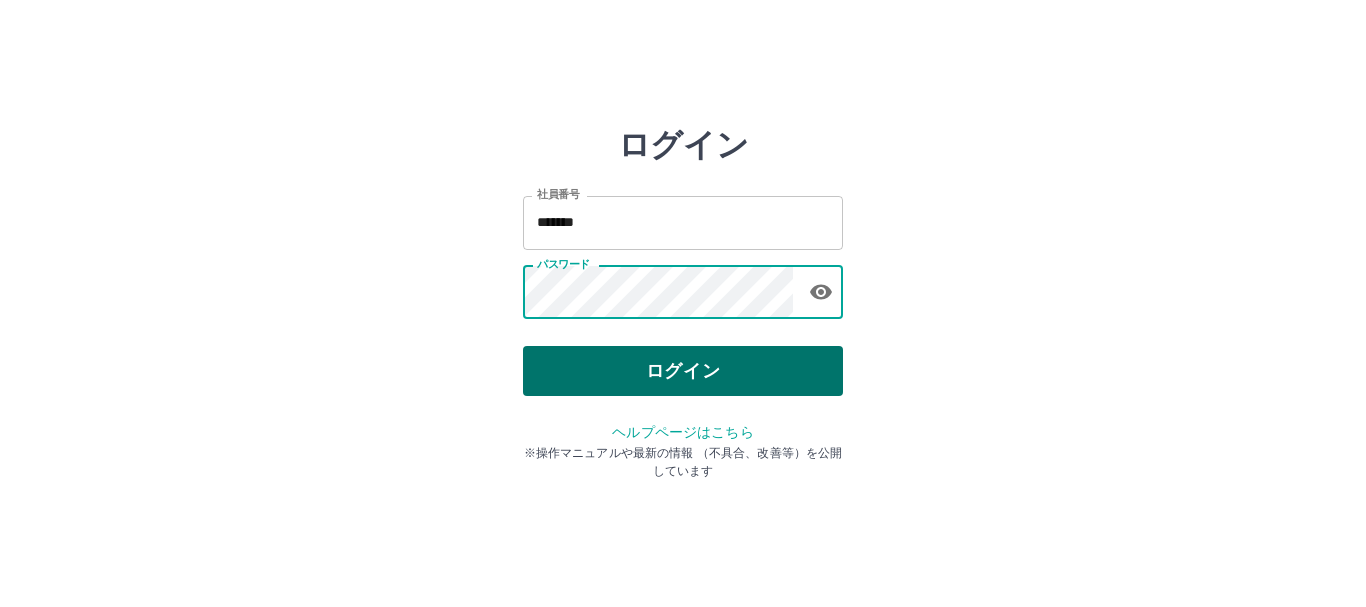 click on "ログイン" at bounding box center (683, 371) 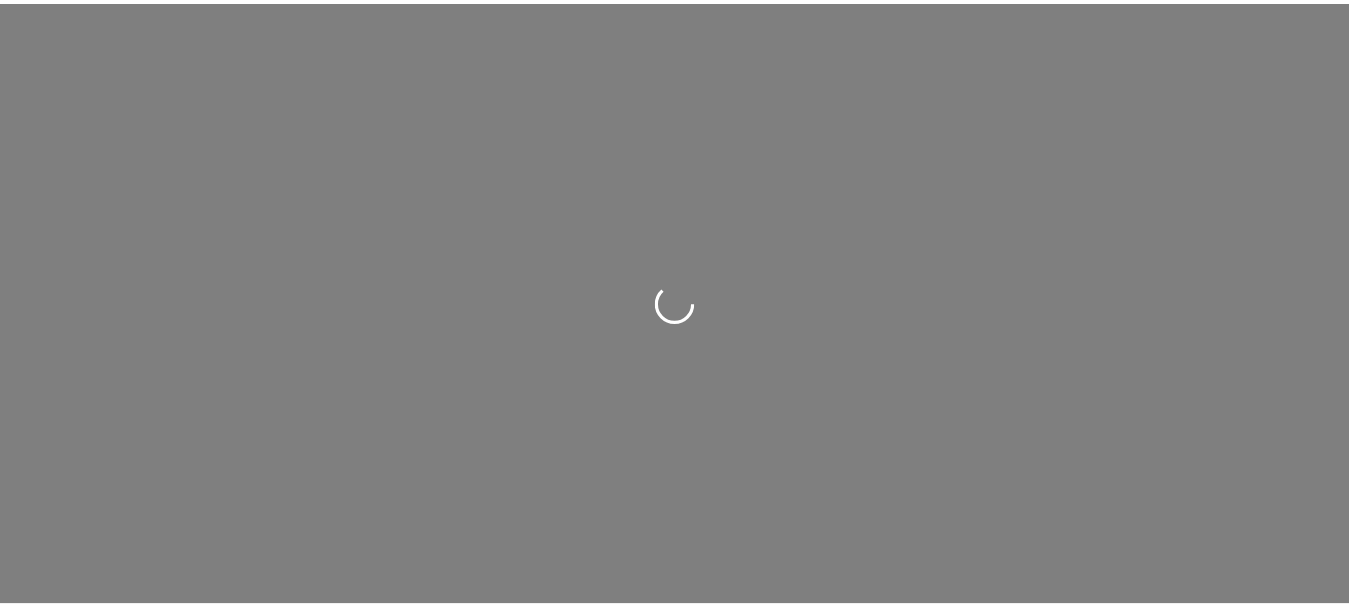 scroll, scrollTop: 0, scrollLeft: 0, axis: both 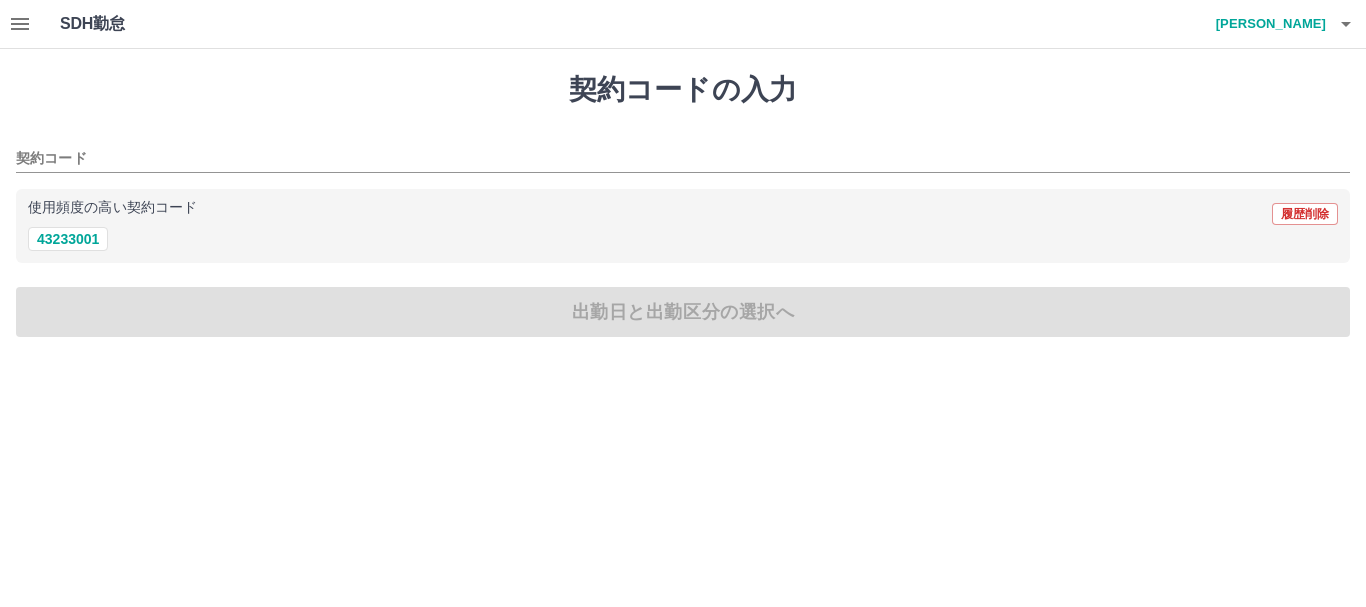 drag, startPoint x: 68, startPoint y: 248, endPoint x: 307, endPoint y: 268, distance: 239.83536 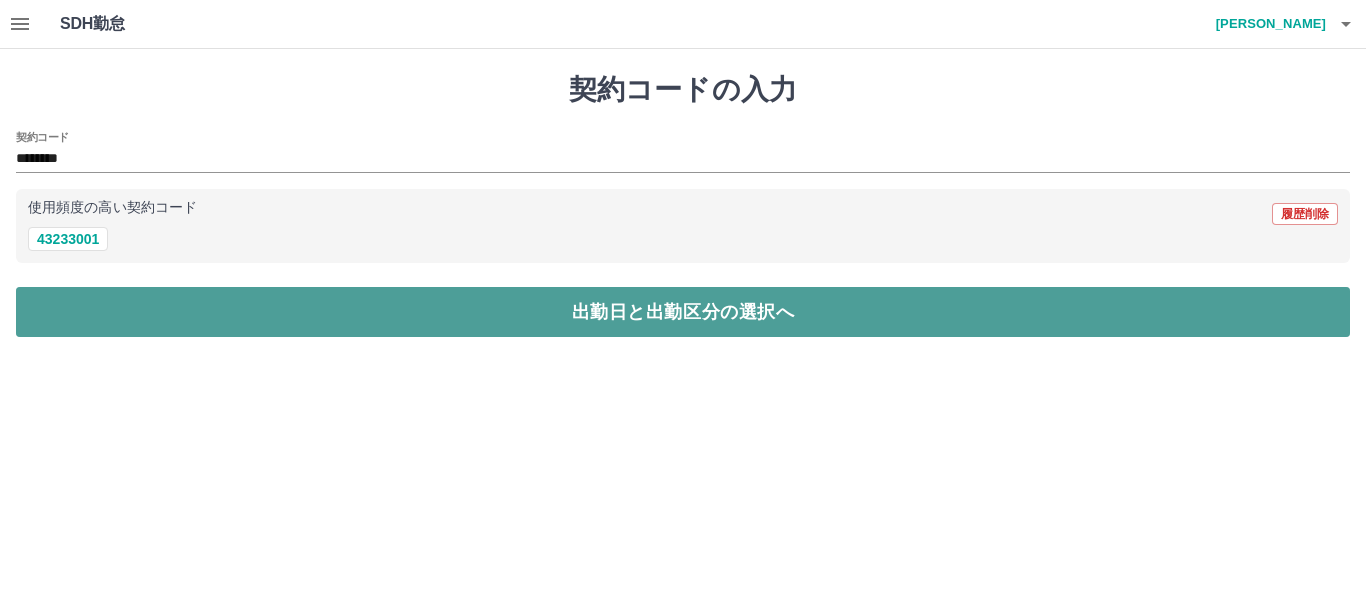 click on "出勤日と出勤区分の選択へ" at bounding box center [683, 312] 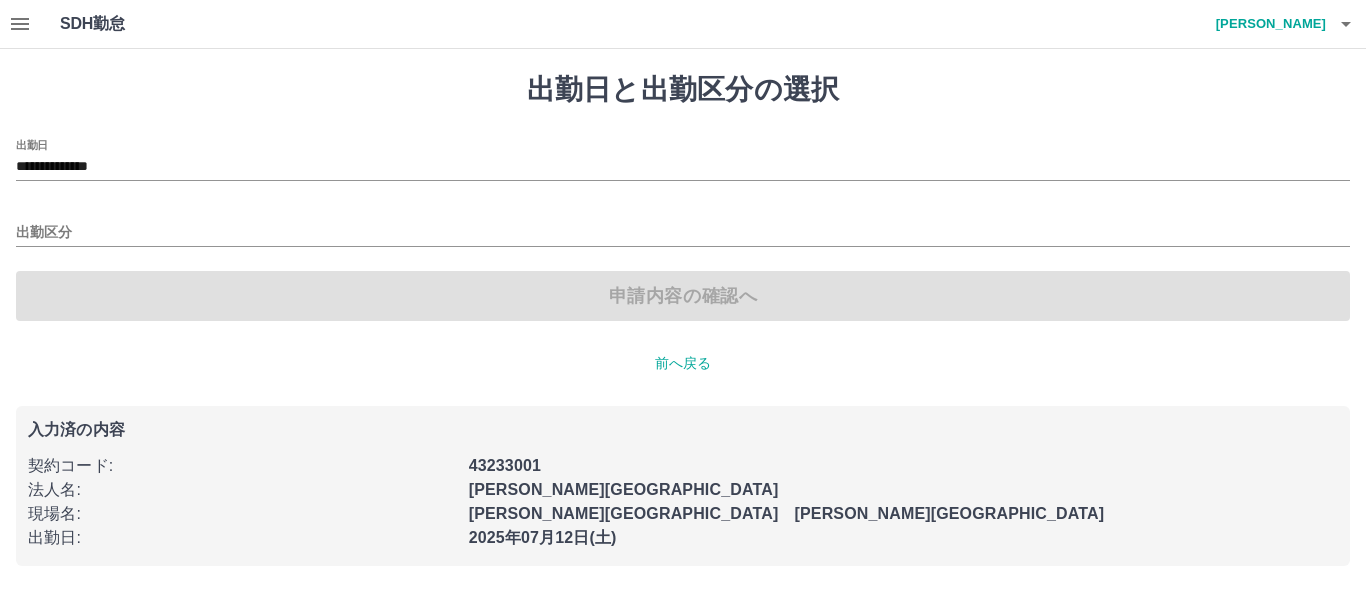 click on "出勤区分" at bounding box center (683, 226) 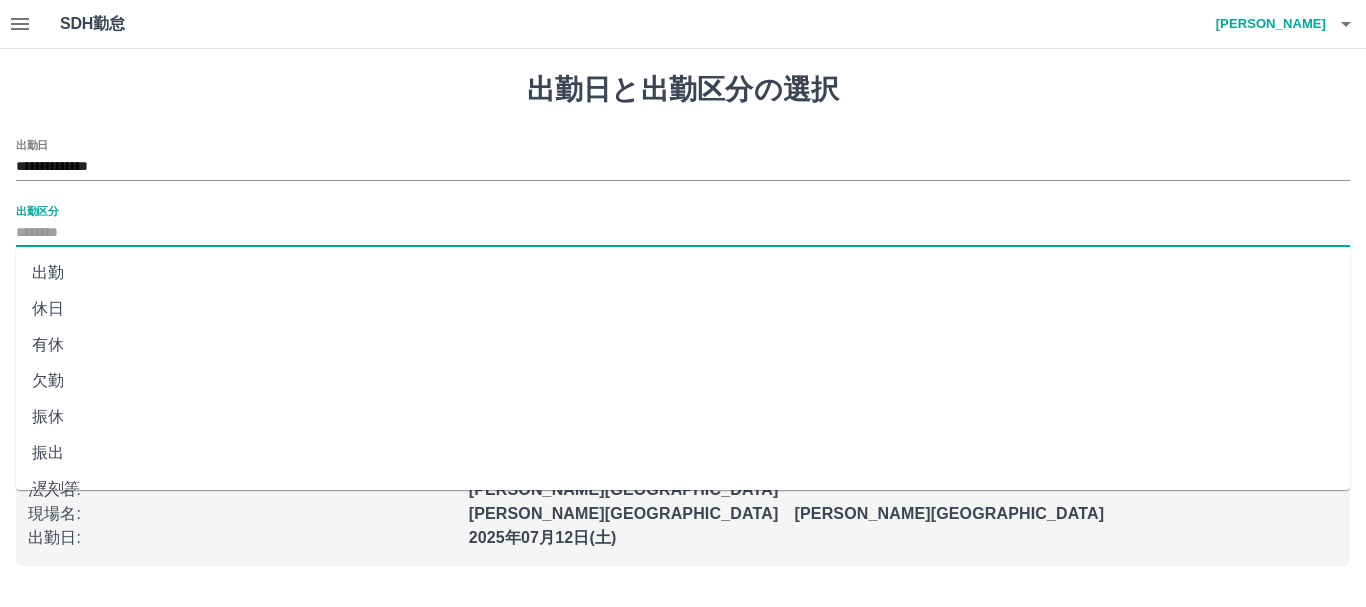 click on "出勤区分" at bounding box center (683, 233) 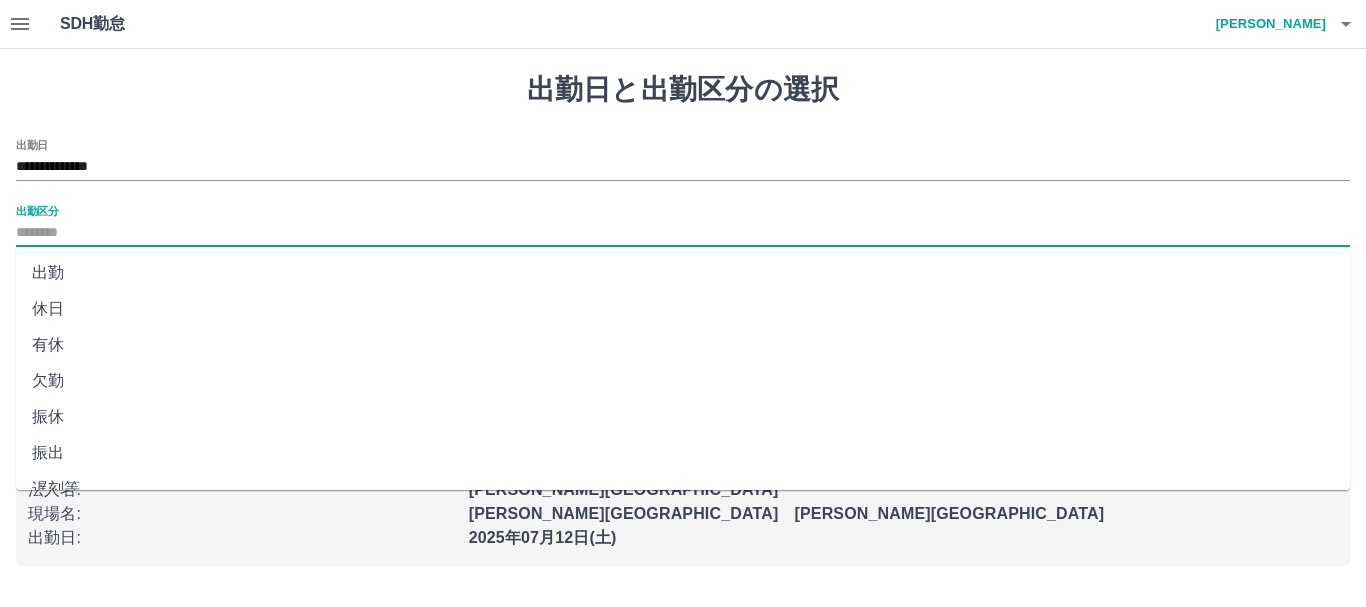 drag, startPoint x: 185, startPoint y: 277, endPoint x: 631, endPoint y: 328, distance: 448.90646 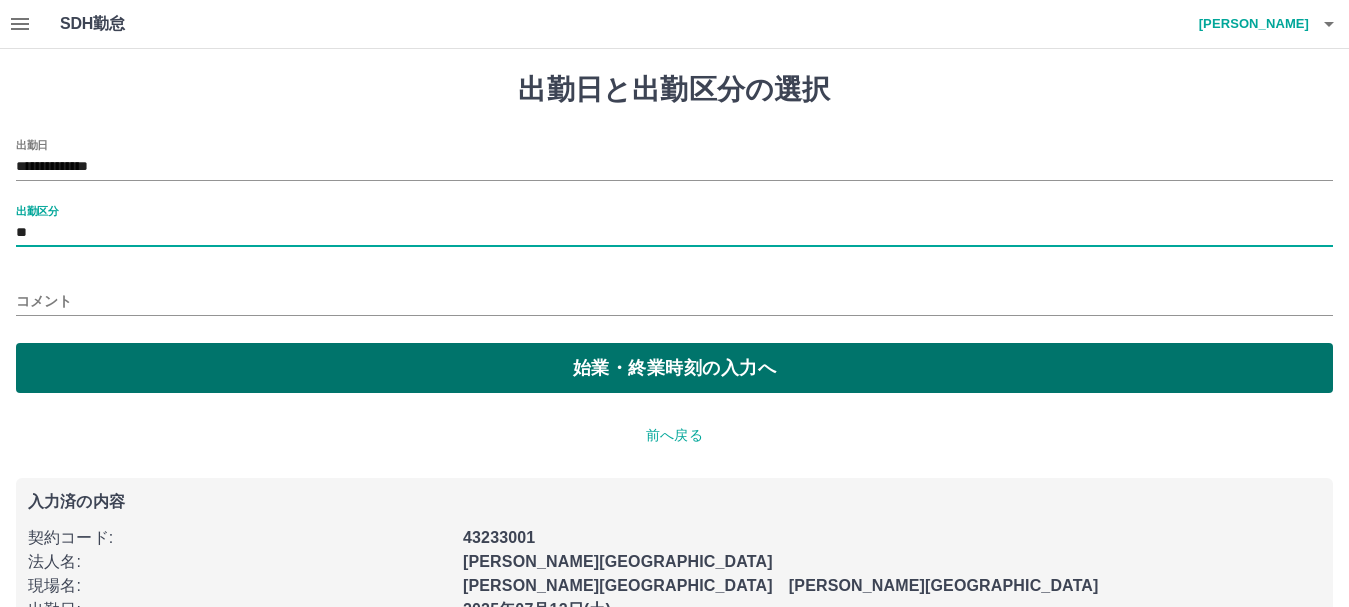 click on "始業・終業時刻の入力へ" at bounding box center [674, 368] 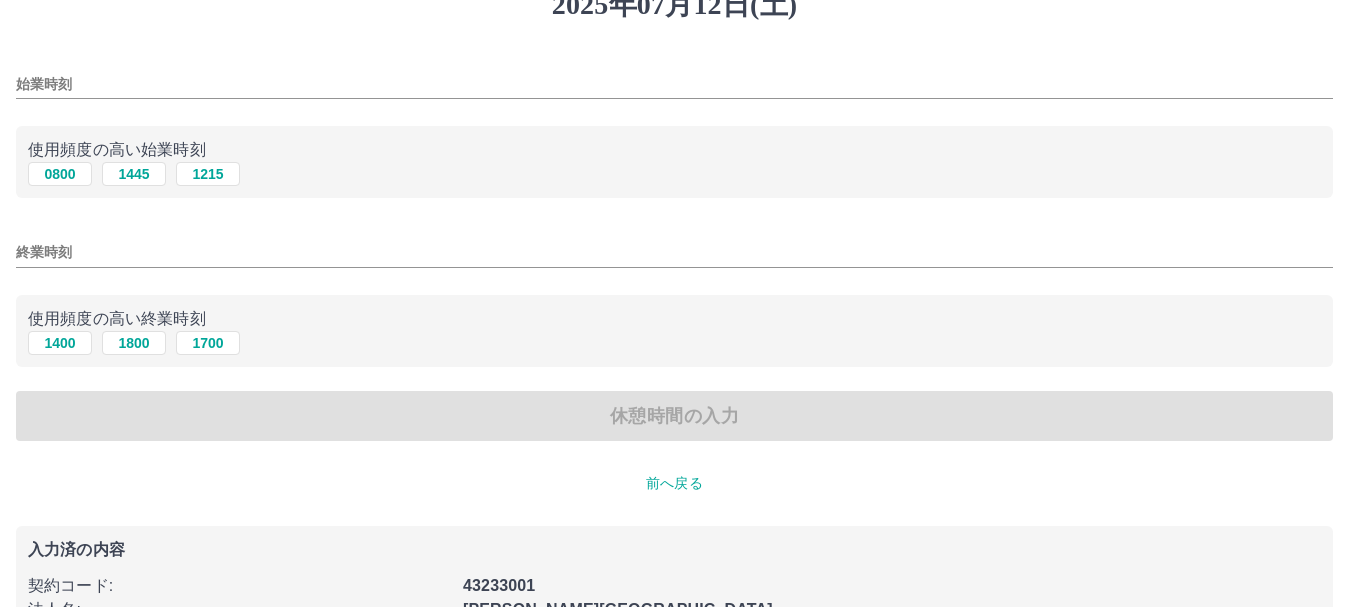 scroll, scrollTop: 213, scrollLeft: 0, axis: vertical 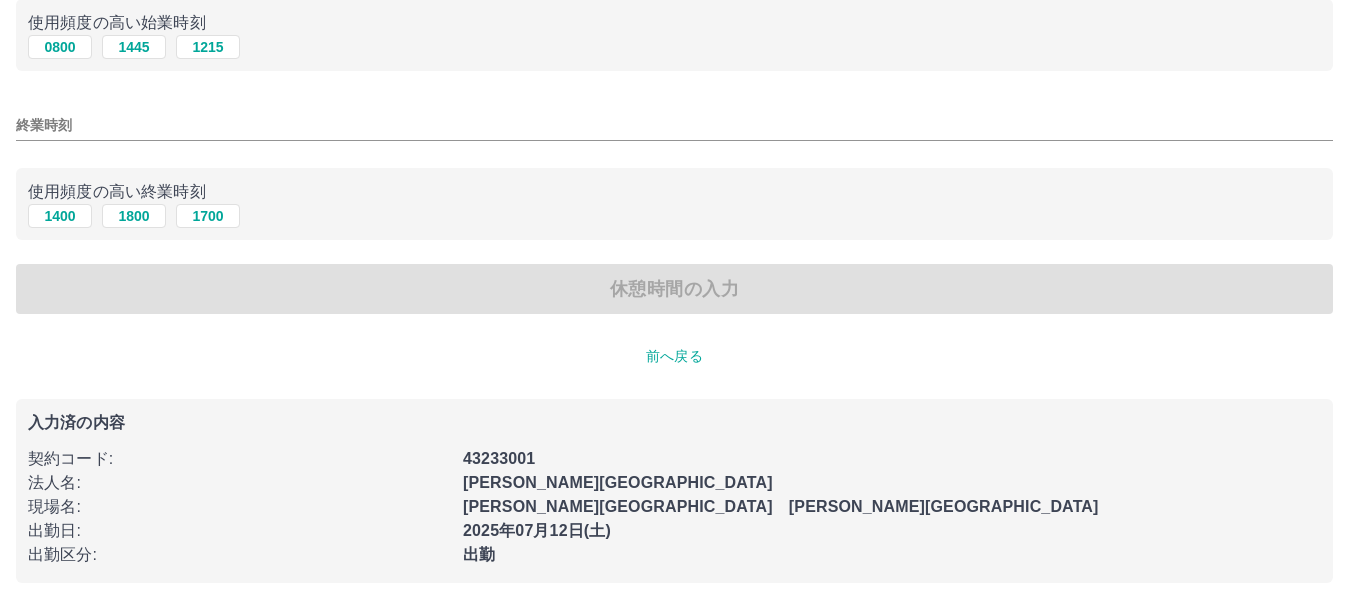 click on "前へ戻る" at bounding box center (674, 356) 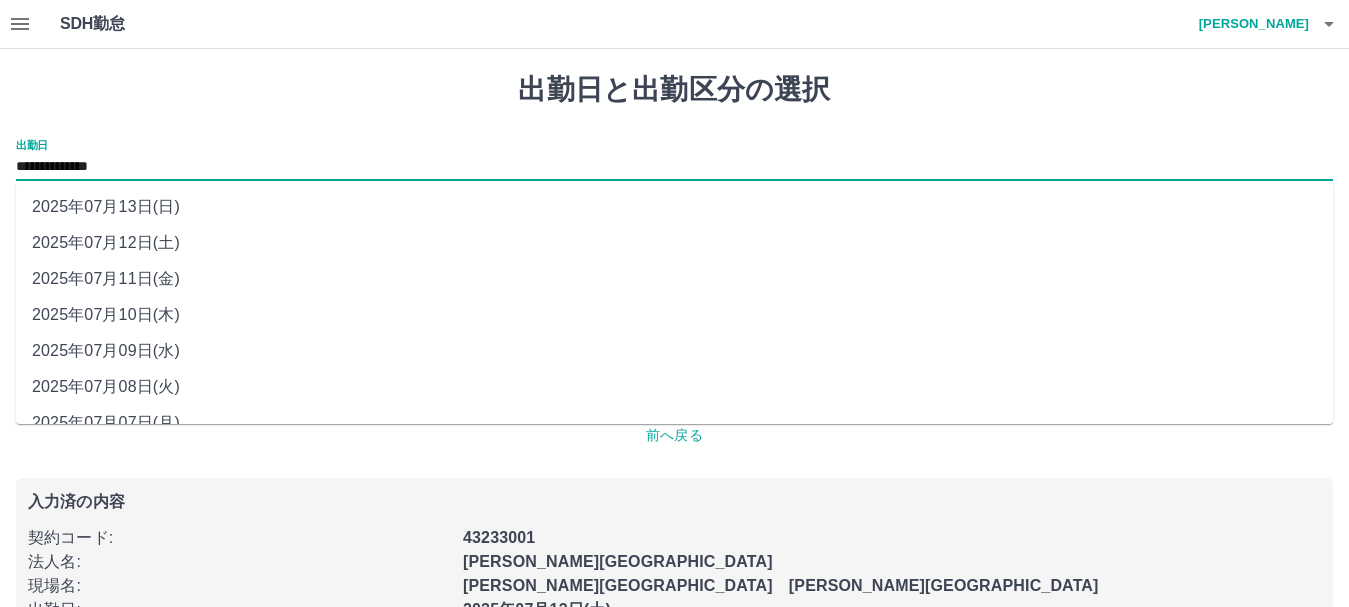 click on "**********" at bounding box center [674, 167] 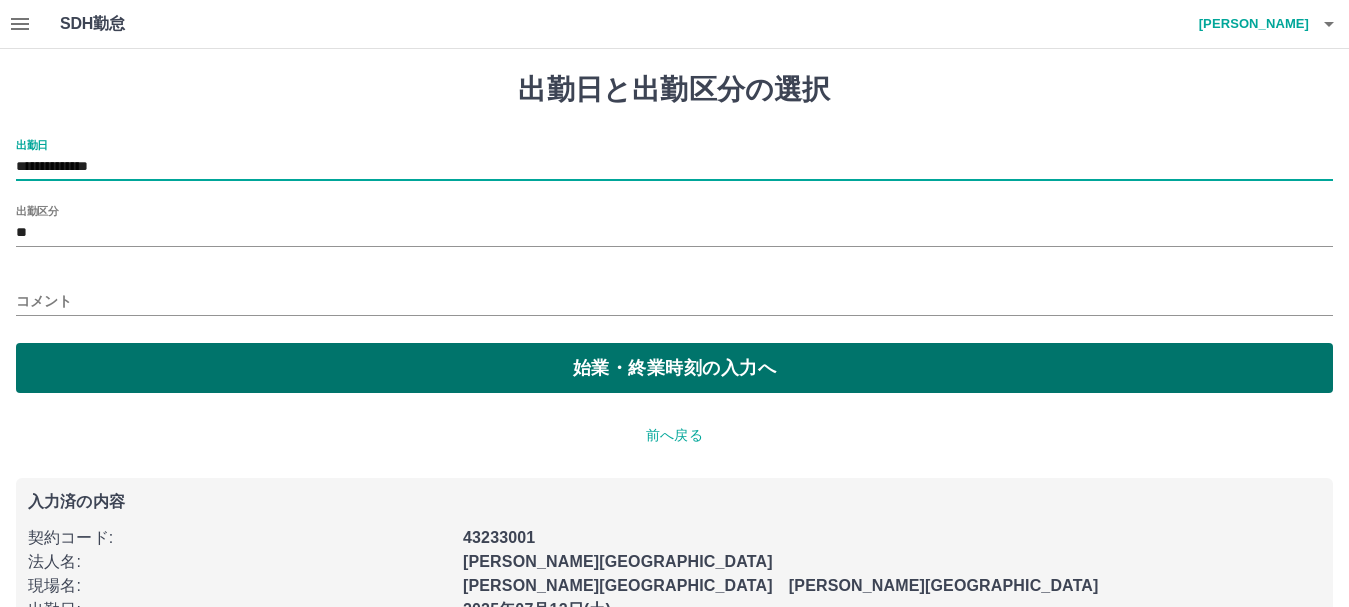 click on "始業・終業時刻の入力へ" at bounding box center (674, 368) 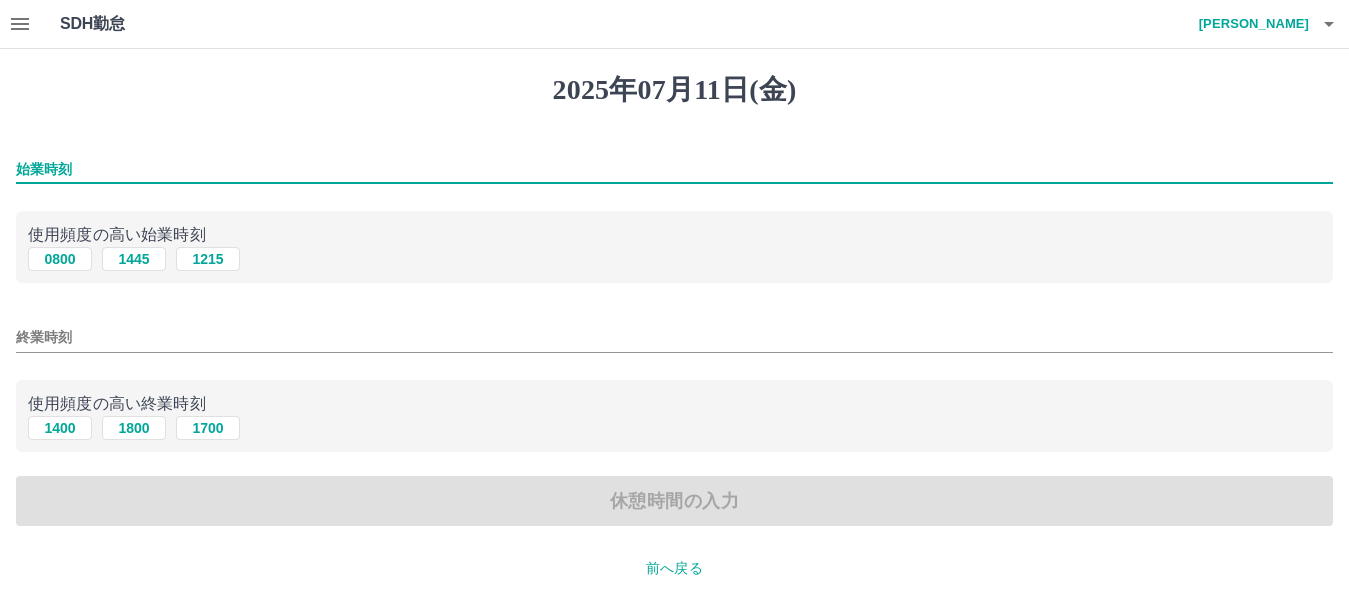 click on "始業時刻" at bounding box center [674, 169] 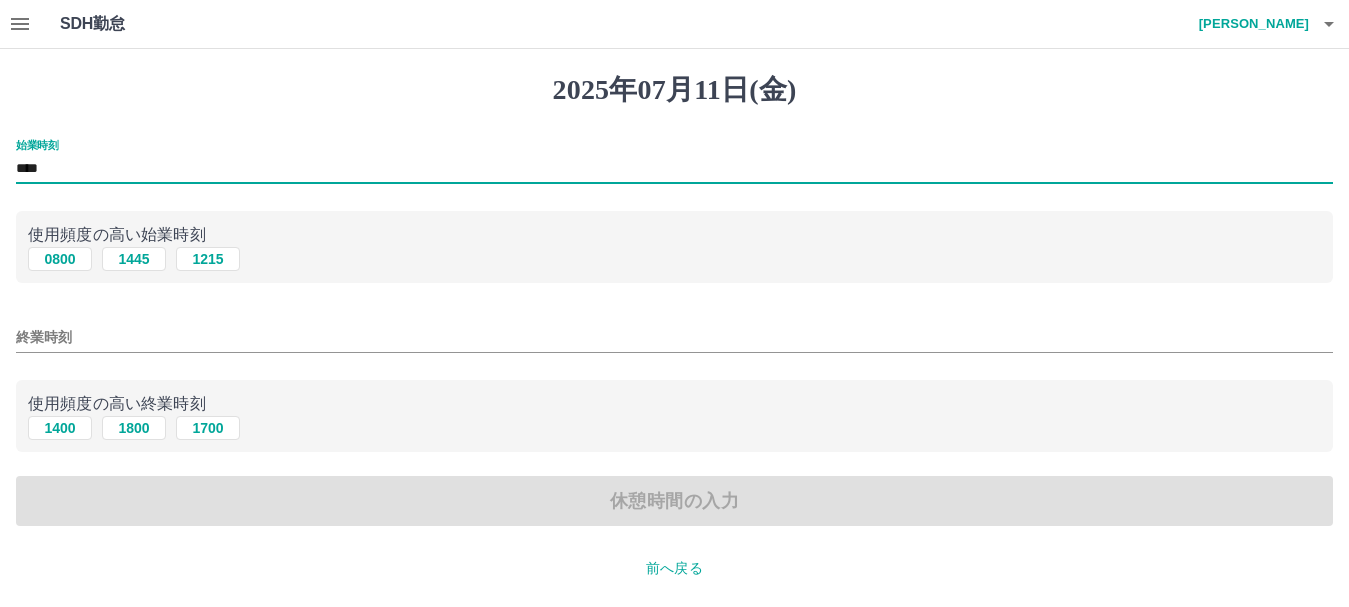 click on "終業時刻" at bounding box center (674, 337) 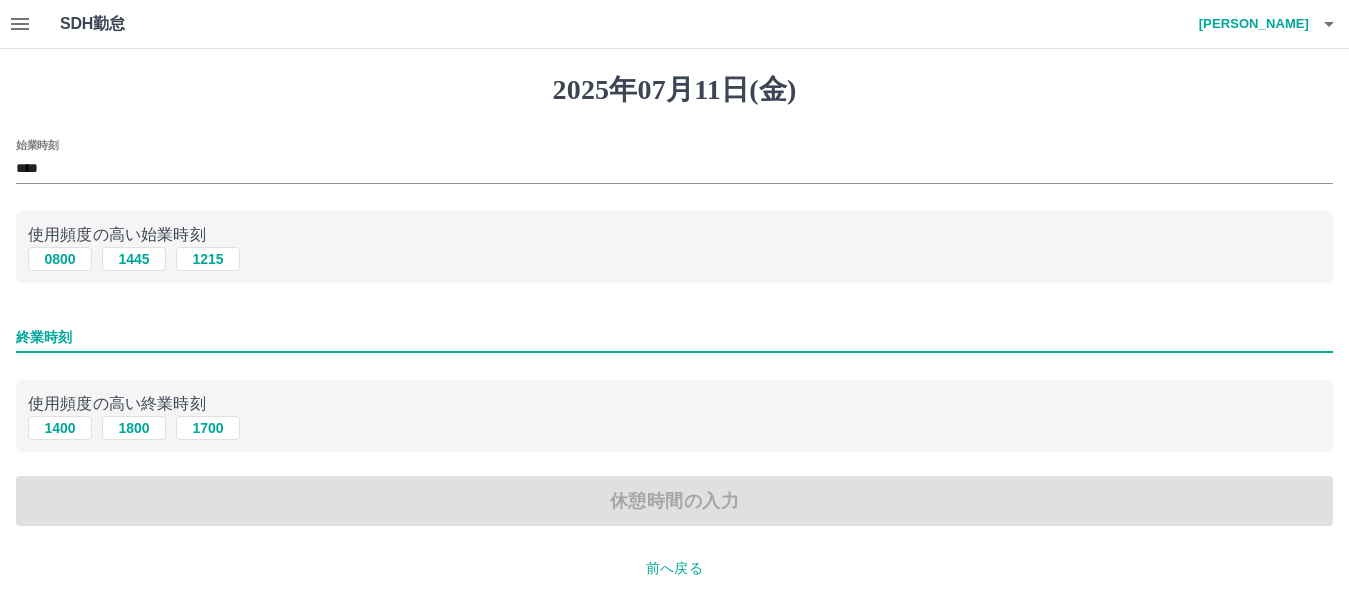 type on "****" 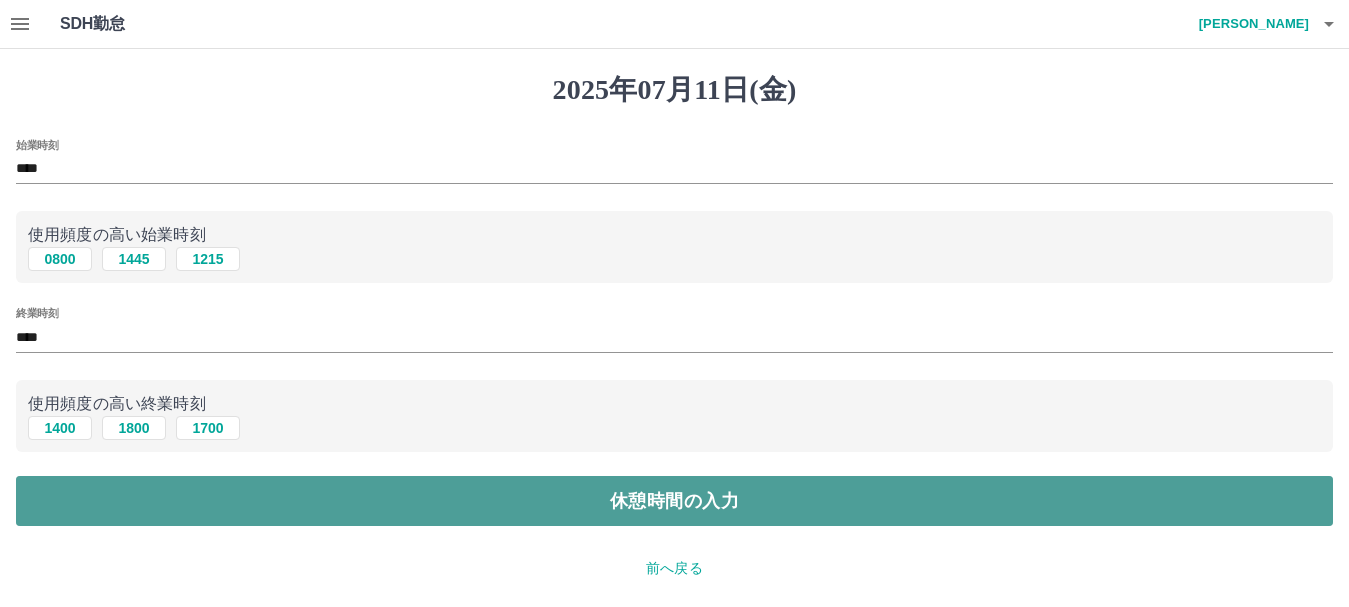 click on "休憩時間の入力" at bounding box center [674, 501] 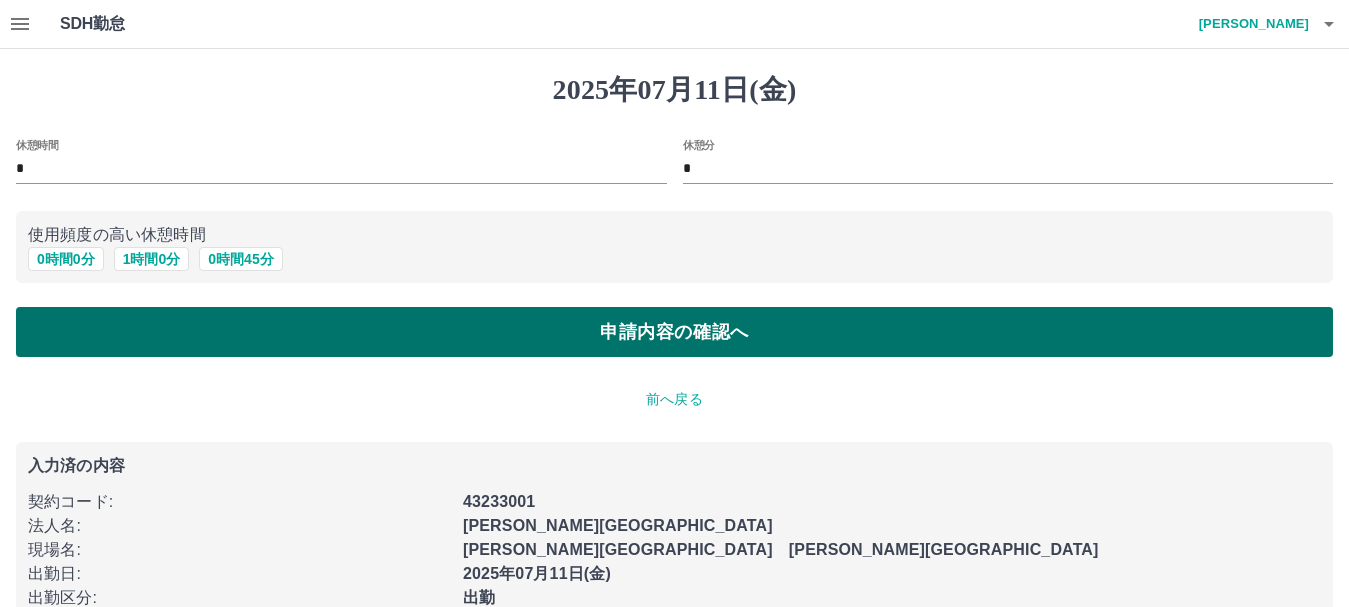 click on "申請内容の確認へ" at bounding box center (674, 332) 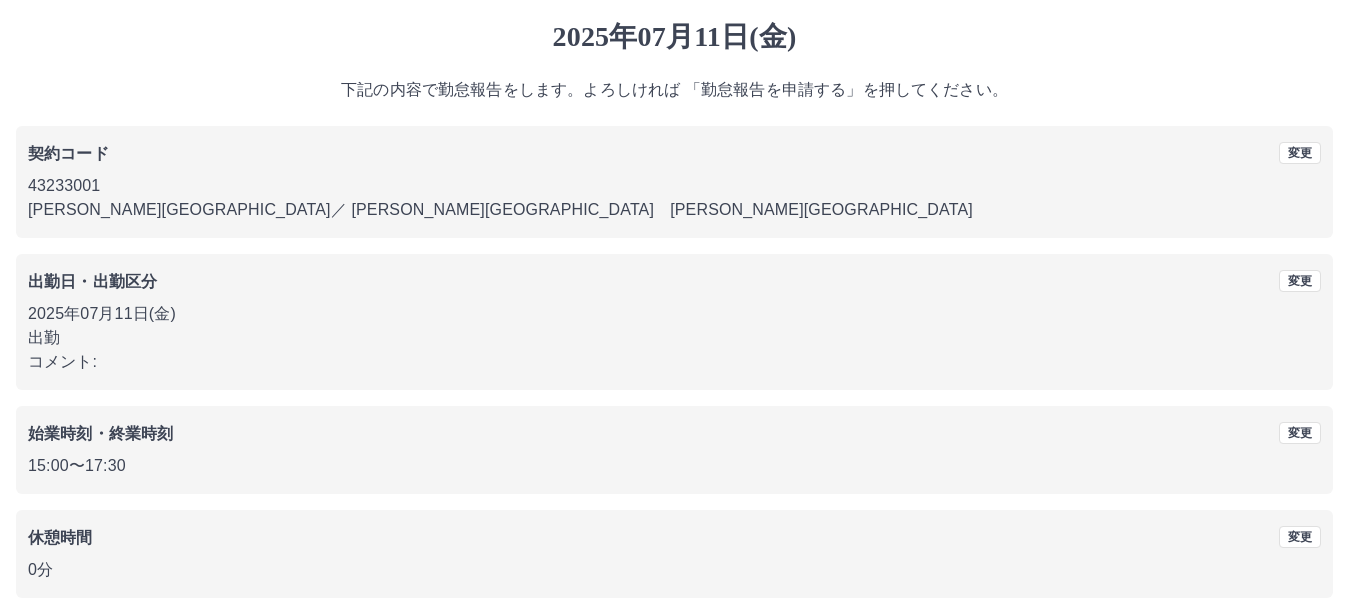 scroll, scrollTop: 142, scrollLeft: 0, axis: vertical 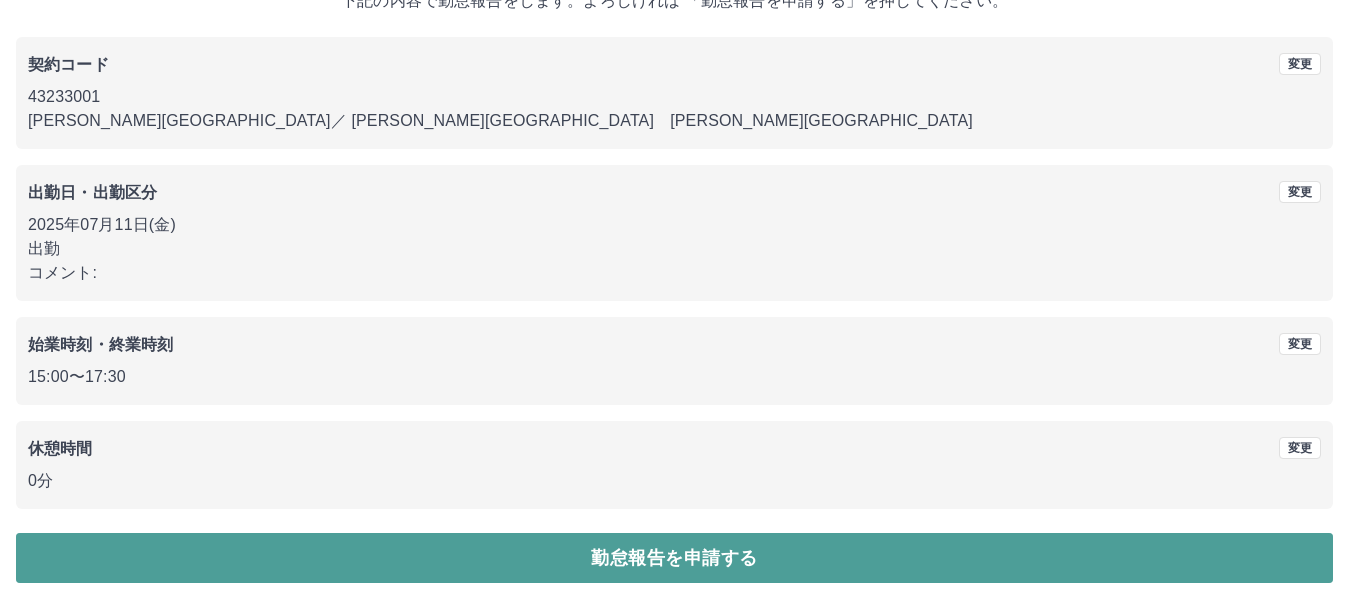 click on "勤怠報告を申請する" at bounding box center (674, 558) 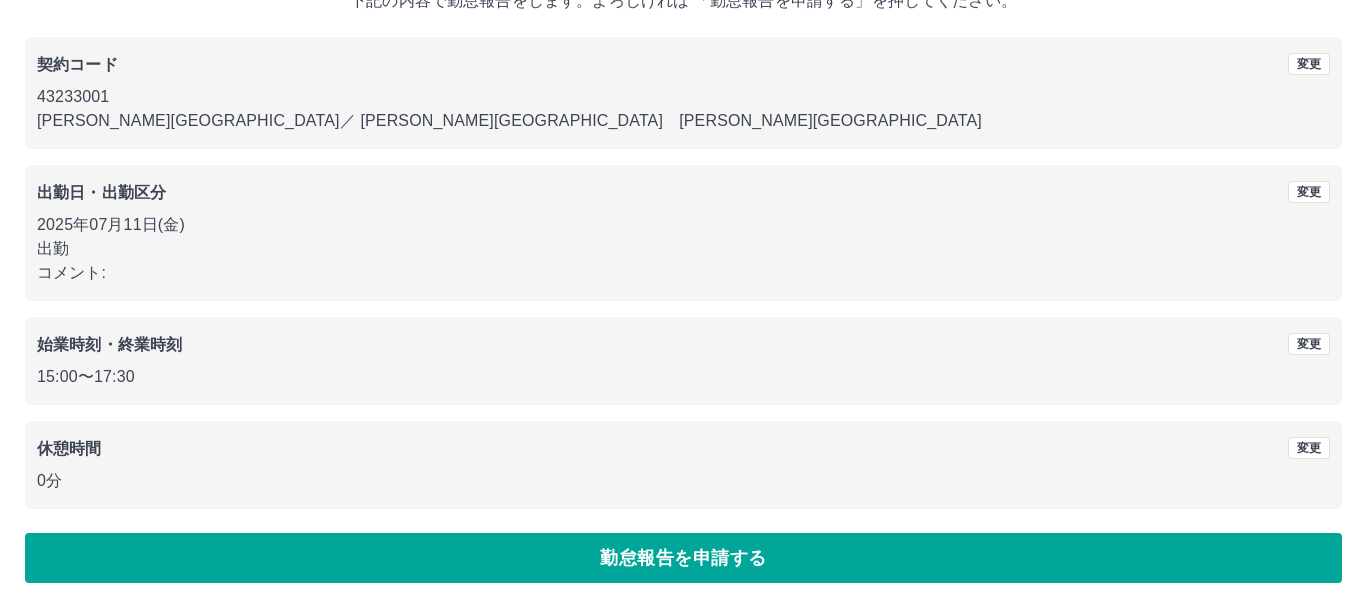 scroll, scrollTop: 0, scrollLeft: 0, axis: both 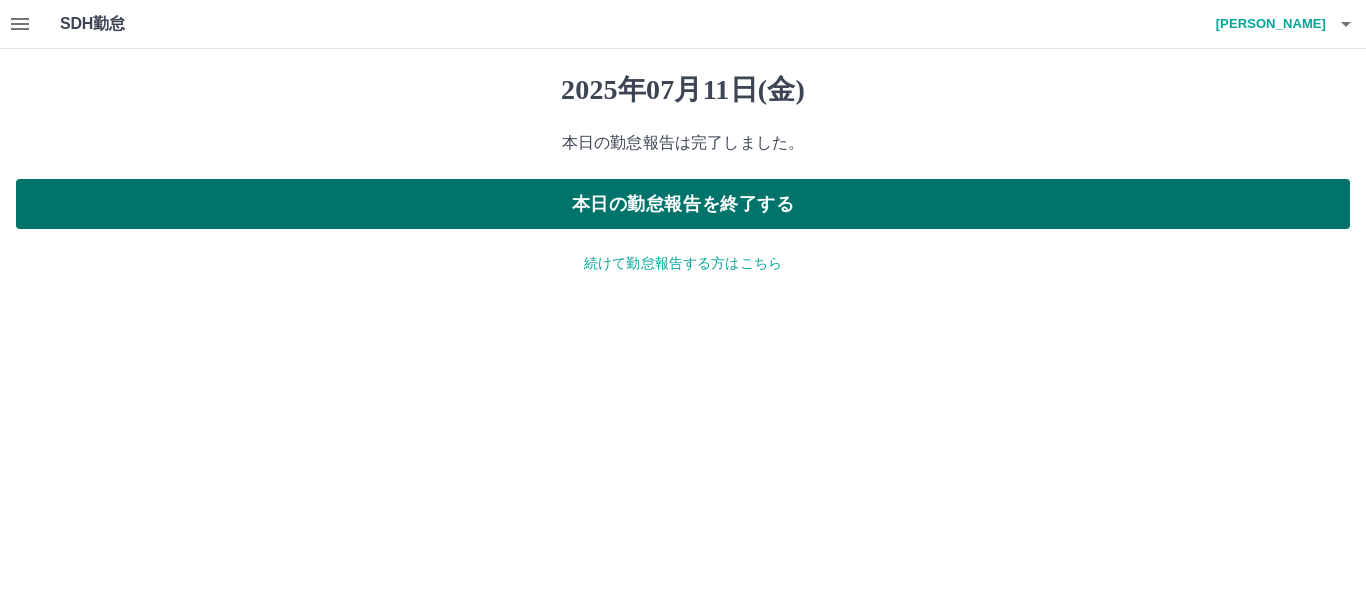 click on "本日の勤怠報告を終了する" at bounding box center [683, 204] 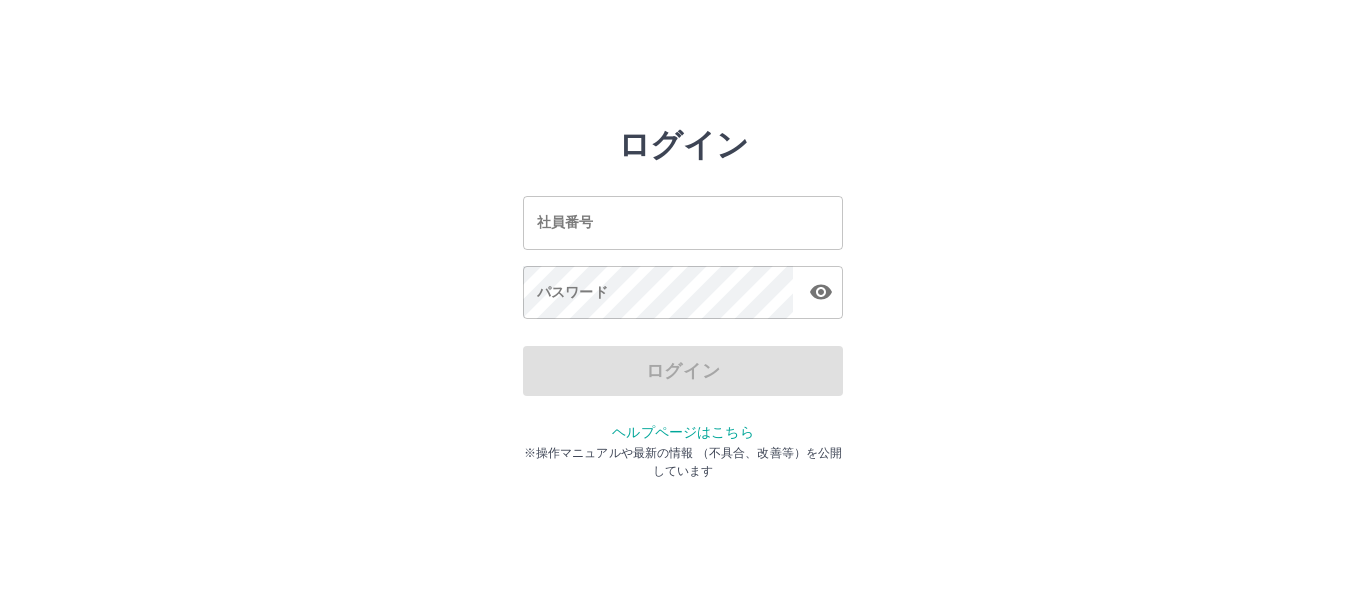 scroll, scrollTop: 0, scrollLeft: 0, axis: both 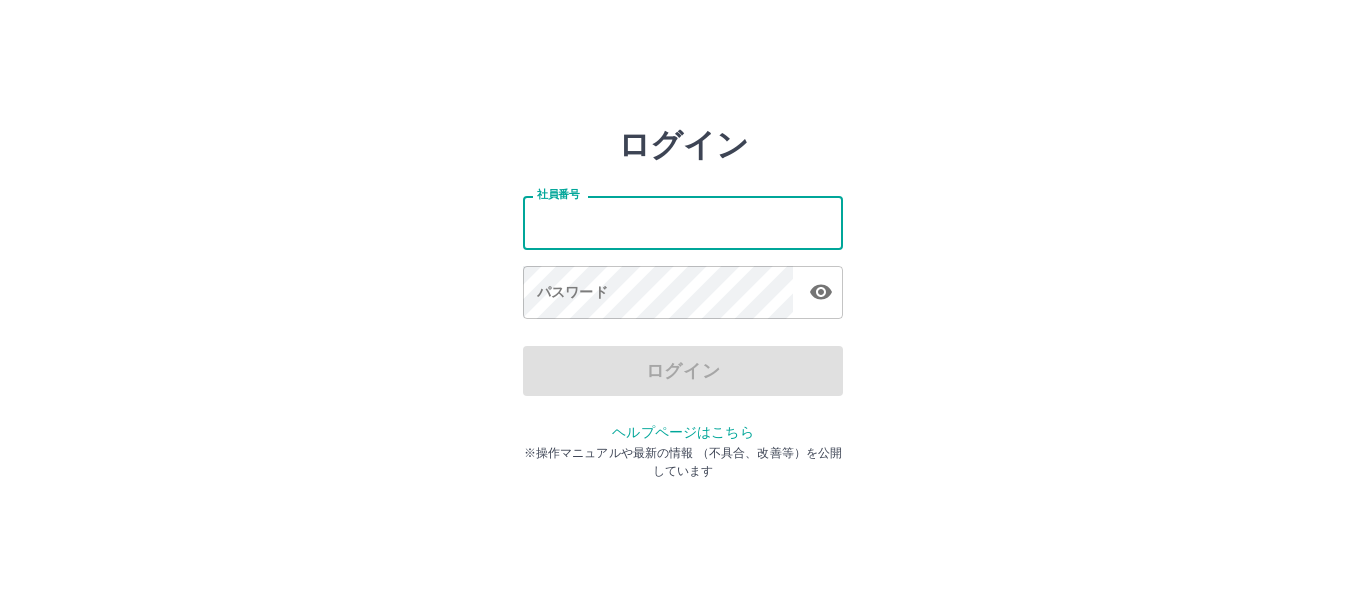 click on "社員番号" at bounding box center [683, 222] 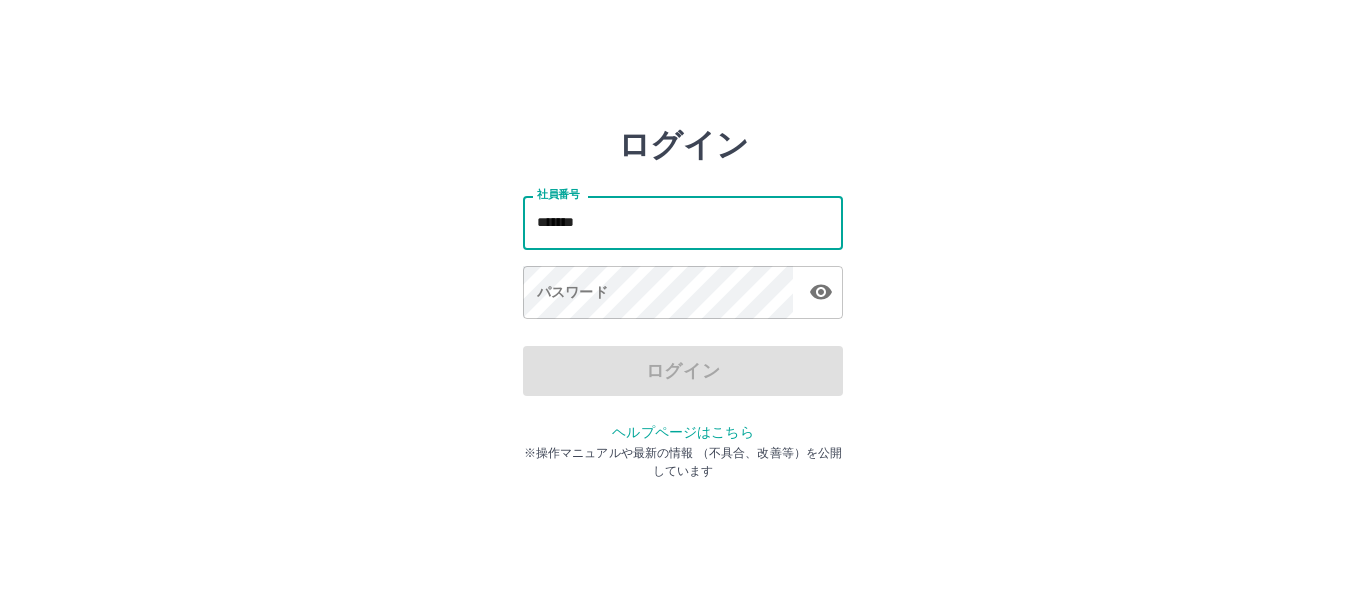 type on "*******" 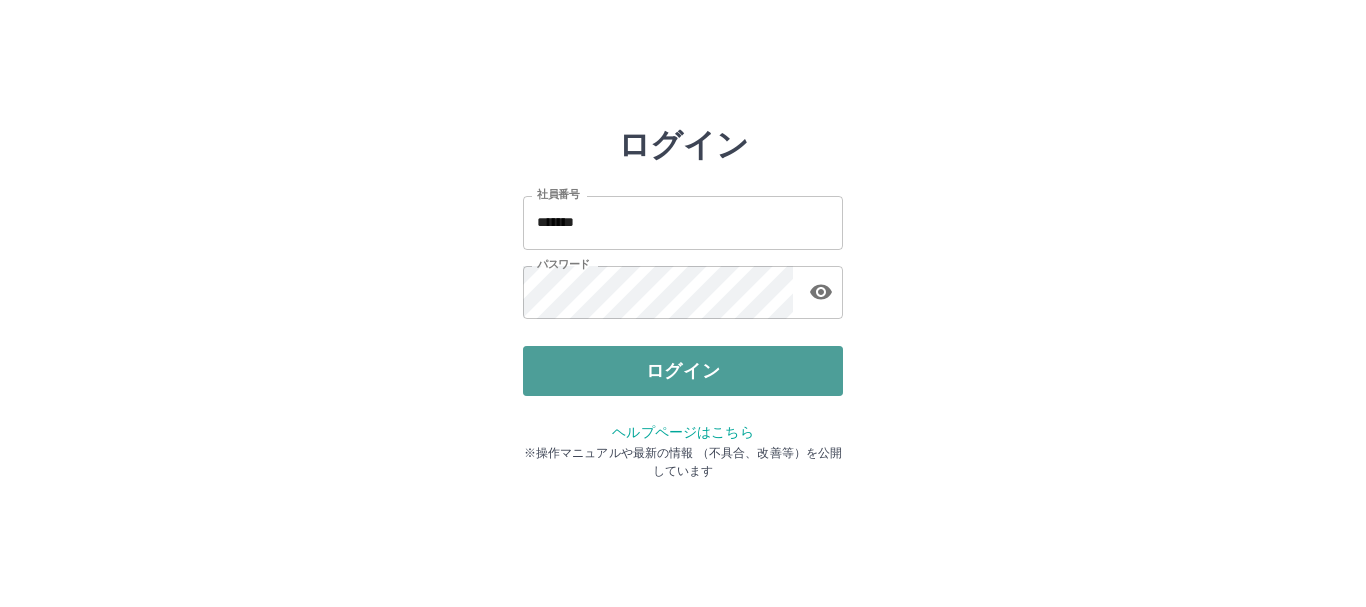 click on "ログイン" at bounding box center (683, 371) 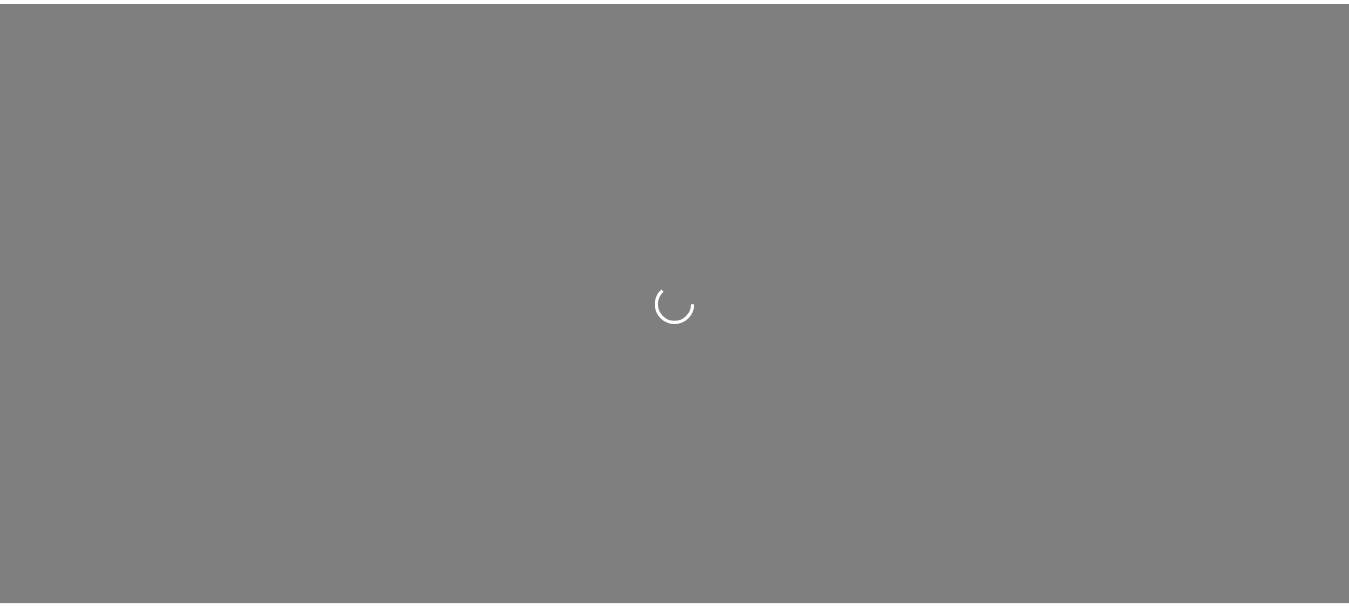 scroll, scrollTop: 0, scrollLeft: 0, axis: both 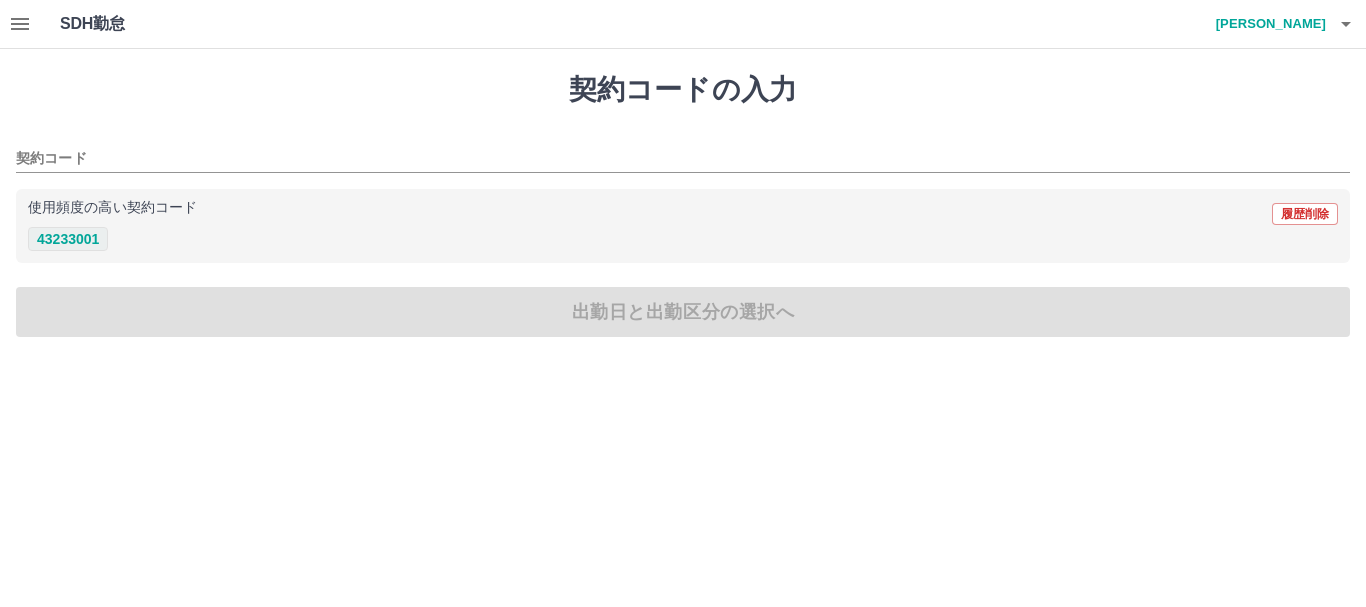 click on "43233001" at bounding box center [68, 239] 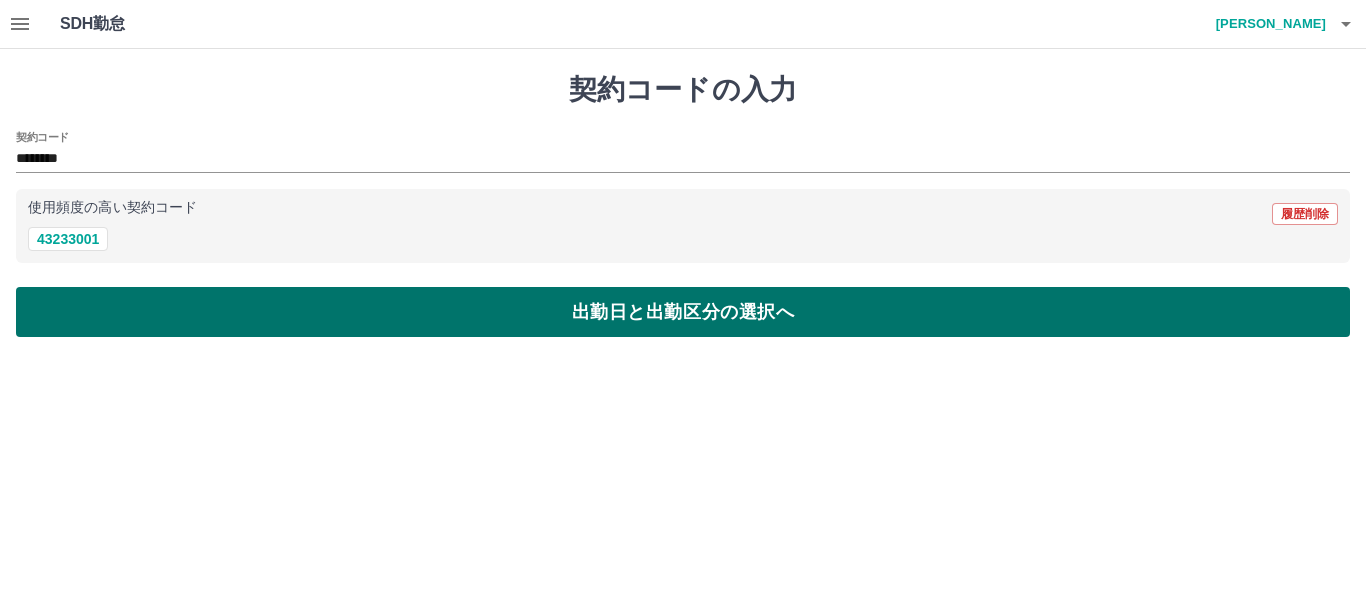click on "出勤日と出勤区分の選択へ" at bounding box center [683, 312] 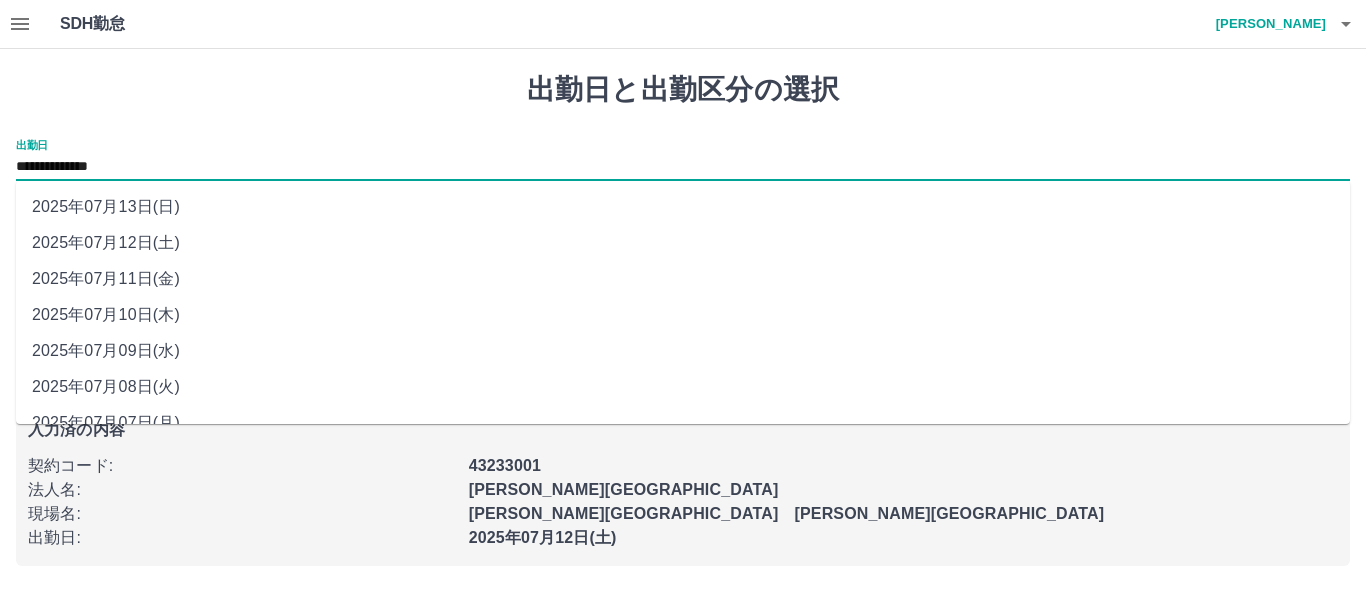 click on "**********" at bounding box center (683, 167) 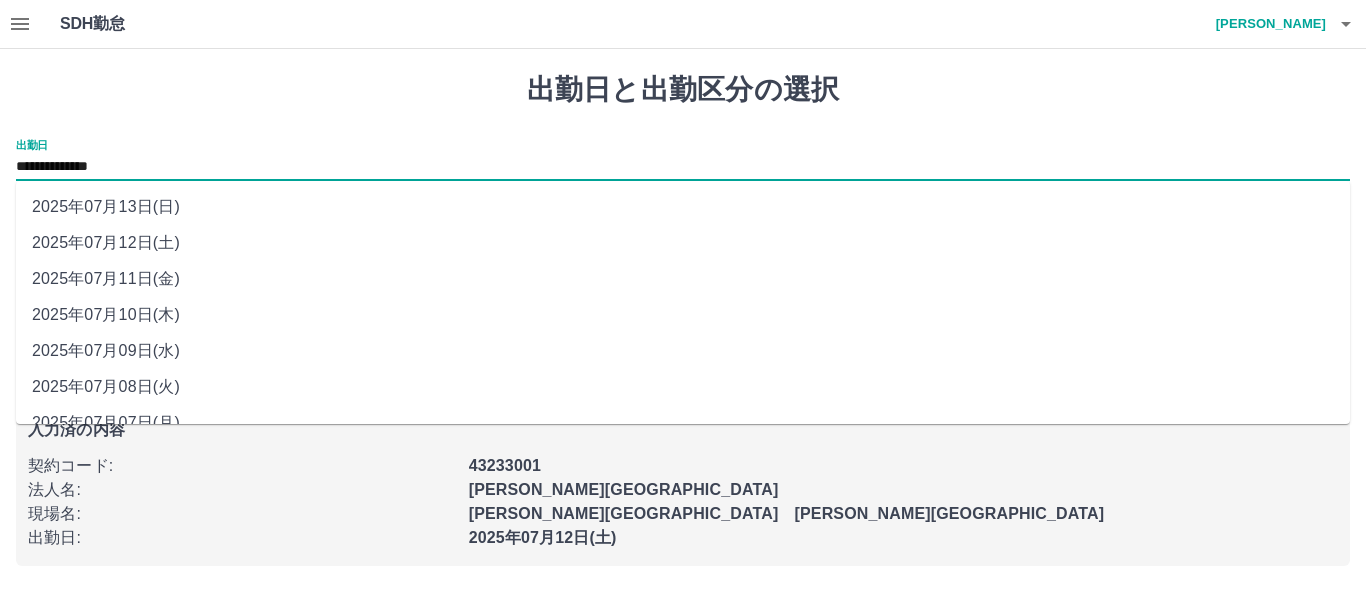 click on "2025年07月11日(金)" at bounding box center (683, 279) 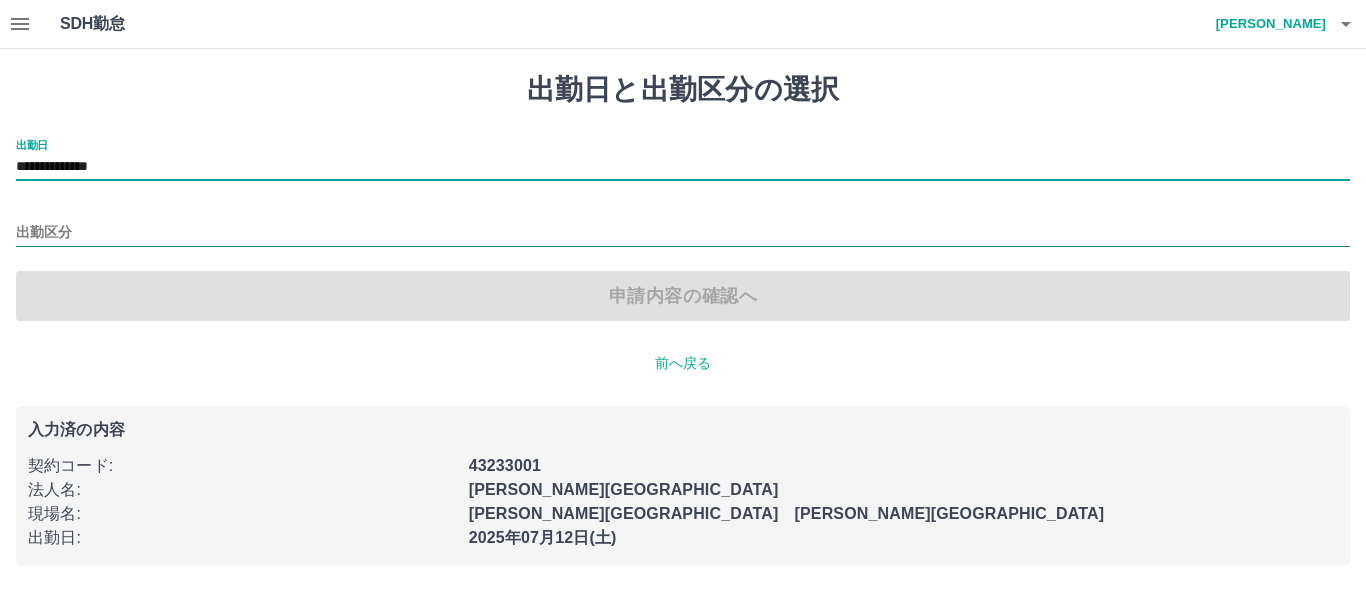 click on "出勤区分" at bounding box center [683, 233] 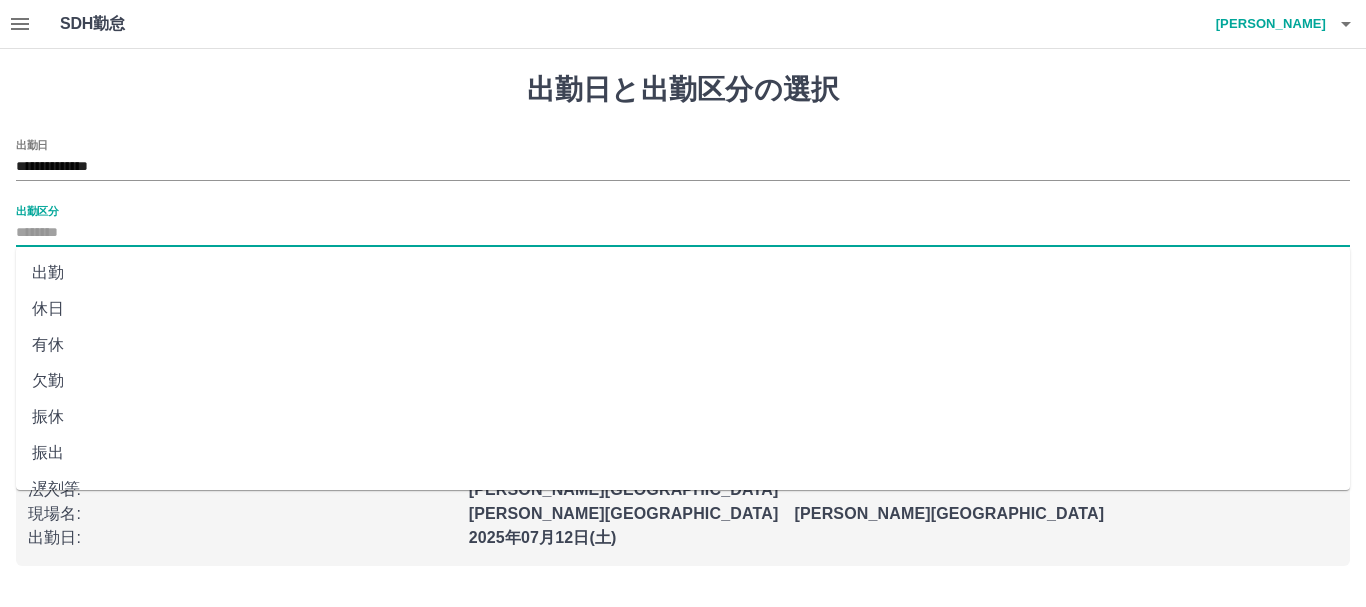 click on "出勤" at bounding box center (683, 273) 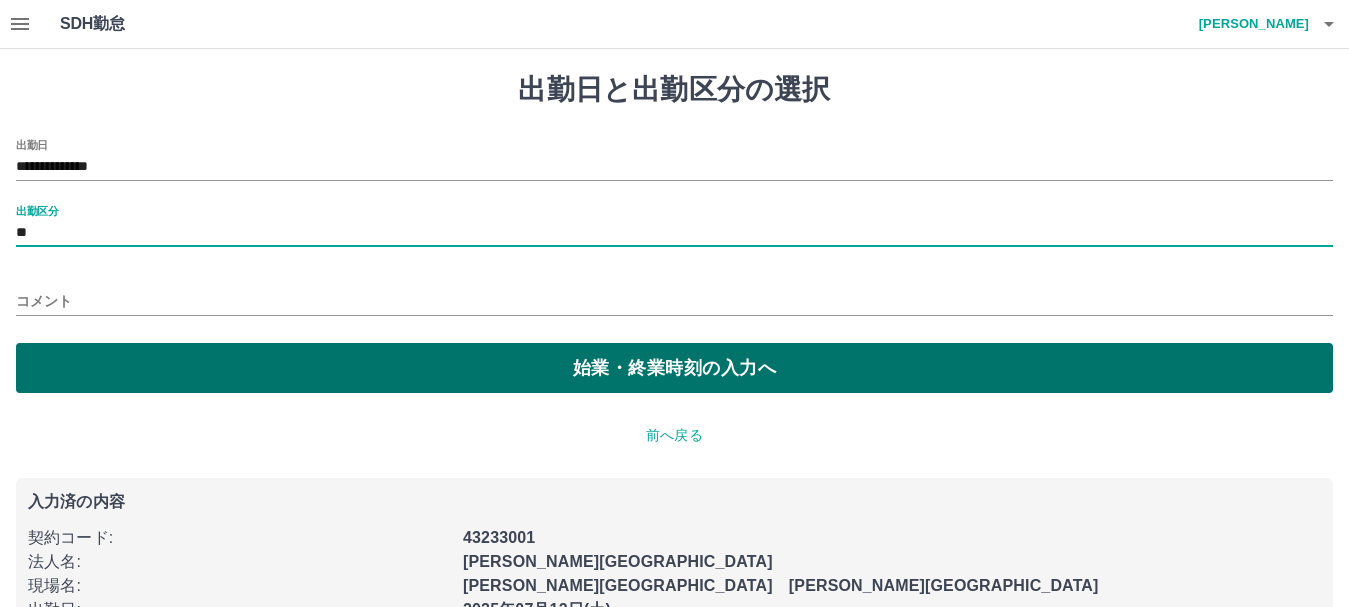 click on "始業・終業時刻の入力へ" at bounding box center [674, 368] 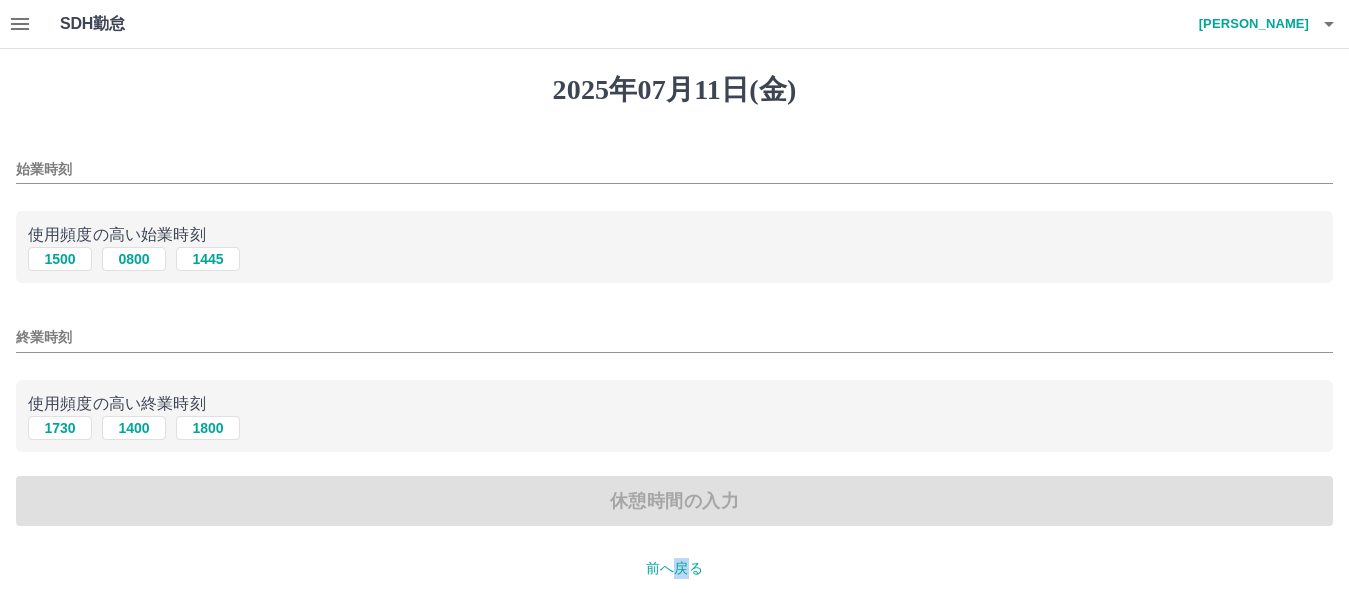 click on "前へ戻る" at bounding box center (674, 568) 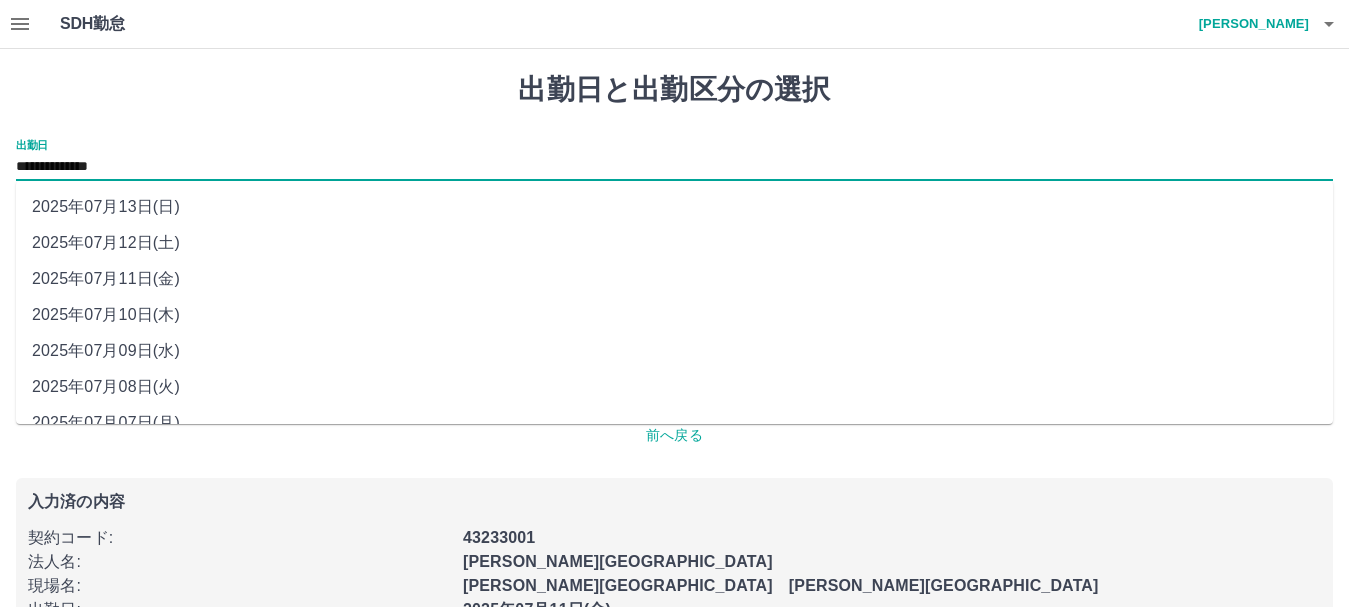 click on "**********" at bounding box center (674, 167) 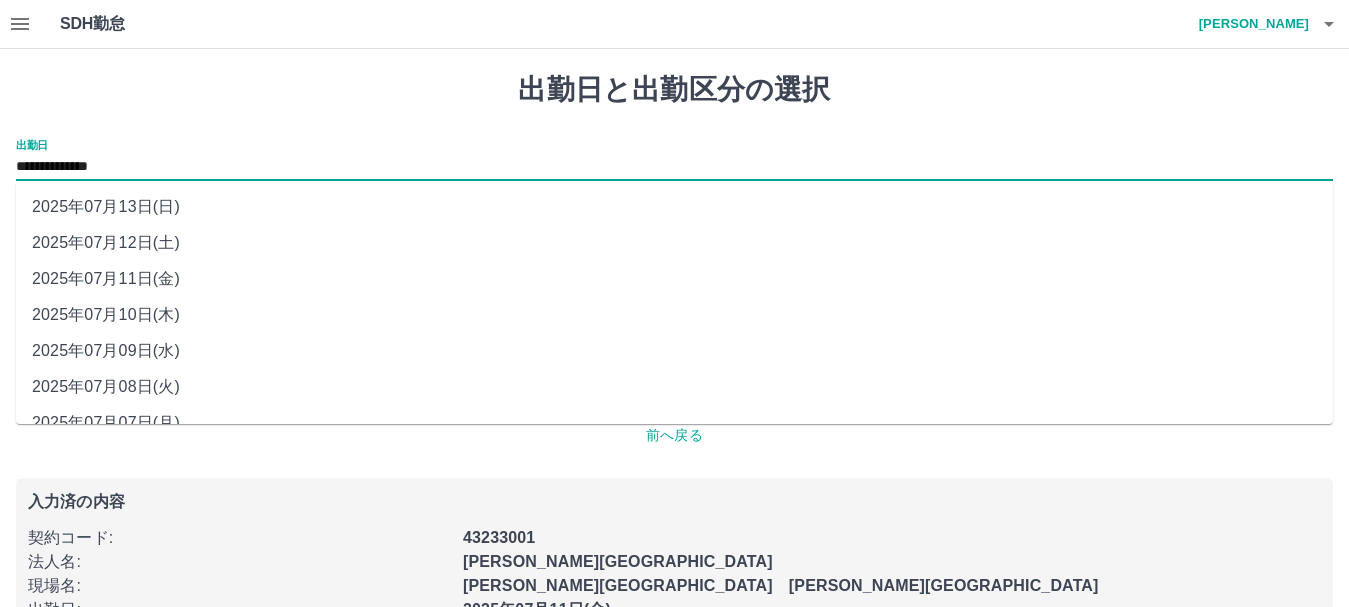 click on "2025年07月12日(土)" at bounding box center [674, 243] 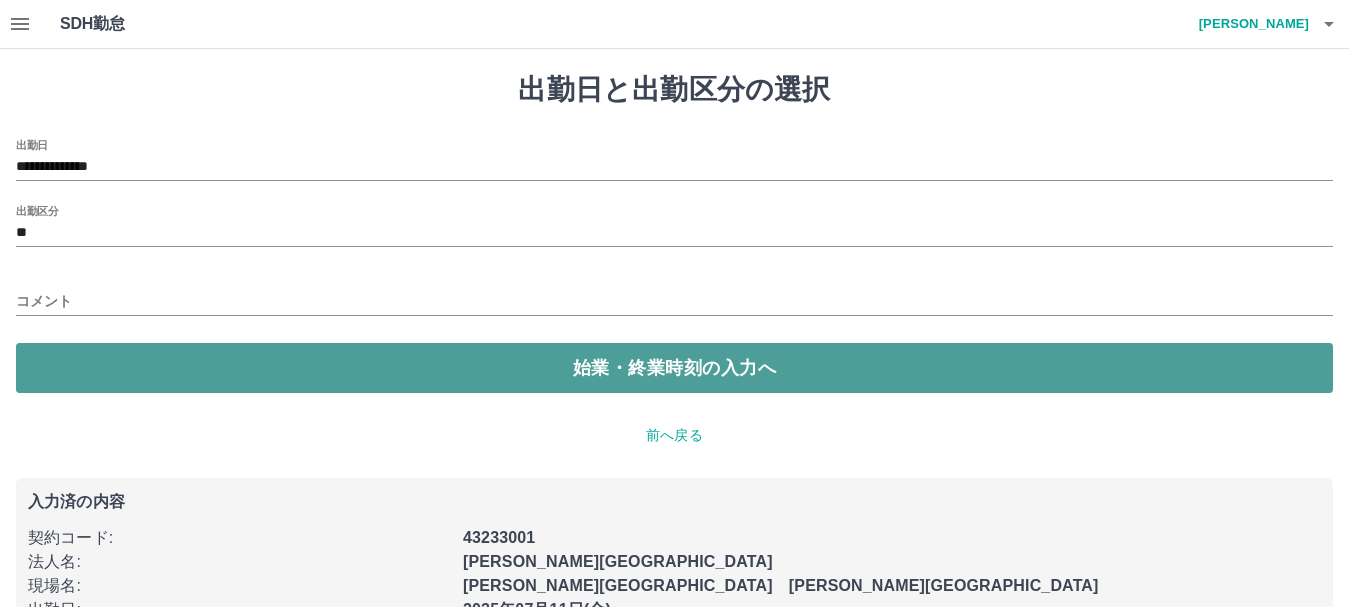 click on "始業・終業時刻の入力へ" at bounding box center [674, 368] 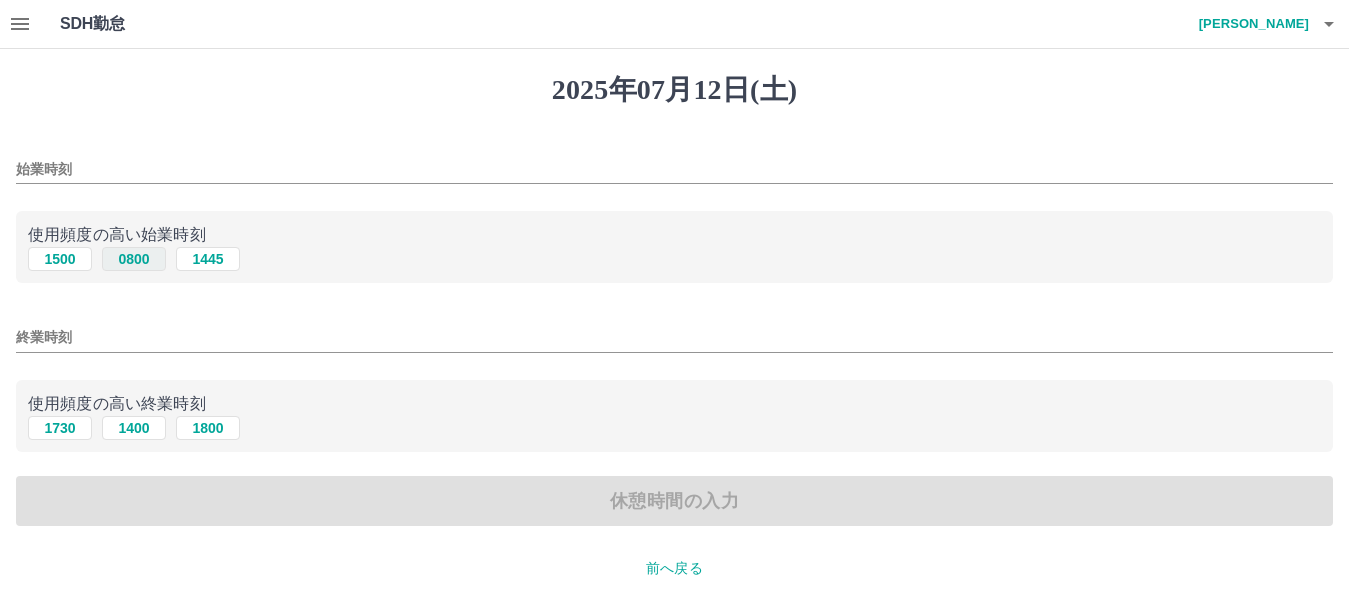 click on "0800" at bounding box center (134, 259) 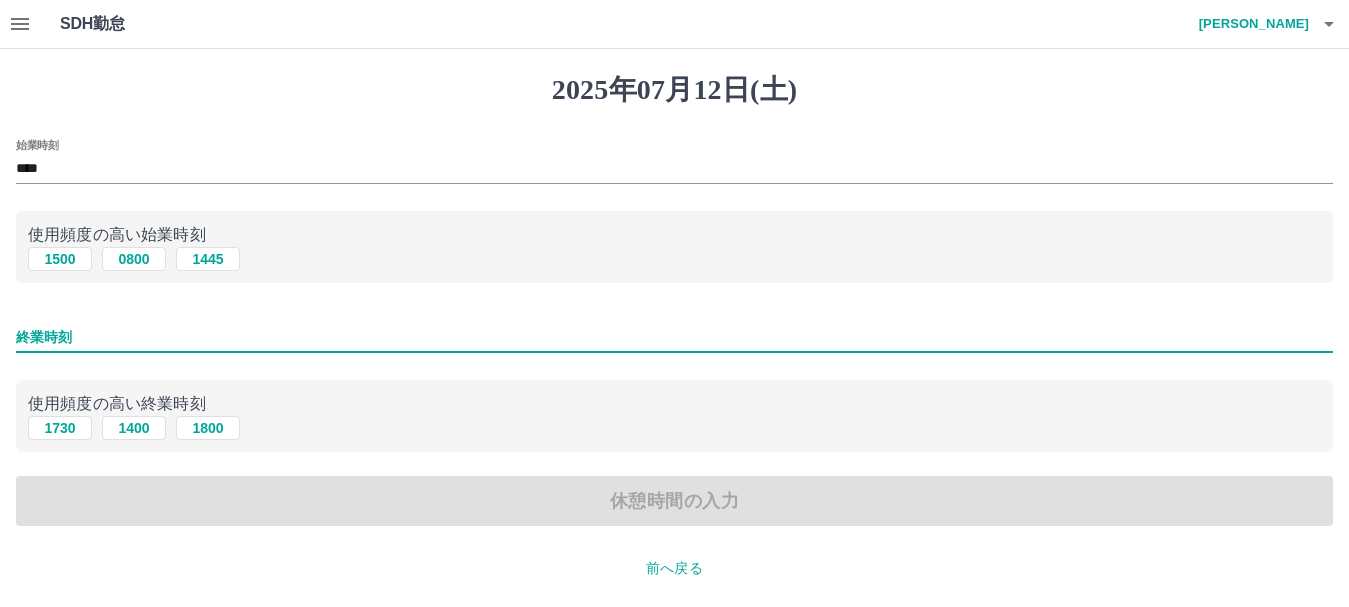 click on "終業時刻" at bounding box center (674, 337) 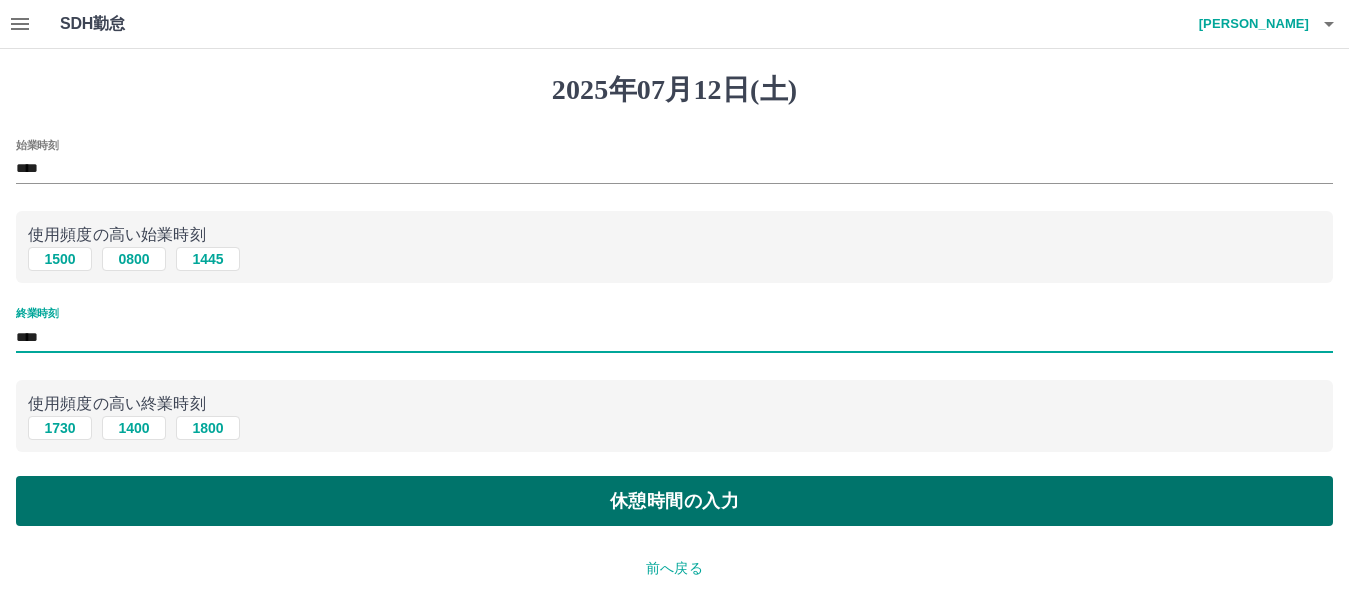 type on "****" 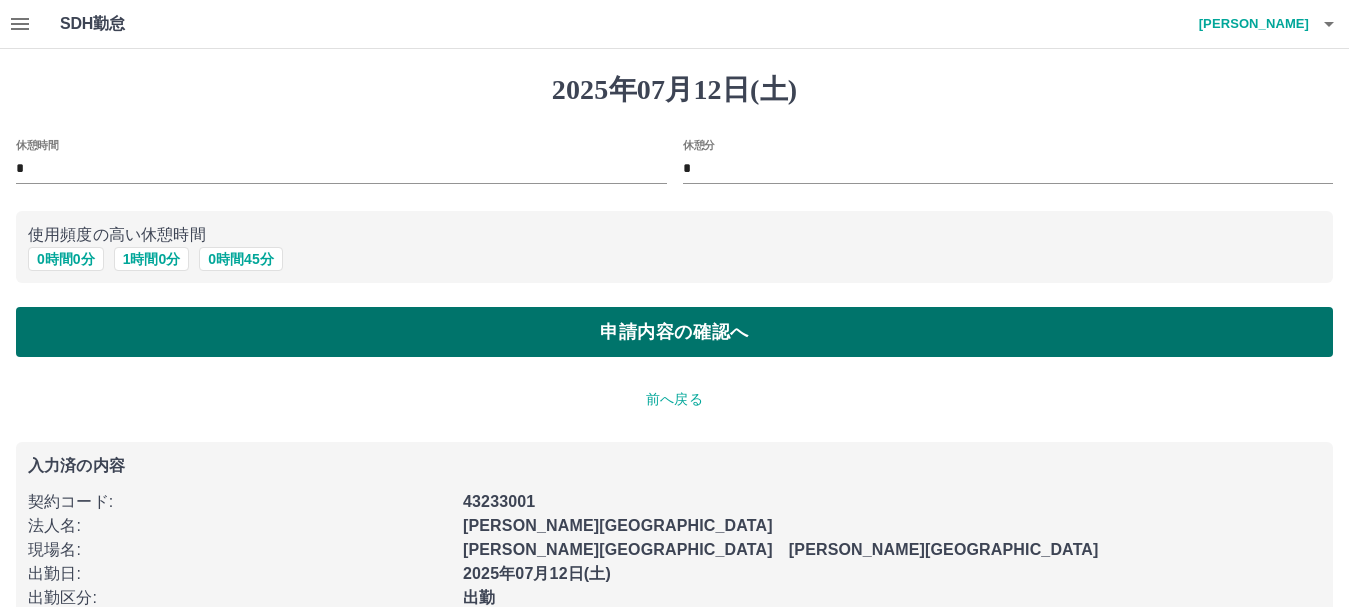 click on "申請内容の確認へ" at bounding box center (674, 332) 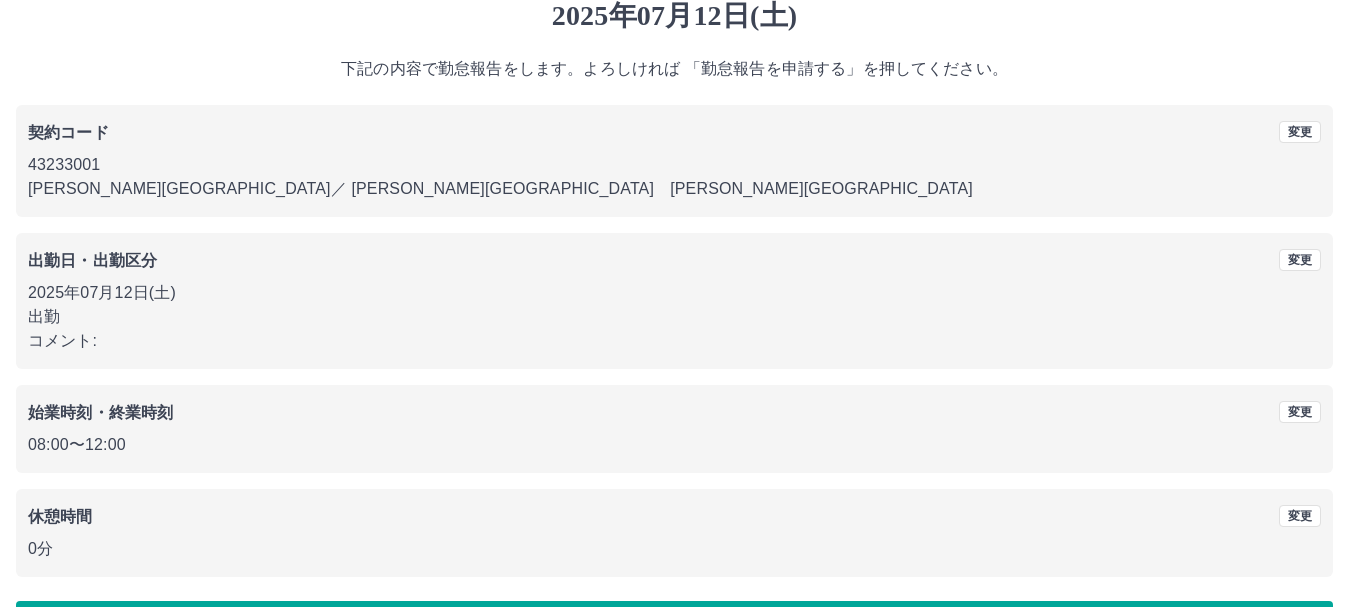 scroll, scrollTop: 142, scrollLeft: 0, axis: vertical 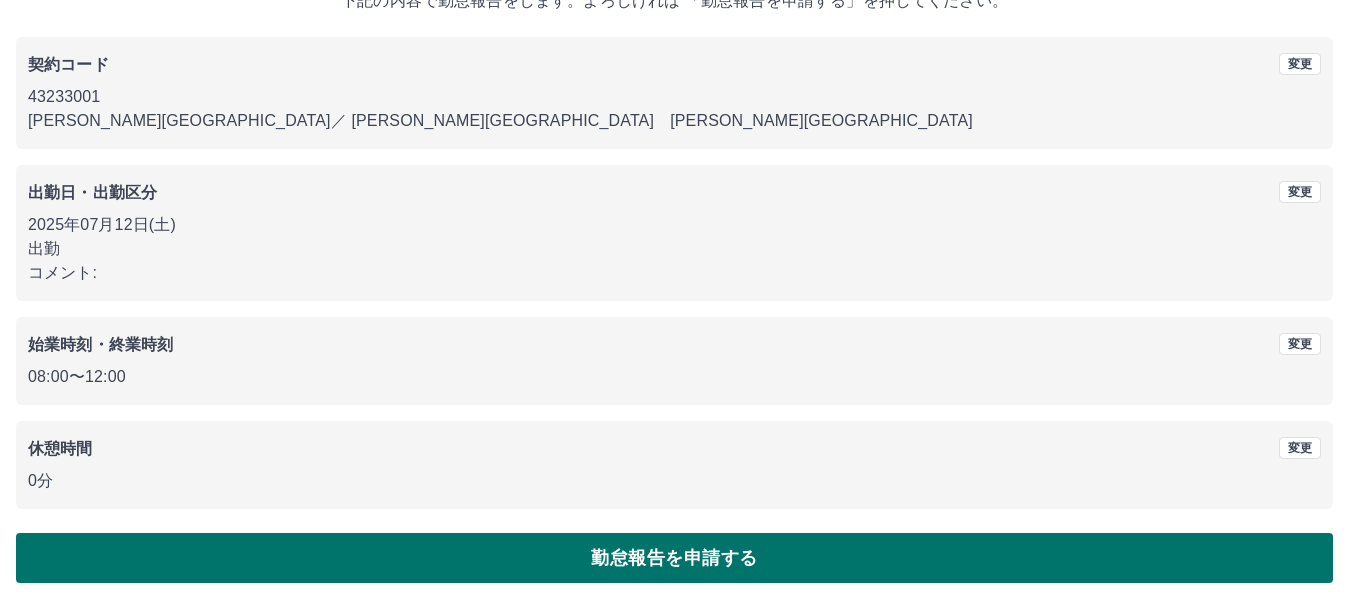 click on "勤怠報告を申請する" at bounding box center [674, 558] 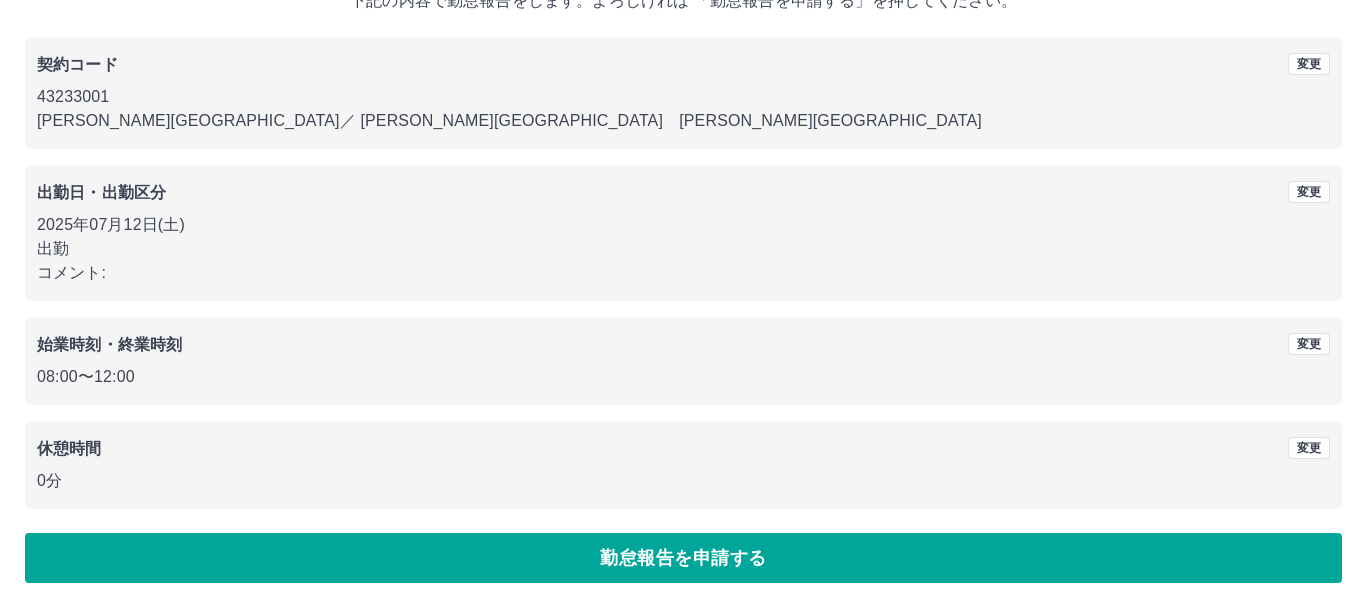 scroll, scrollTop: 0, scrollLeft: 0, axis: both 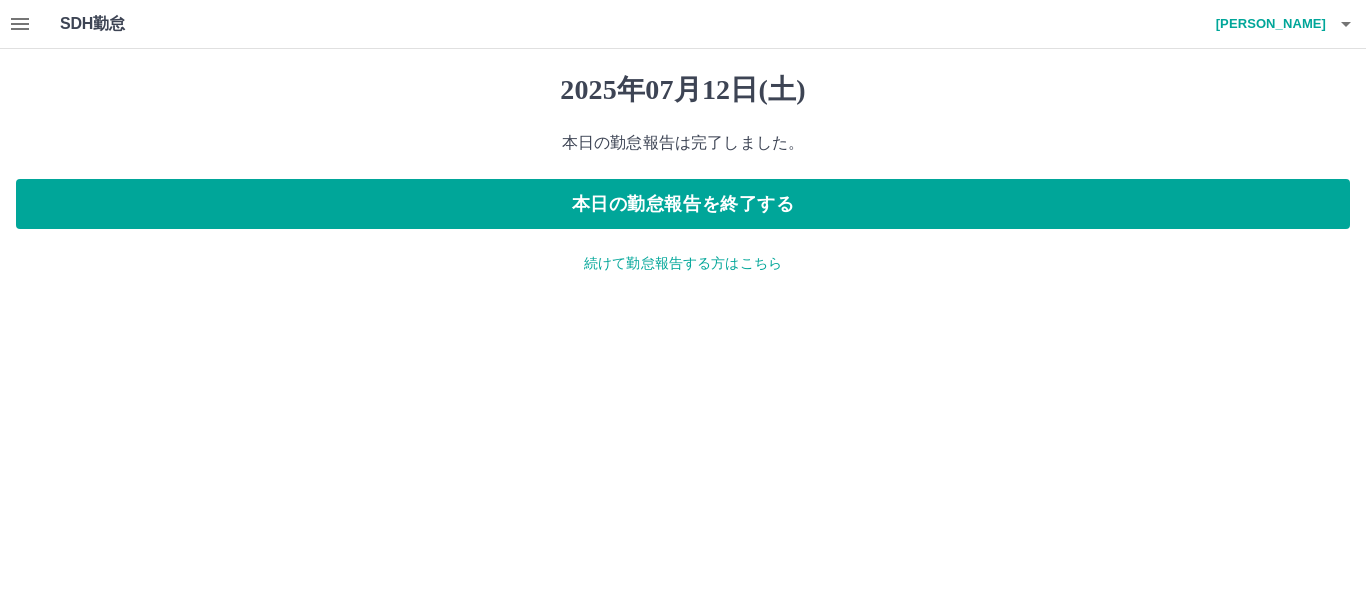 drag, startPoint x: 602, startPoint y: 200, endPoint x: 628, endPoint y: 170, distance: 39.698868 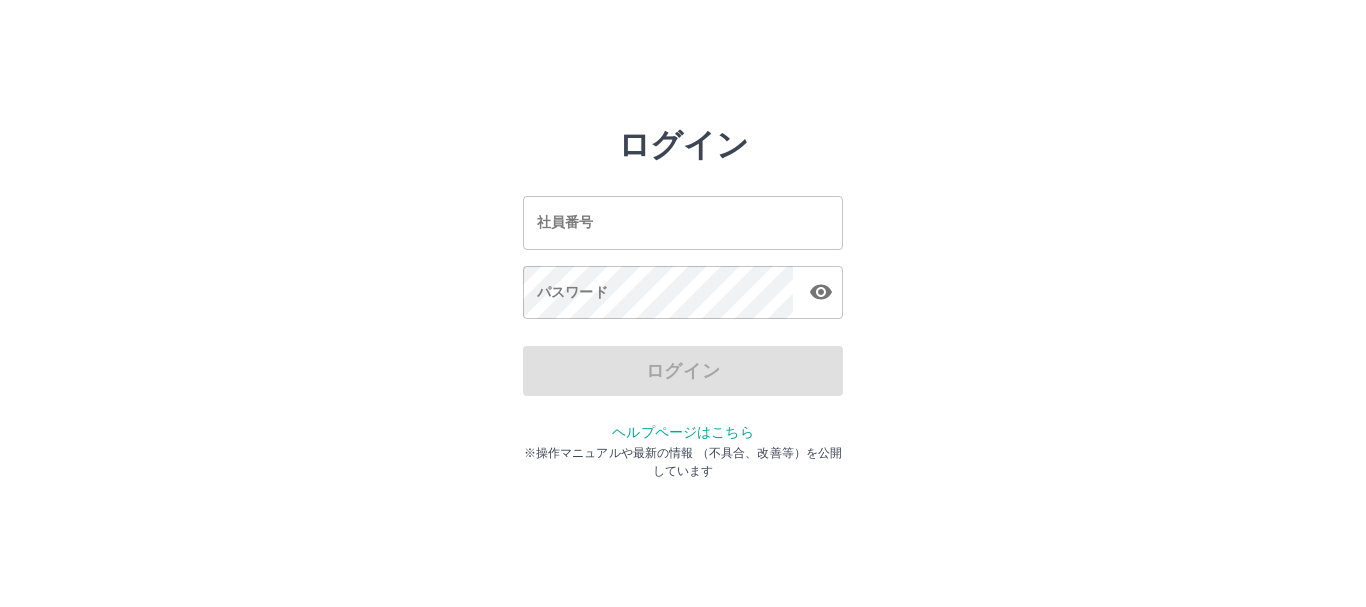 scroll, scrollTop: 0, scrollLeft: 0, axis: both 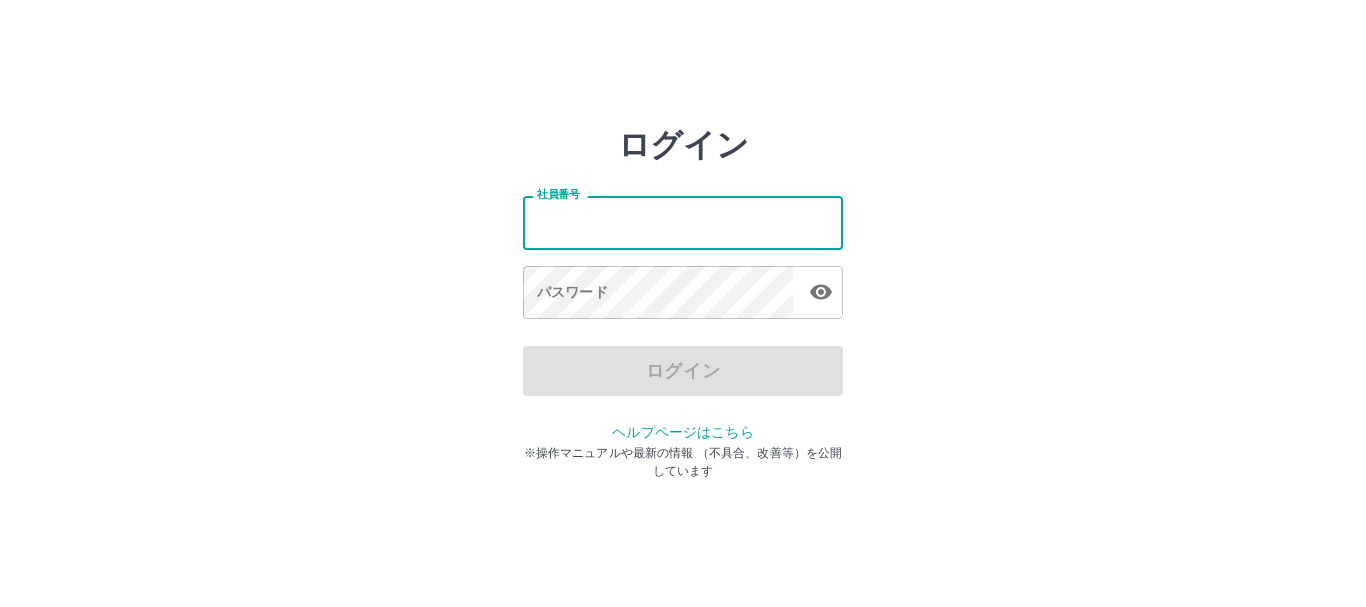 click on "社員番号" at bounding box center (683, 222) 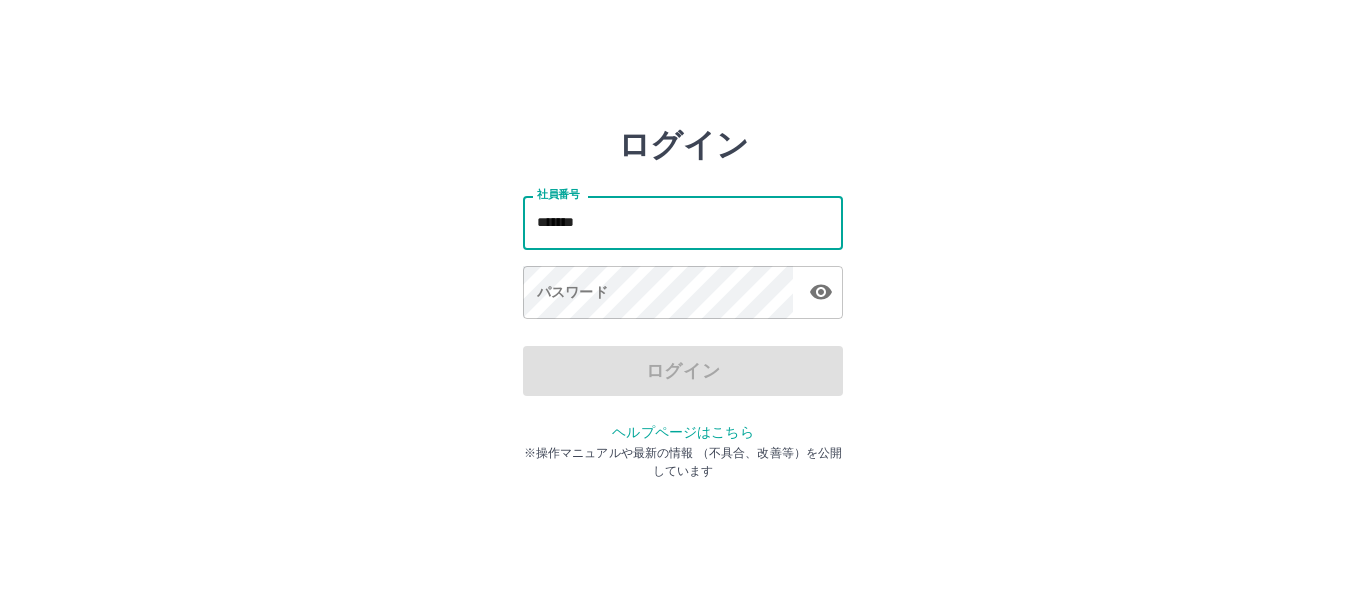 type on "*******" 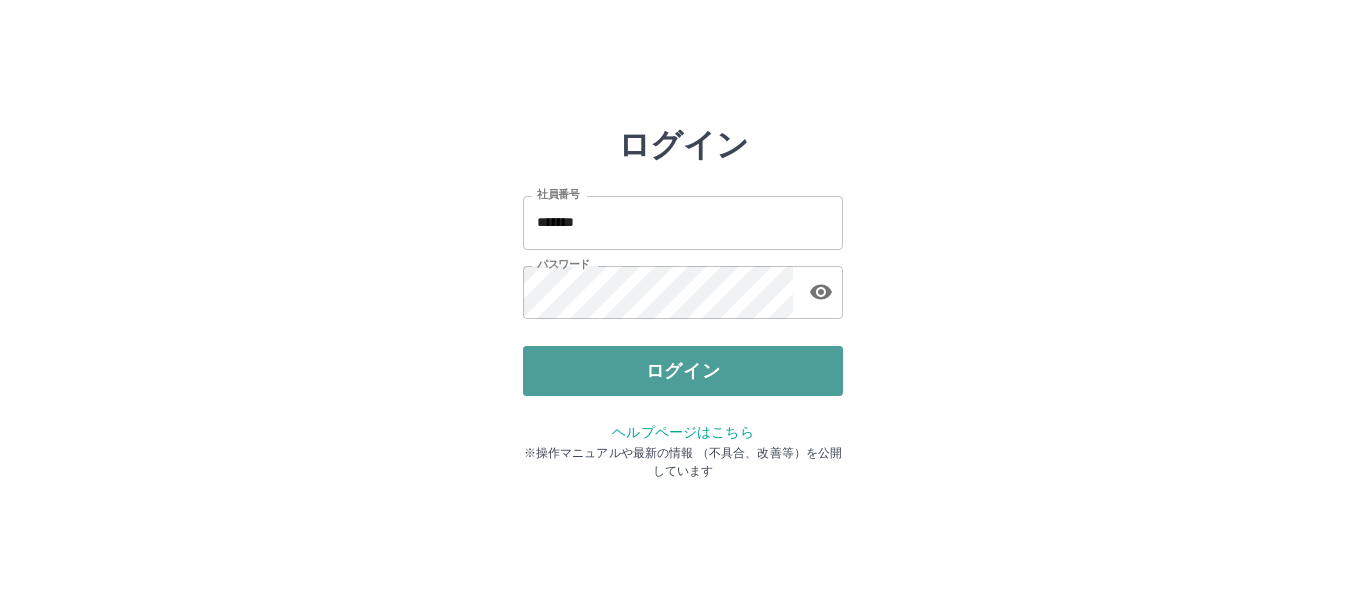 click on "ログイン" at bounding box center (683, 371) 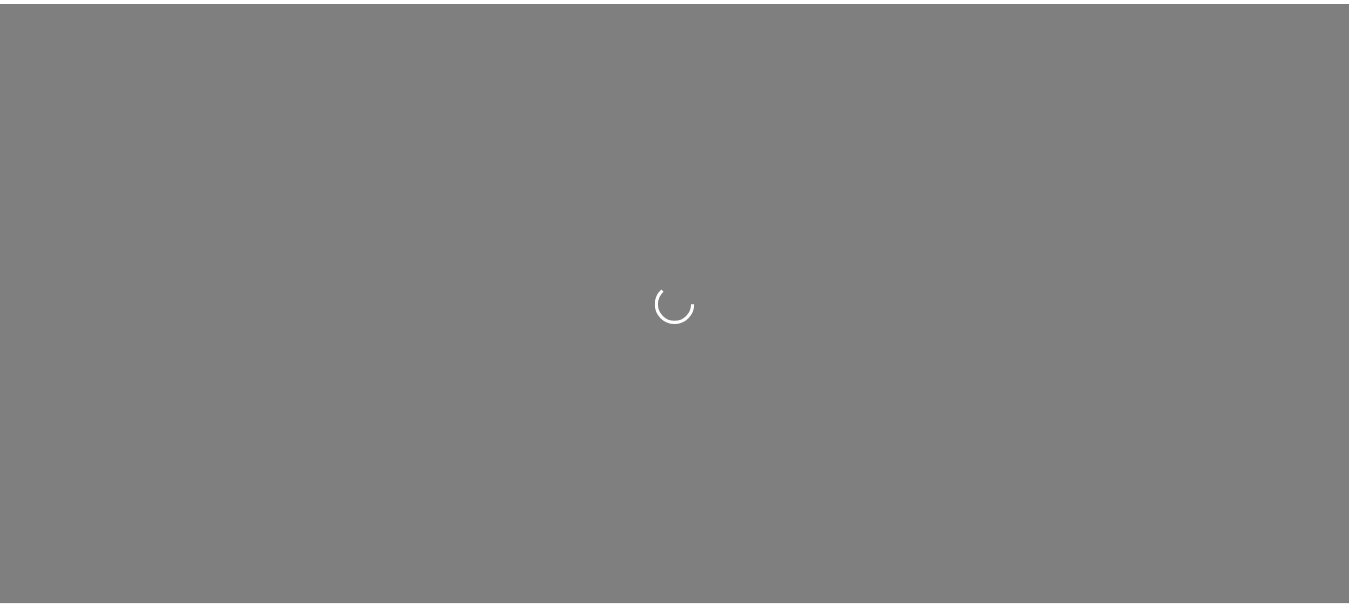 scroll, scrollTop: 0, scrollLeft: 0, axis: both 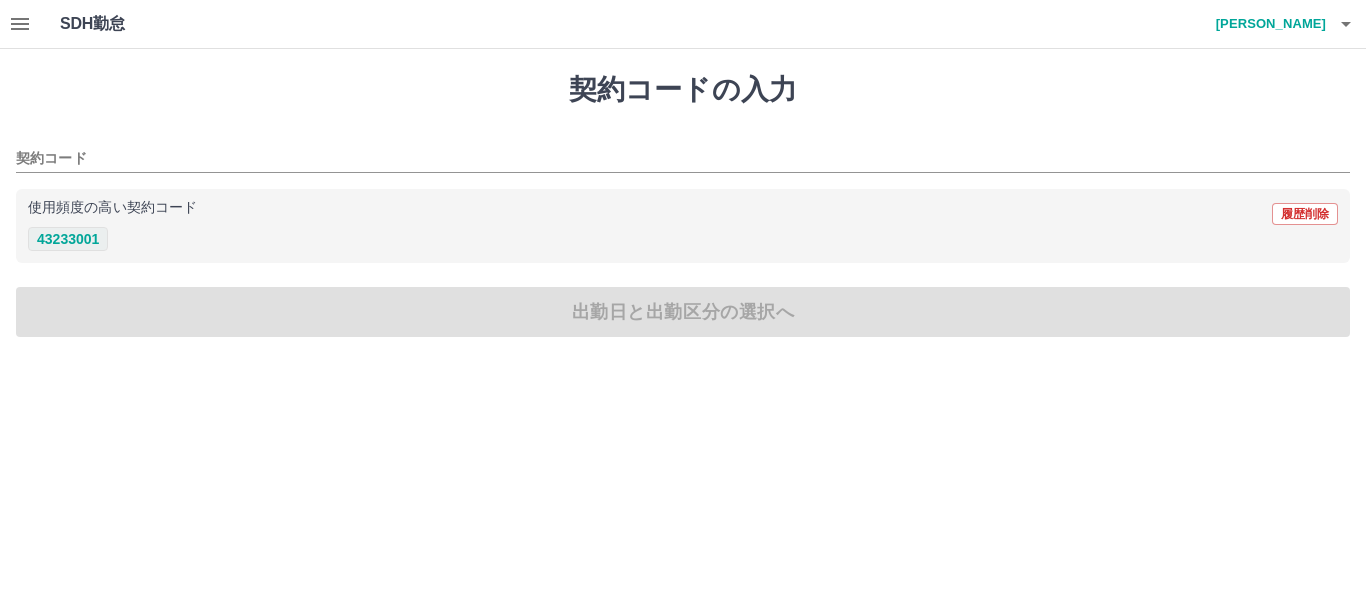 click on "43233001" at bounding box center (68, 239) 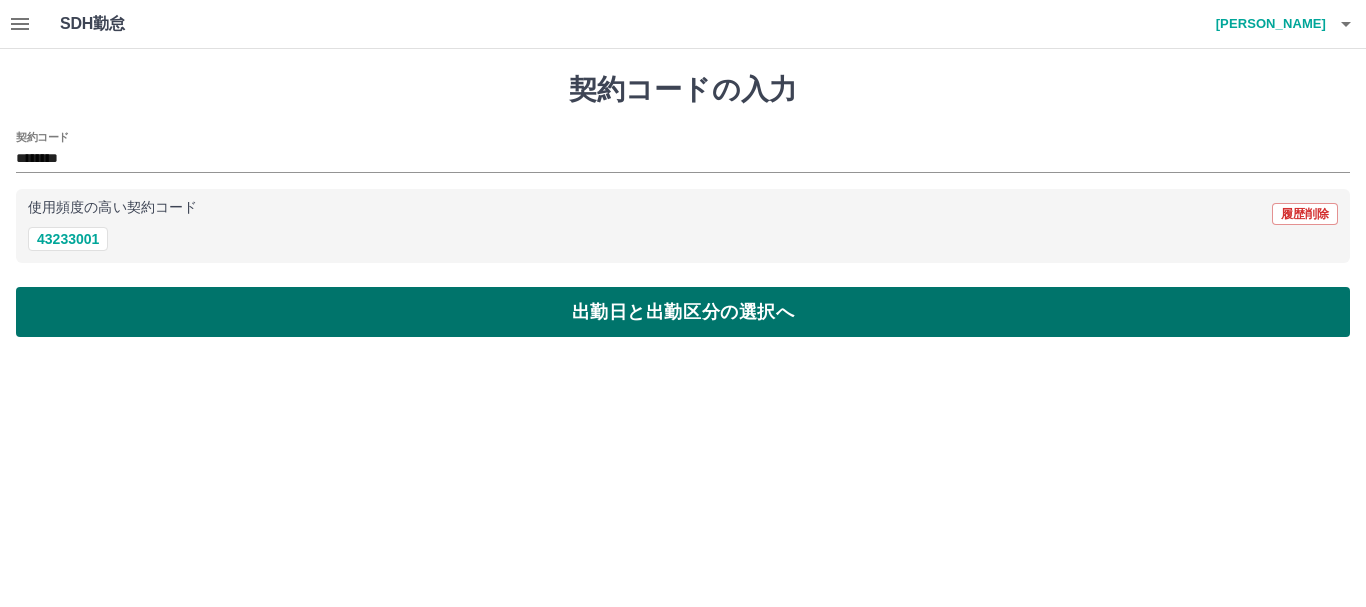 click on "出勤日と出勤区分の選択へ" at bounding box center (683, 312) 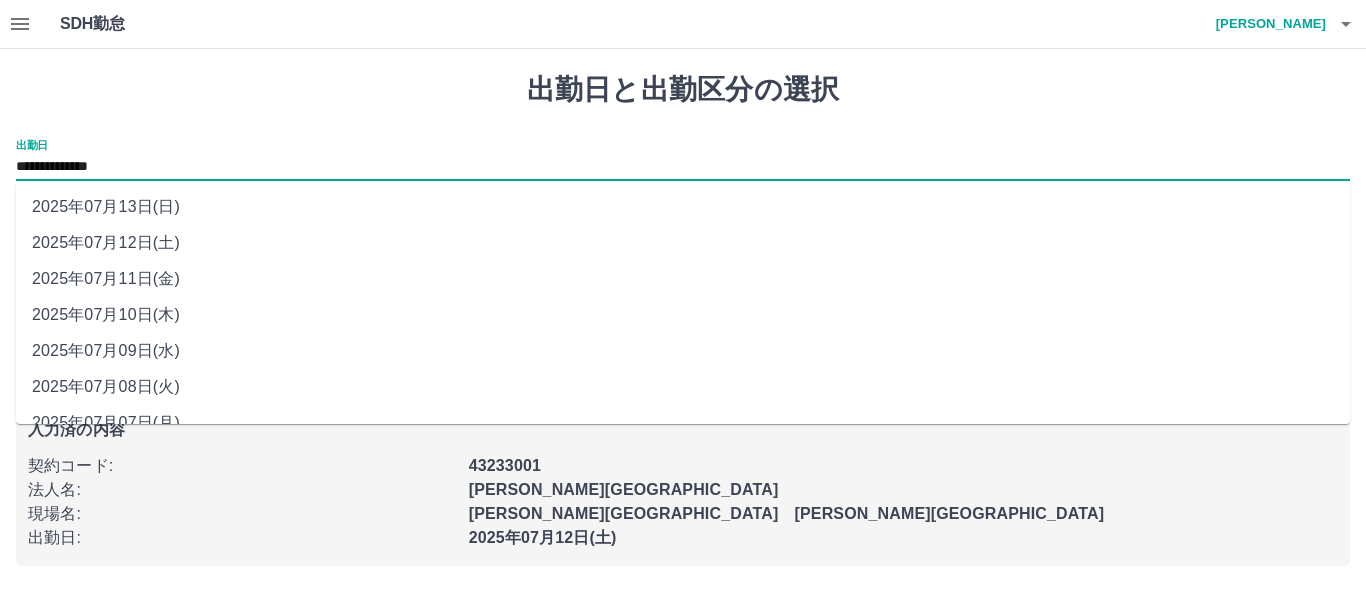 click on "**********" at bounding box center (683, 167) 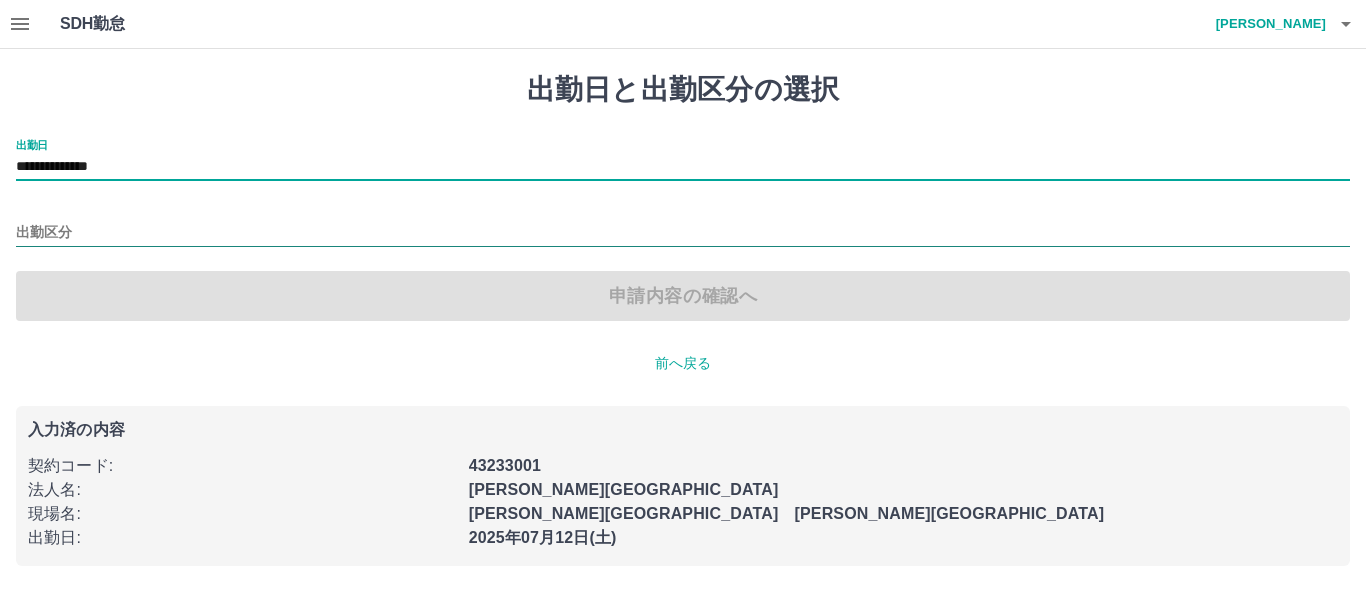 click on "出勤区分" at bounding box center [683, 233] 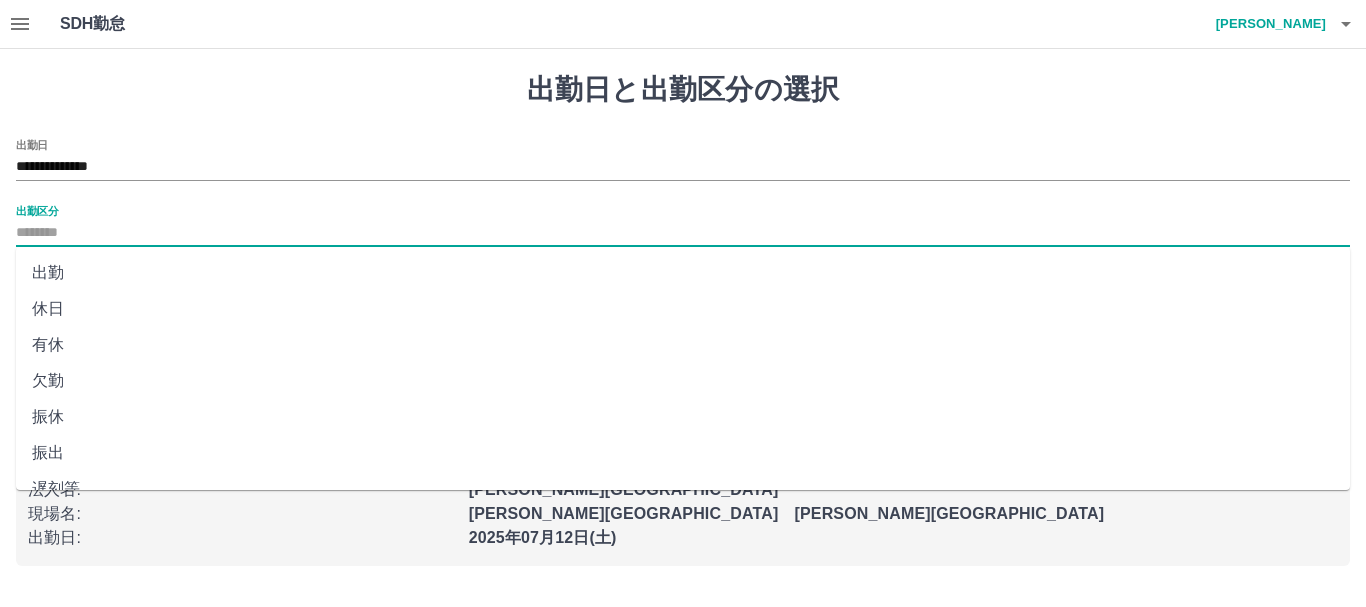 click on "出勤" at bounding box center (683, 273) 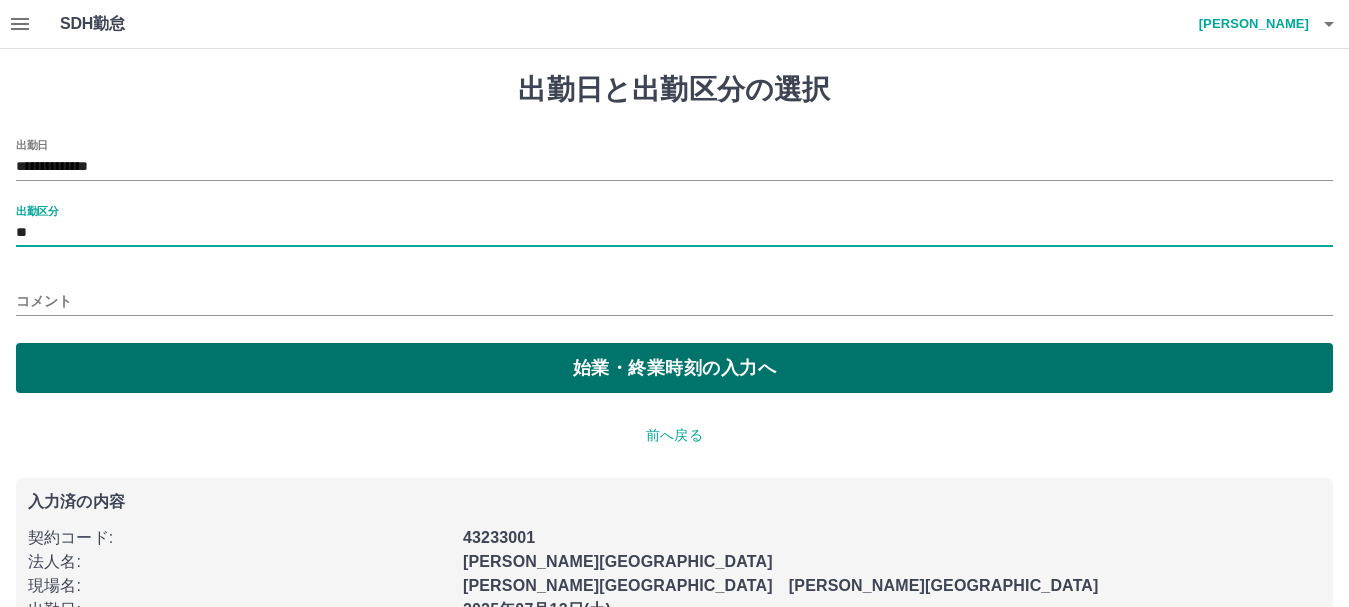 click on "始業・終業時刻の入力へ" at bounding box center [674, 368] 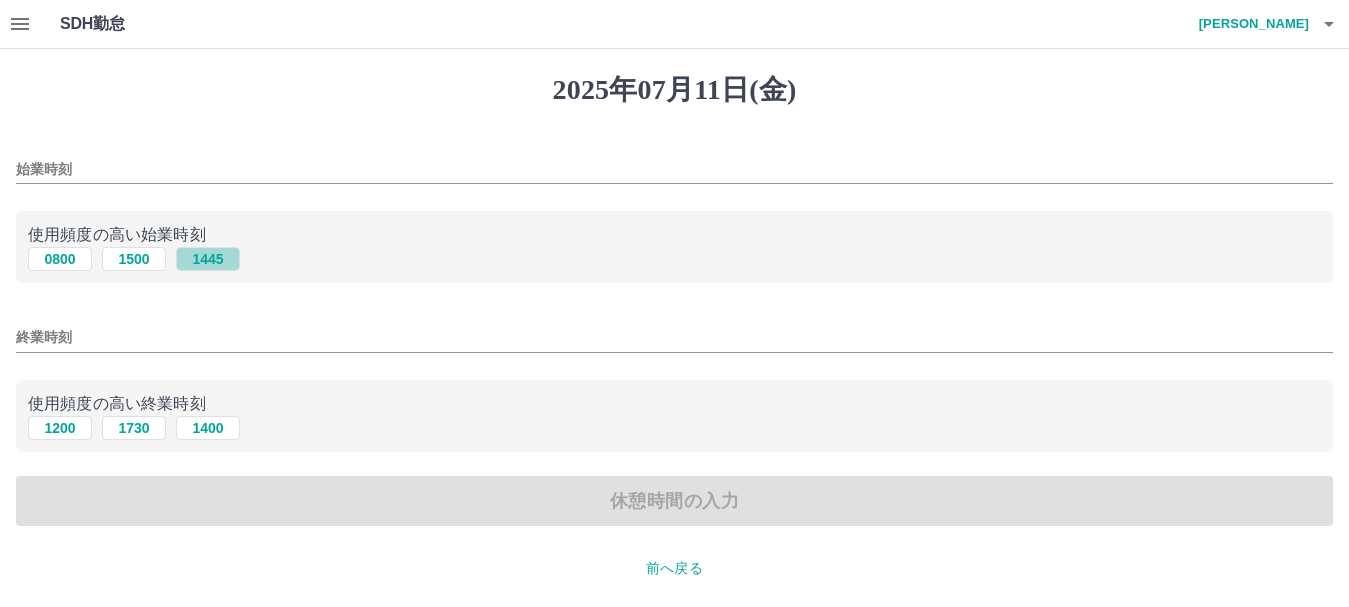 click on "1445" at bounding box center [208, 259] 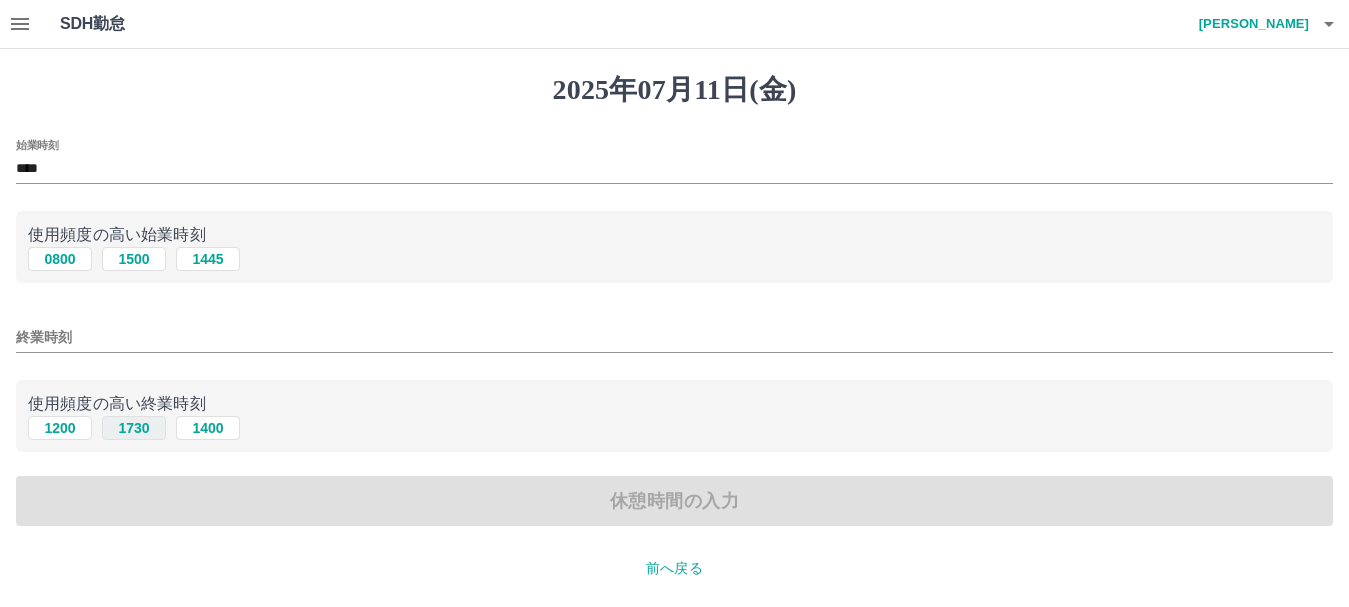 click on "1730" at bounding box center [134, 428] 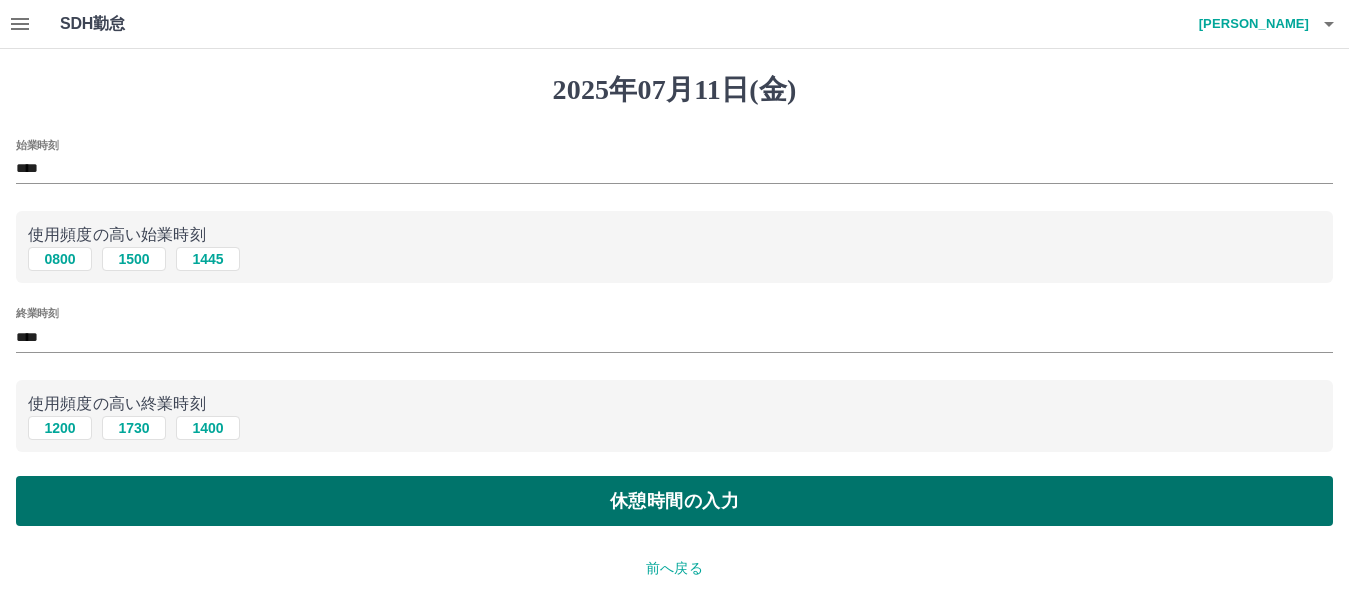 click on "休憩時間の入力" at bounding box center [674, 501] 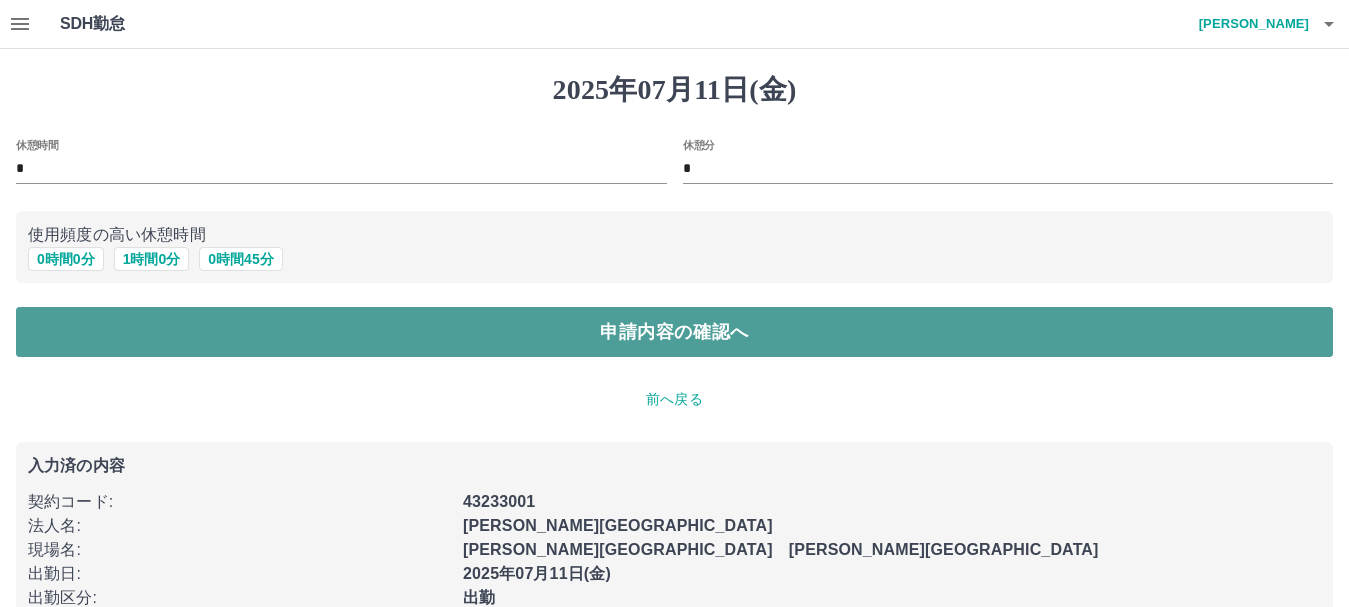 click on "申請内容の確認へ" at bounding box center [674, 332] 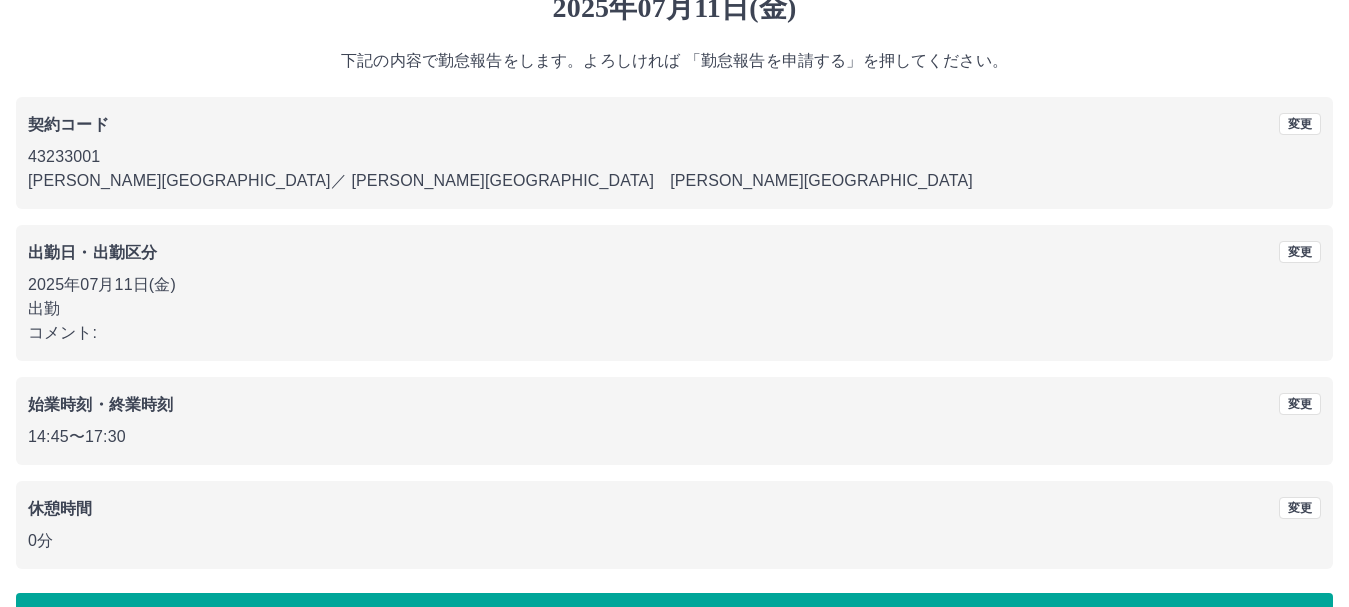 scroll, scrollTop: 142, scrollLeft: 0, axis: vertical 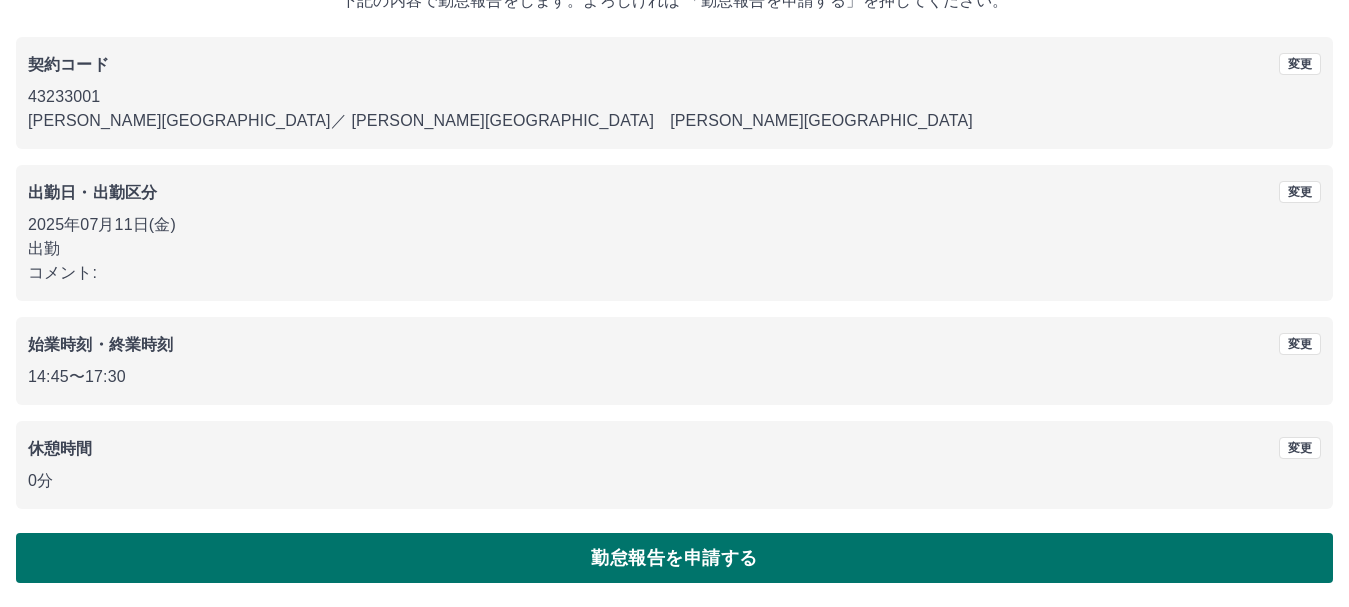 click on "勤怠報告を申請する" at bounding box center [674, 558] 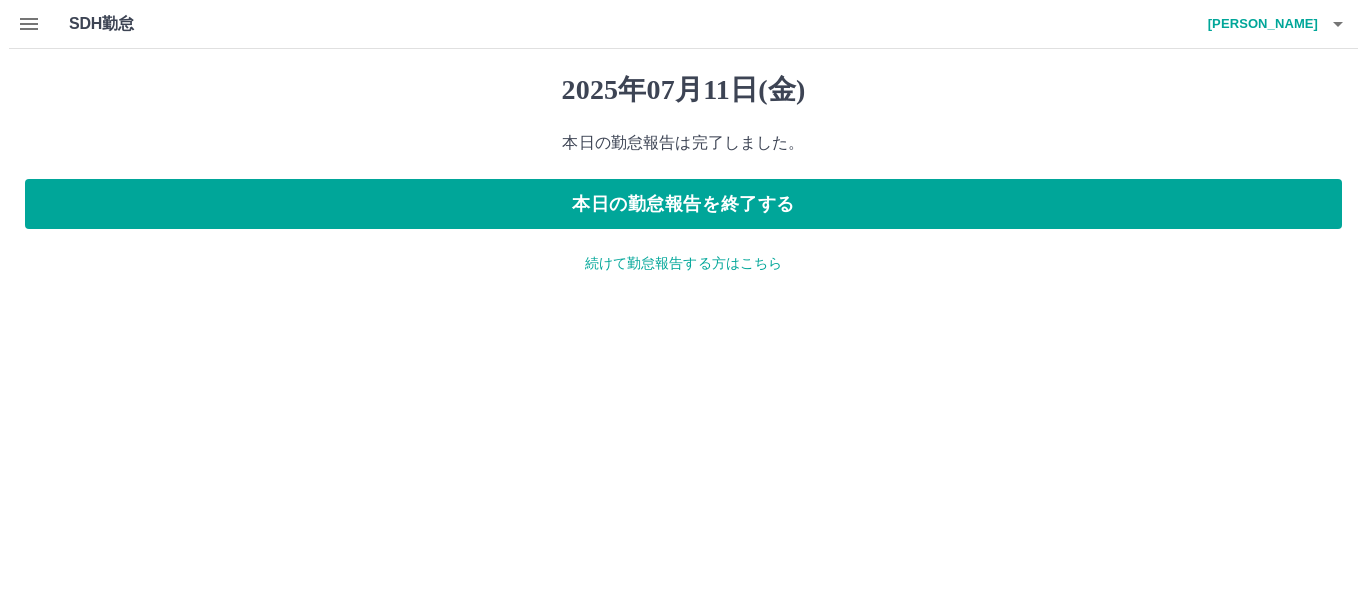 scroll, scrollTop: 0, scrollLeft: 0, axis: both 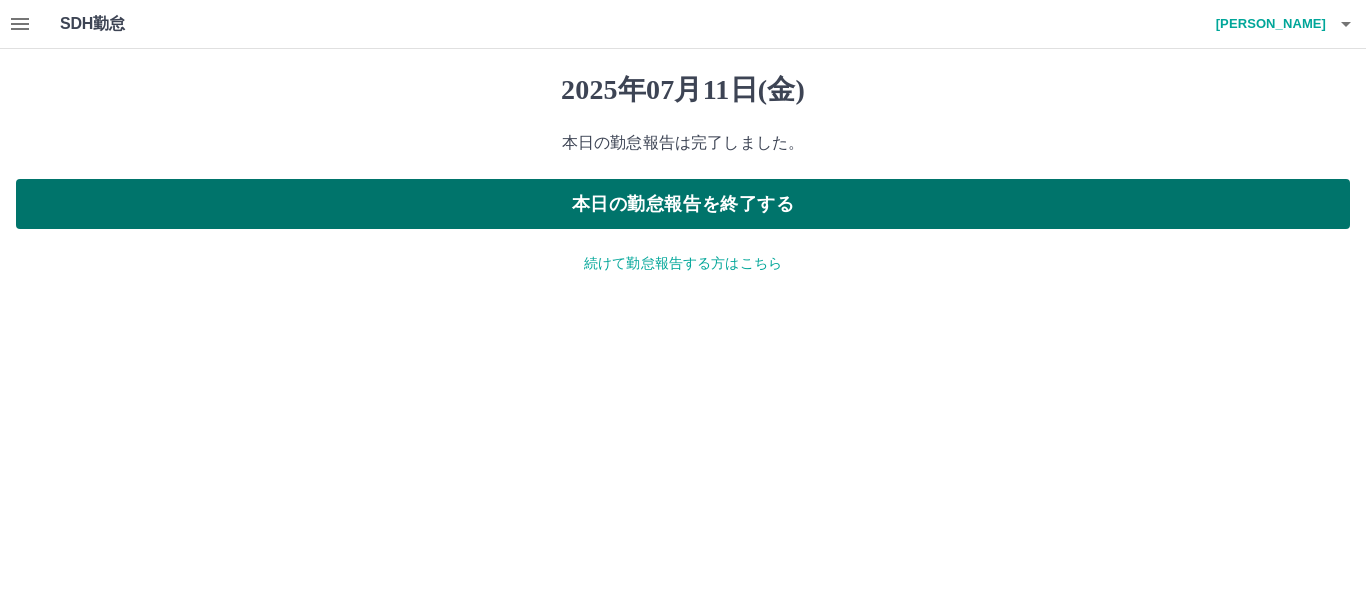 click on "本日の勤怠報告を終了する" at bounding box center [683, 204] 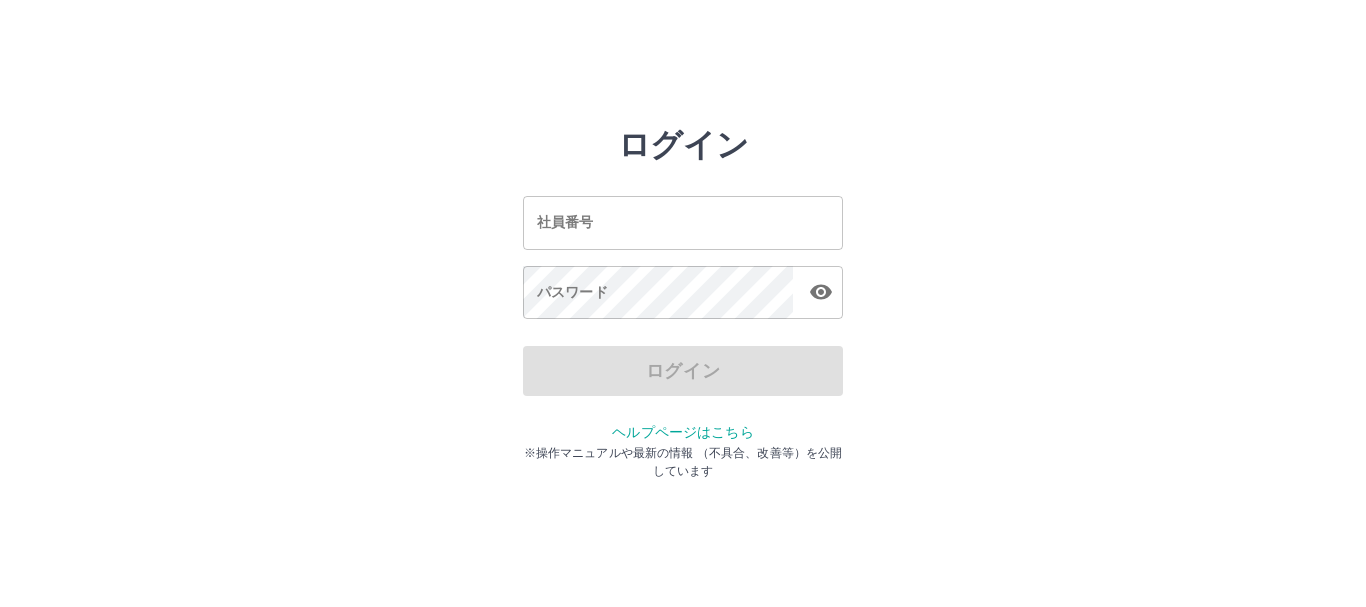 scroll, scrollTop: 0, scrollLeft: 0, axis: both 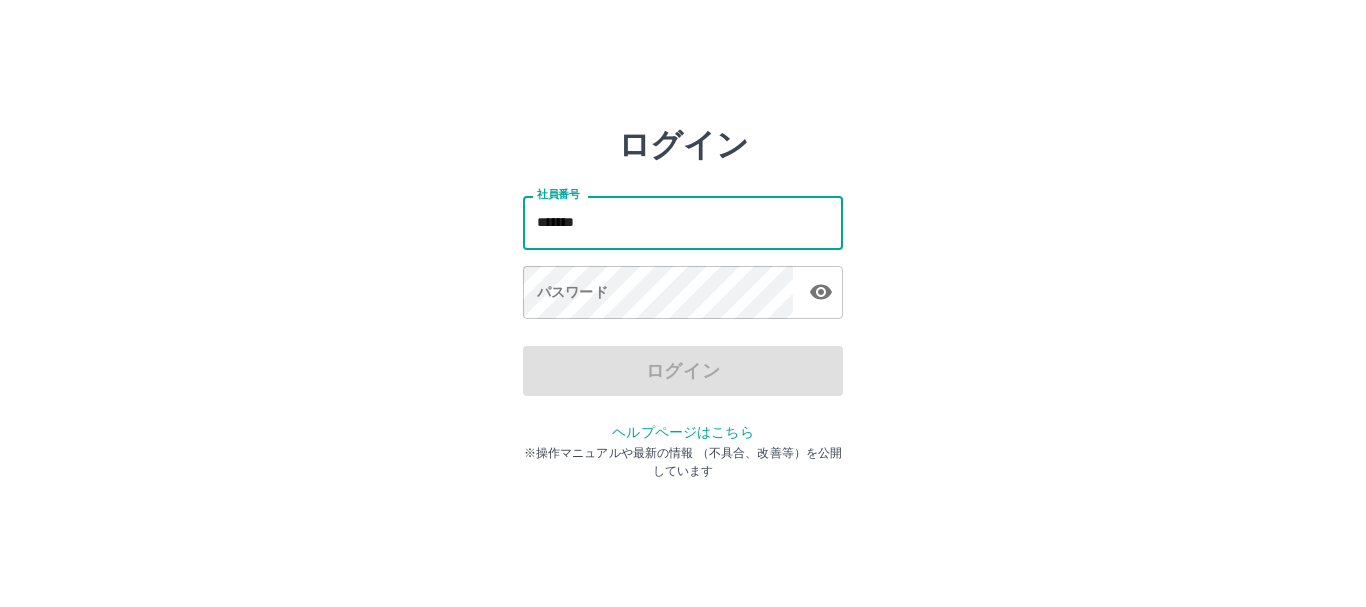 type on "*******" 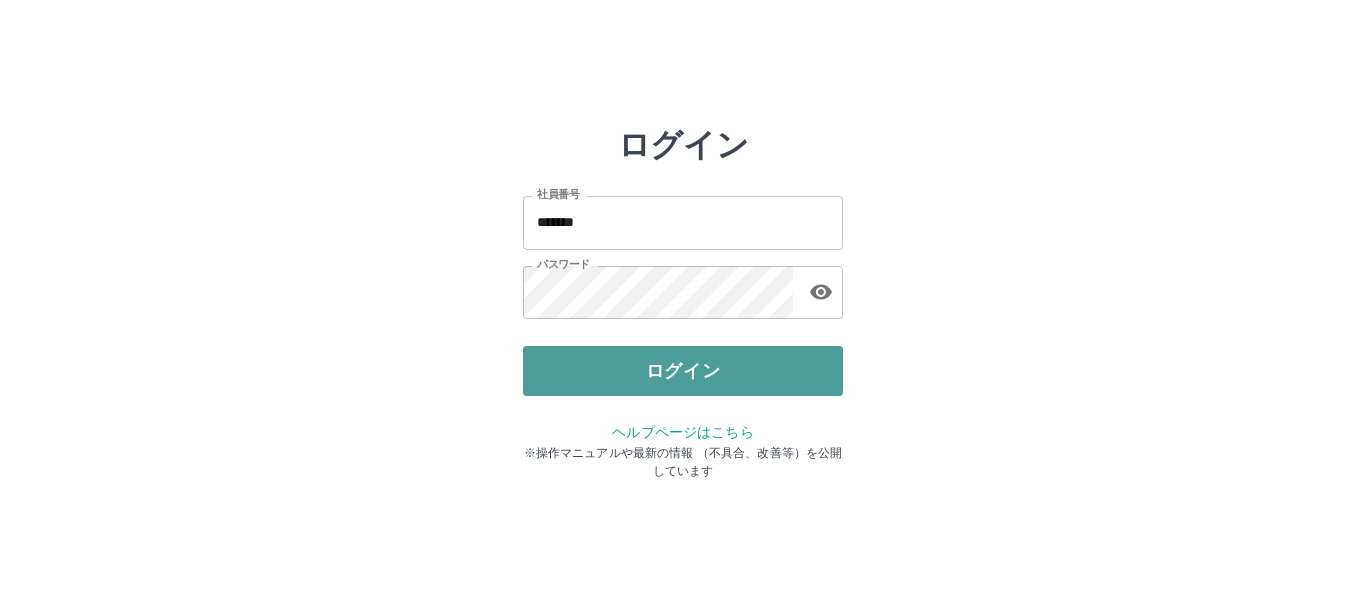 click on "ログイン" at bounding box center [683, 371] 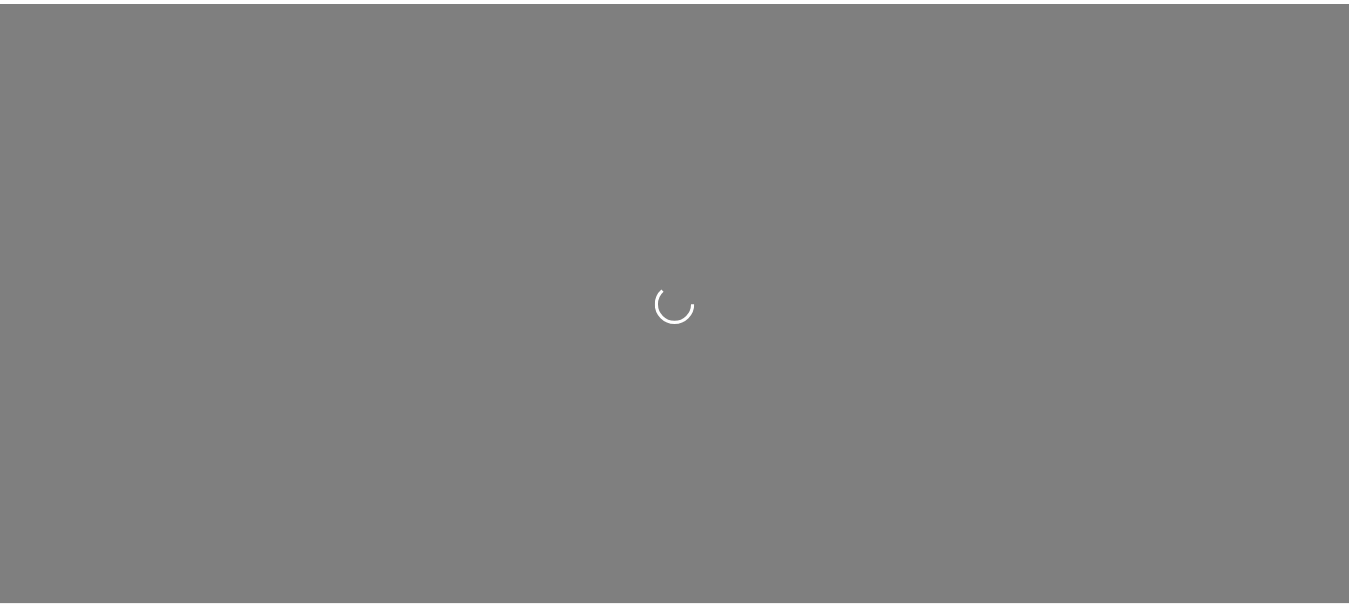 scroll, scrollTop: 0, scrollLeft: 0, axis: both 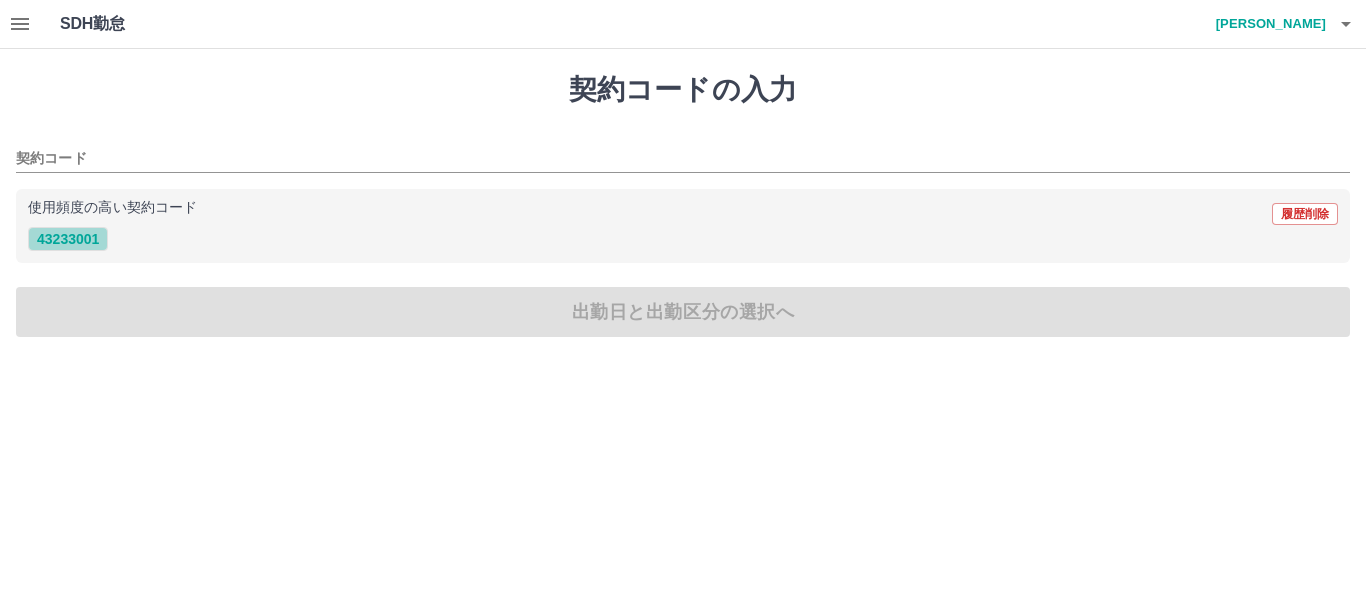 click on "43233001" at bounding box center (68, 239) 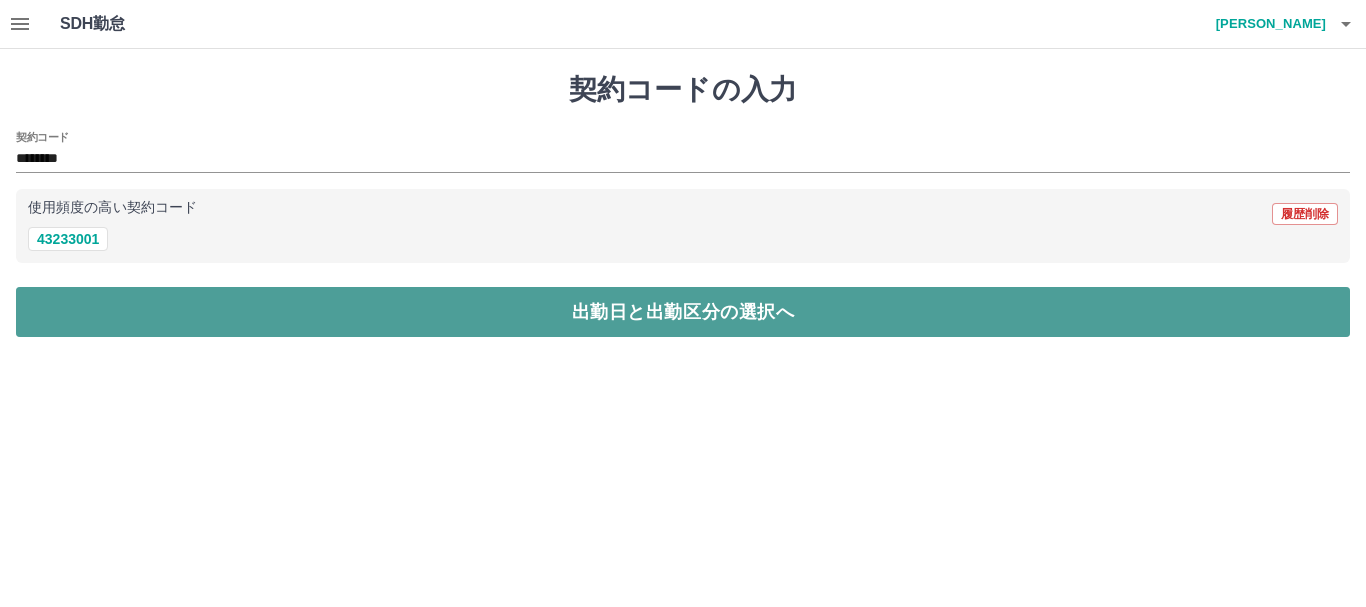 click on "出勤日と出勤区分の選択へ" at bounding box center [683, 312] 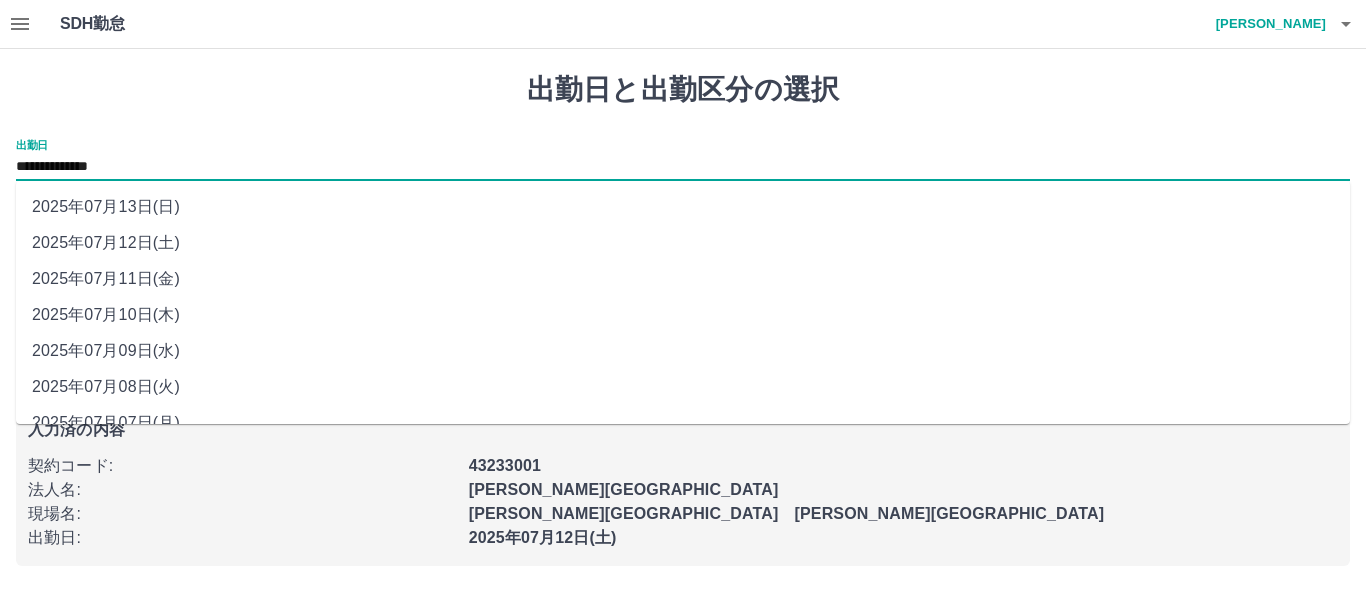 click on "**********" at bounding box center (683, 167) 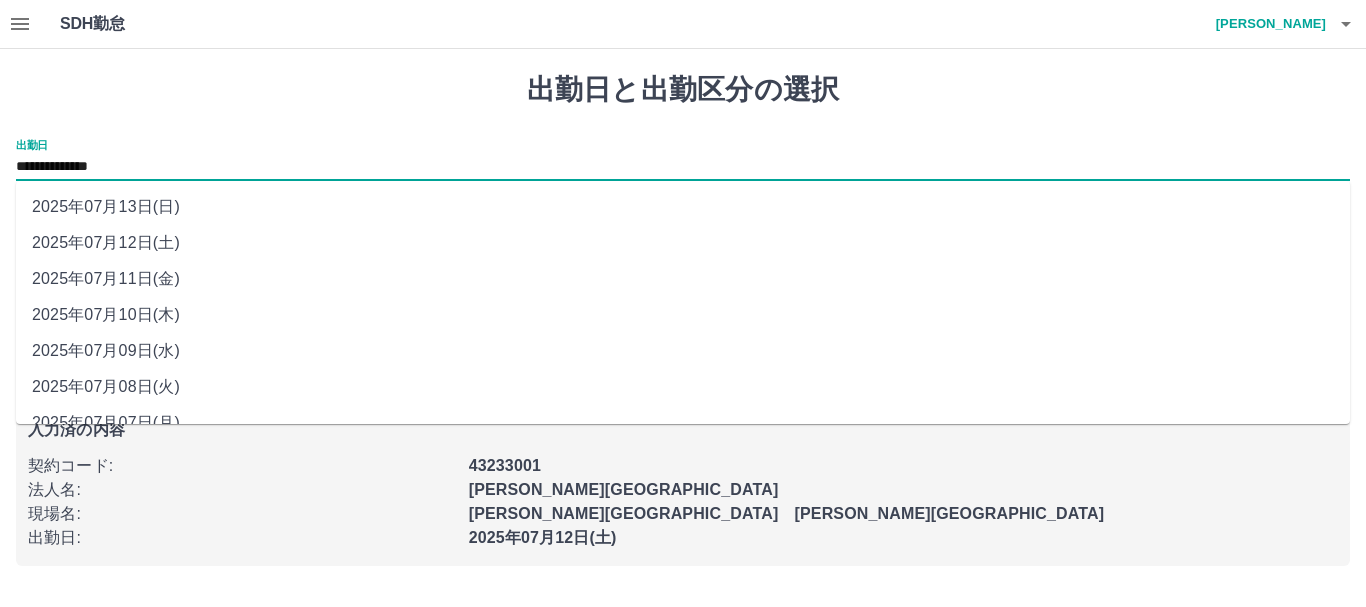 click on "2025年07月11日(金)" at bounding box center (683, 279) 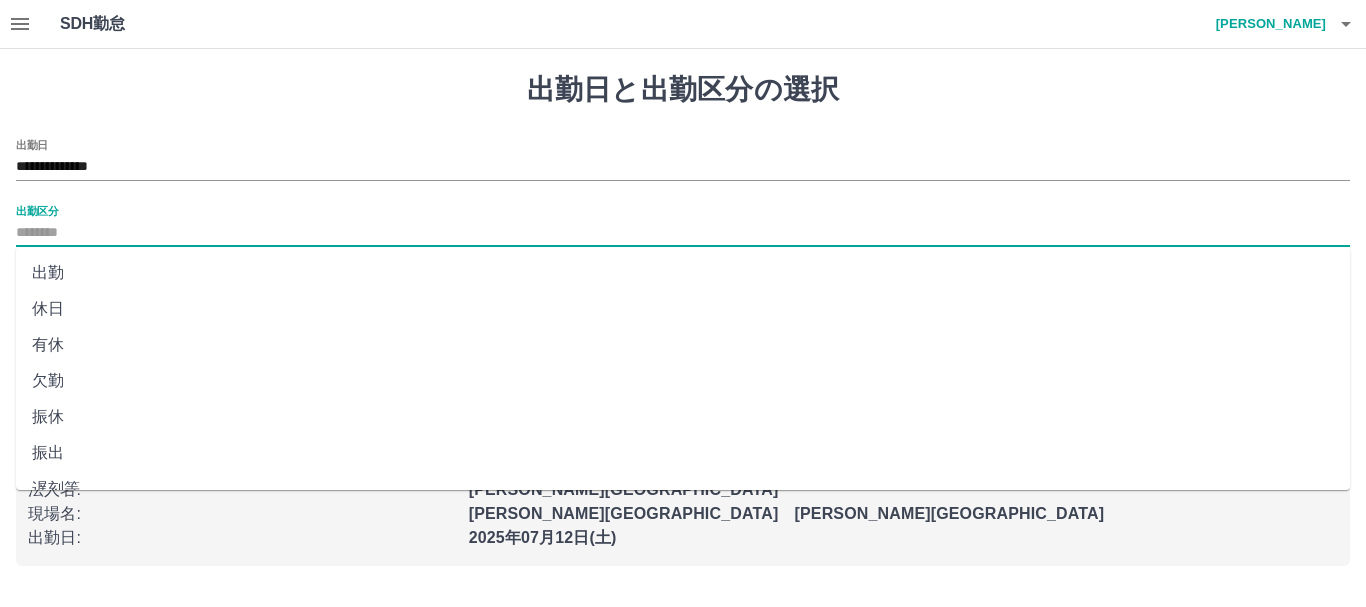 click on "出勤区分" at bounding box center (683, 233) 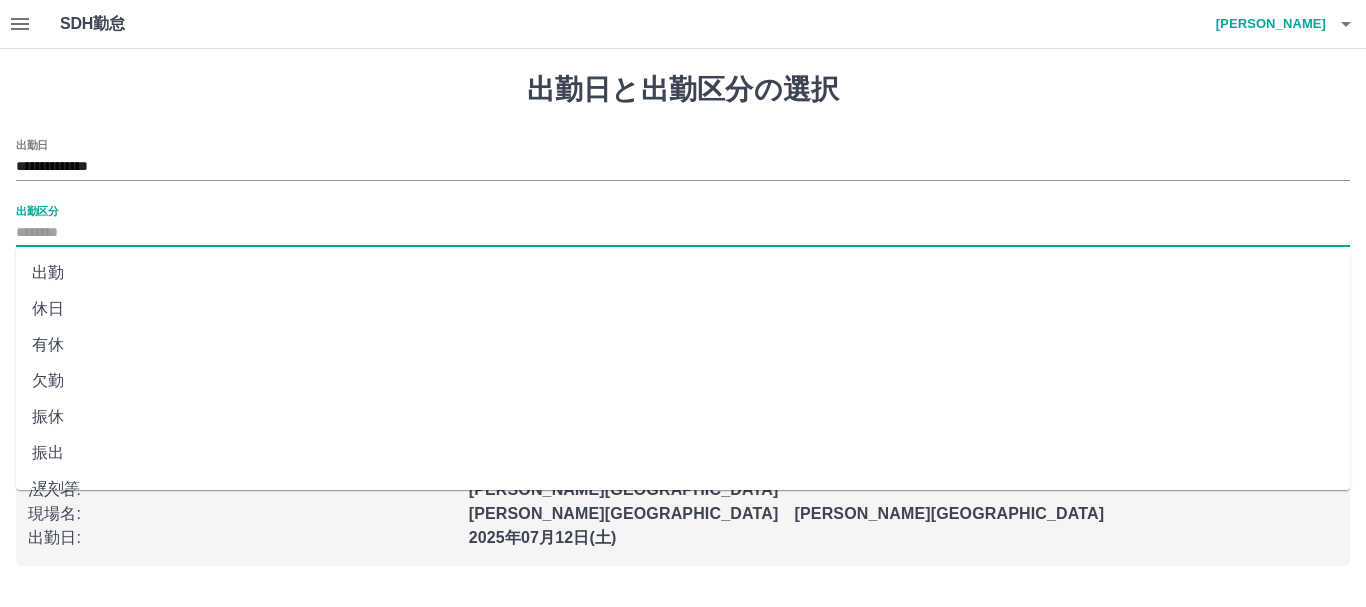 click on "出勤" at bounding box center (683, 273) 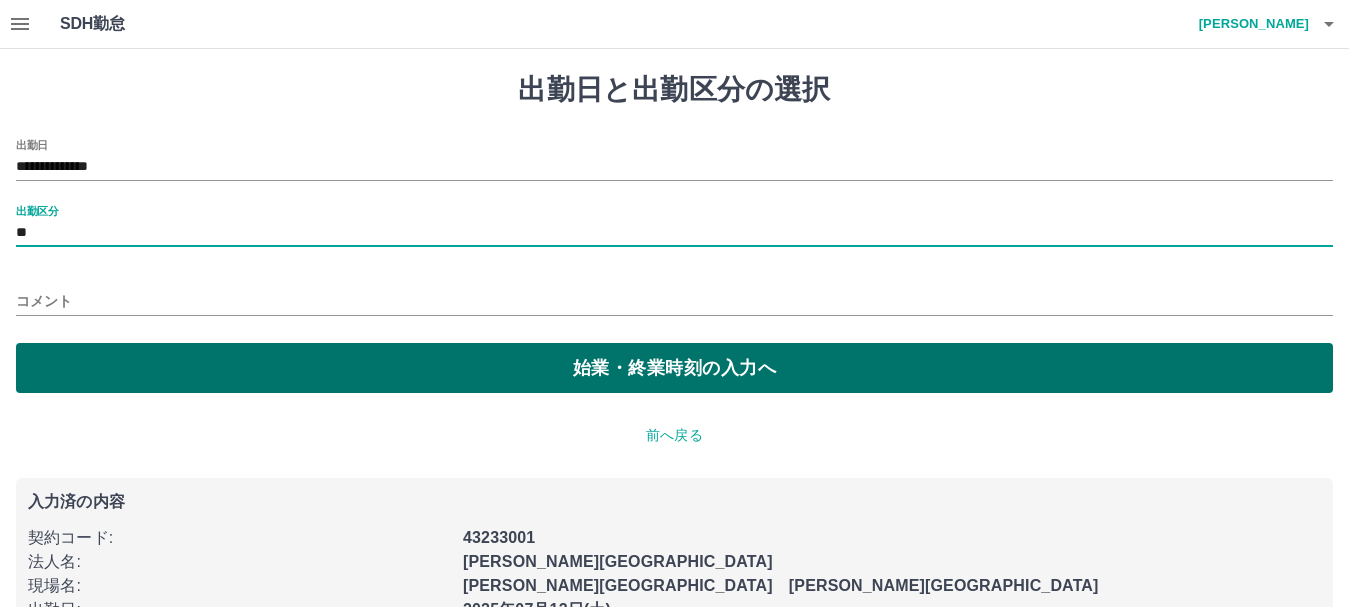 click on "始業・終業時刻の入力へ" at bounding box center (674, 368) 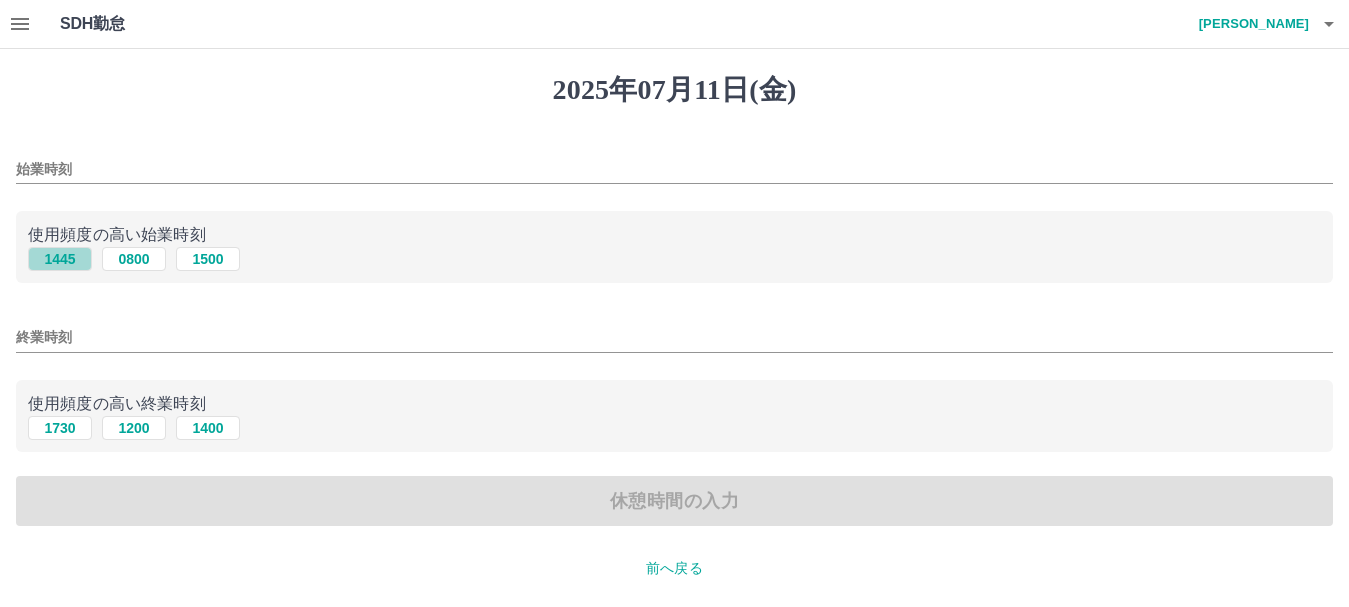 click on "1445" at bounding box center (60, 259) 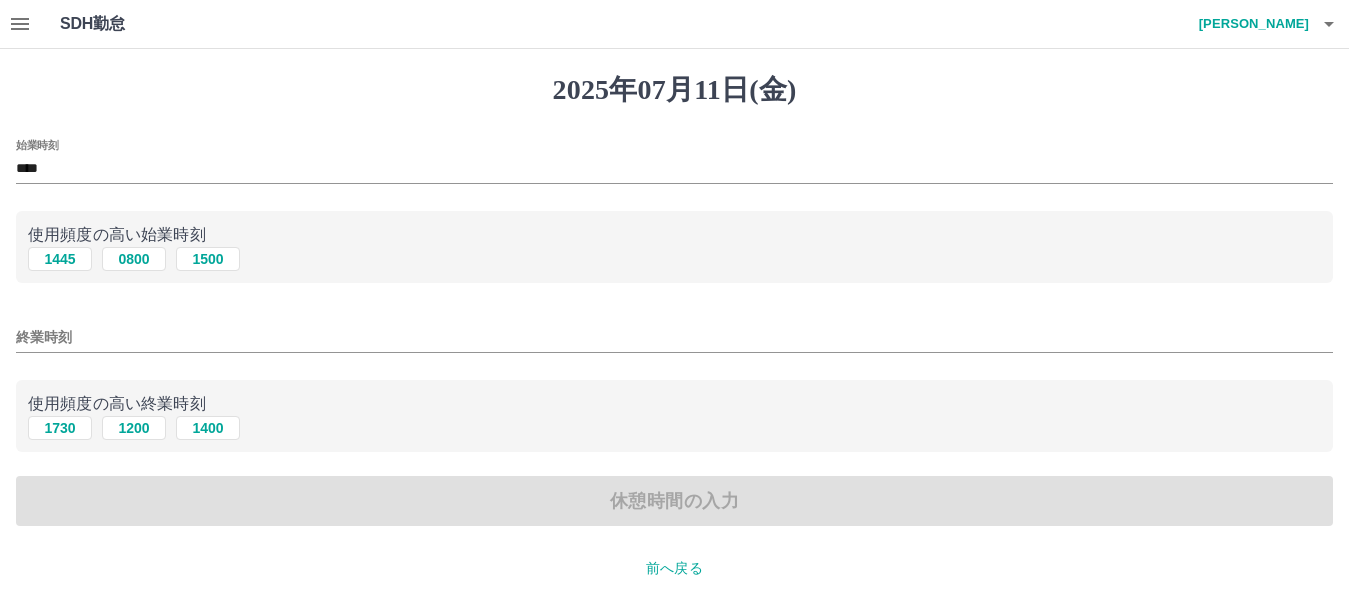 click on "終業時刻" at bounding box center [674, 337] 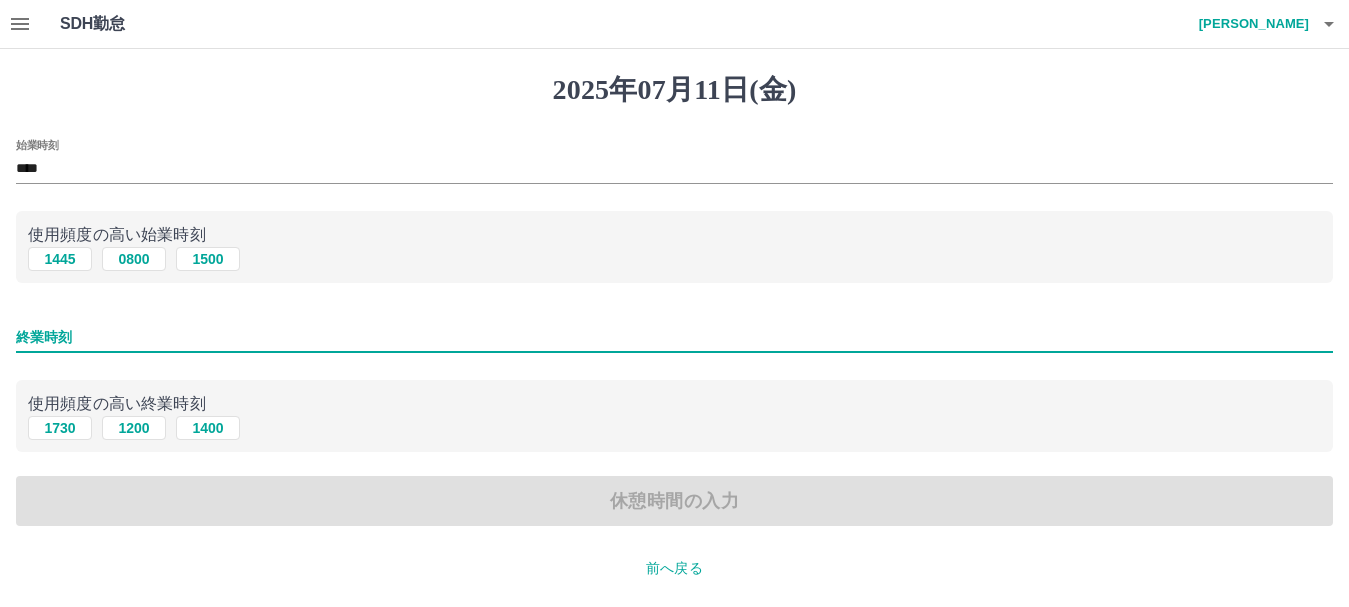 type on "****" 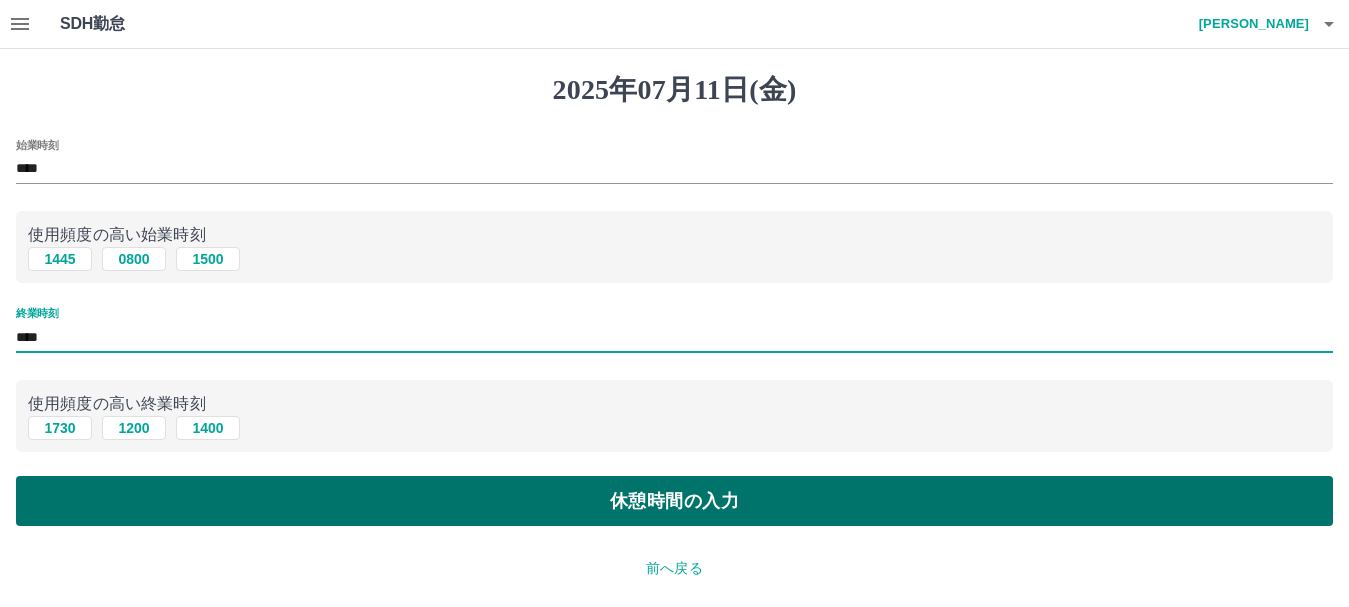 click on "休憩時間の入力" at bounding box center (674, 501) 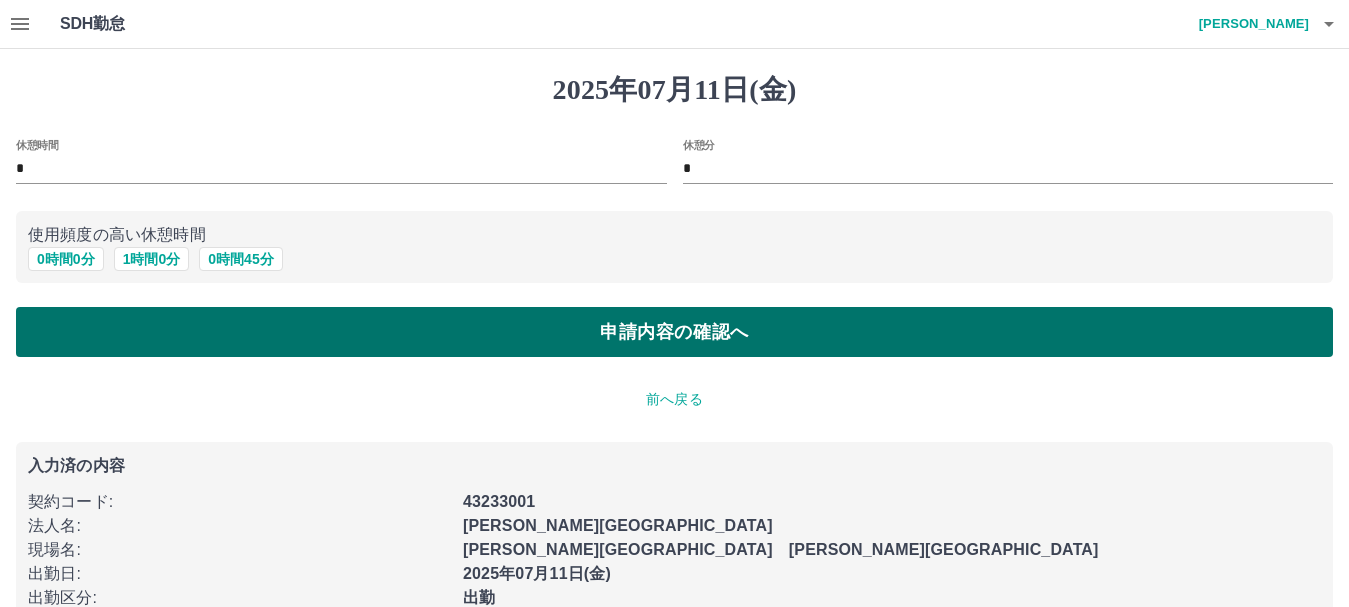 click on "申請内容の確認へ" at bounding box center [674, 332] 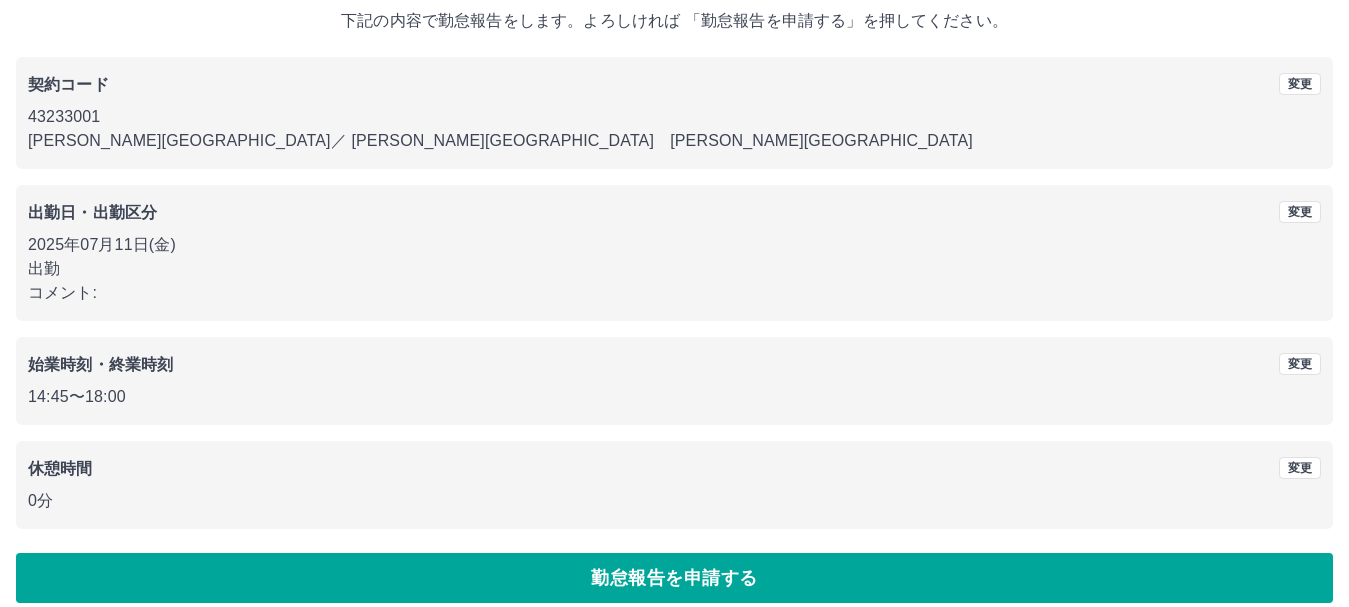 scroll, scrollTop: 142, scrollLeft: 0, axis: vertical 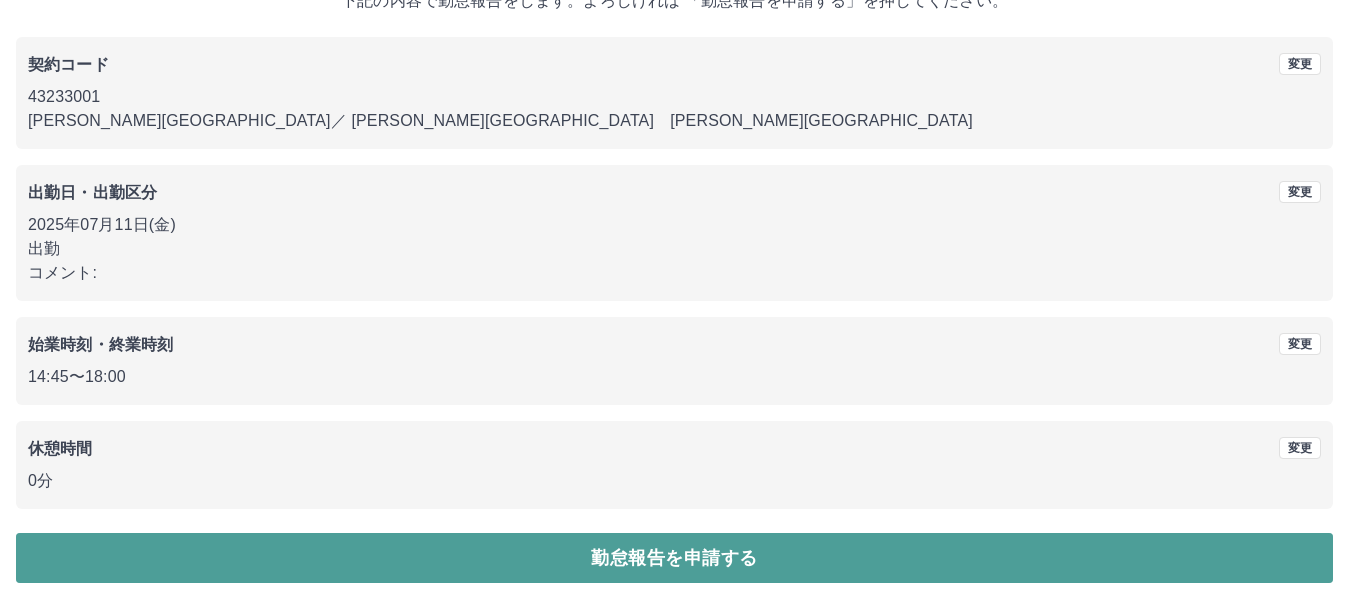 click on "勤怠報告を申請する" at bounding box center (674, 558) 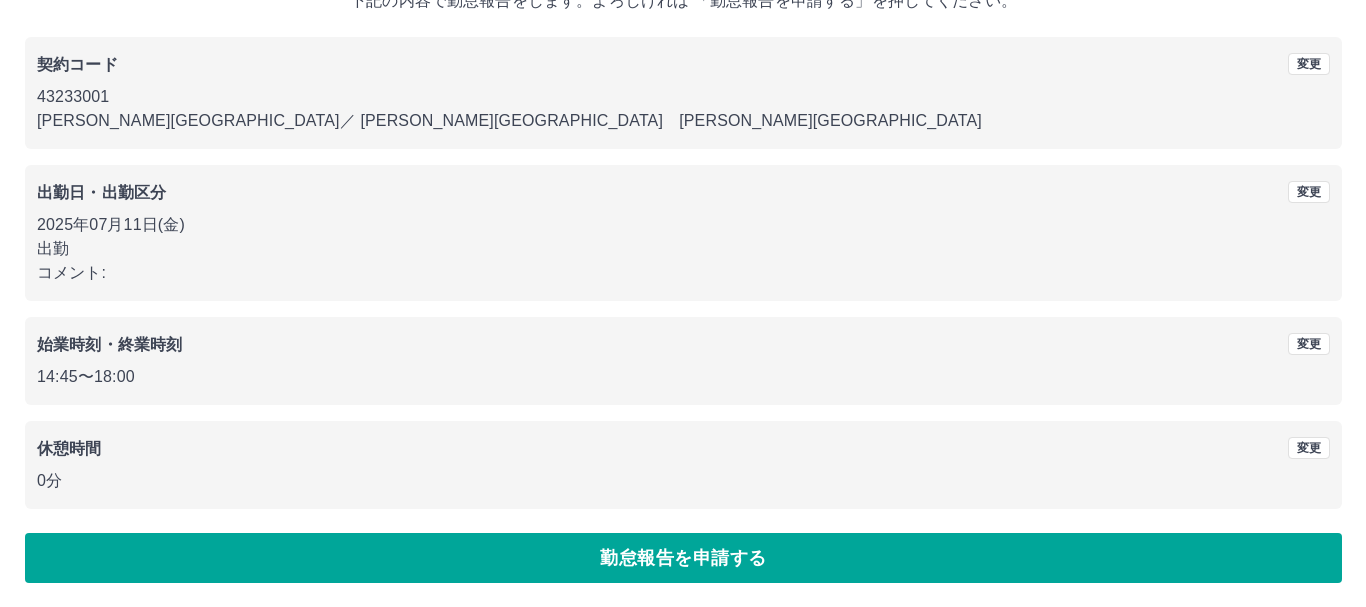scroll, scrollTop: 0, scrollLeft: 0, axis: both 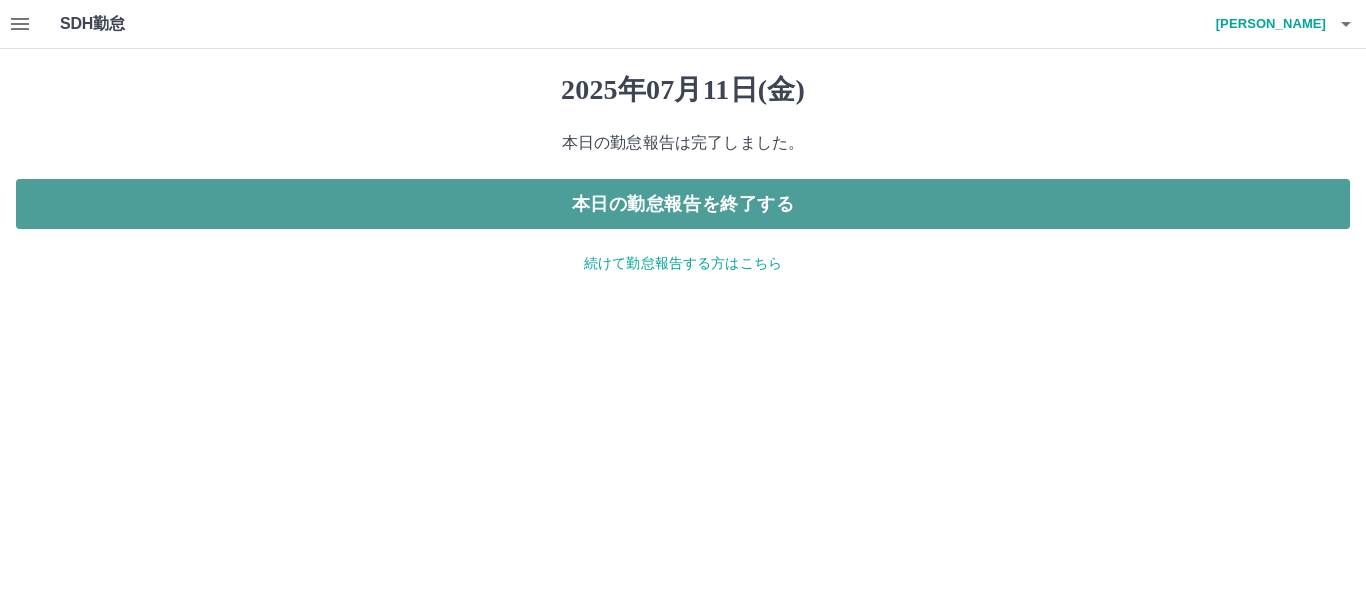 click on "本日の勤怠報告を終了する" at bounding box center [683, 204] 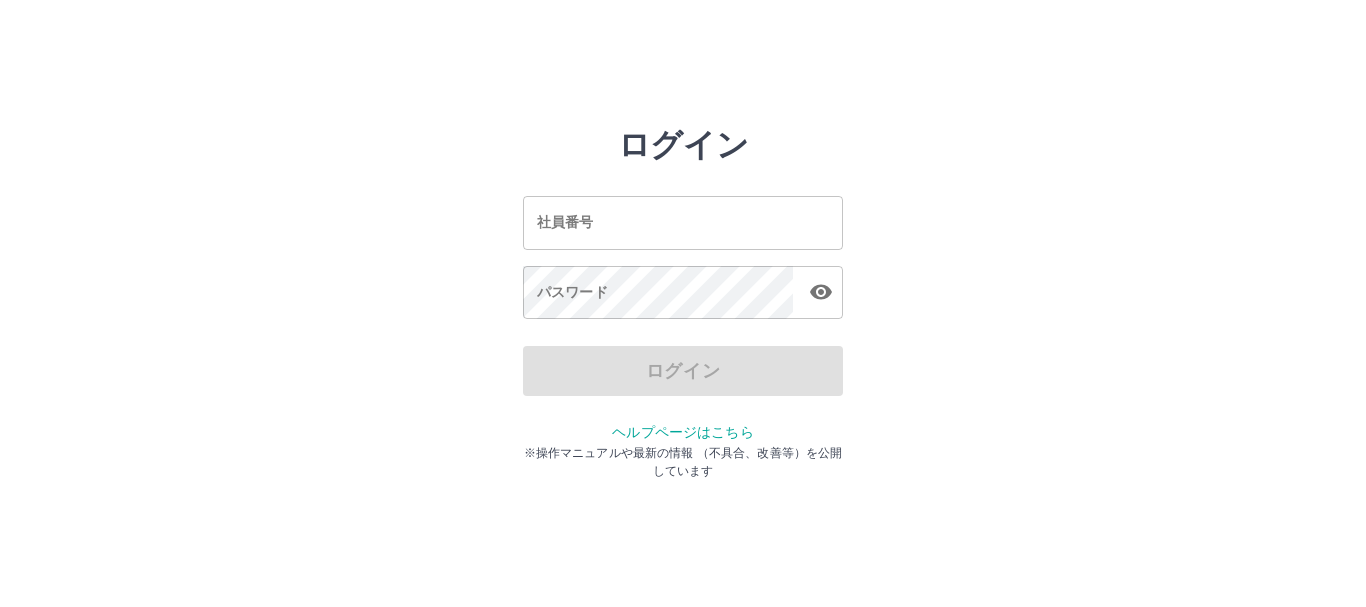 scroll, scrollTop: 0, scrollLeft: 0, axis: both 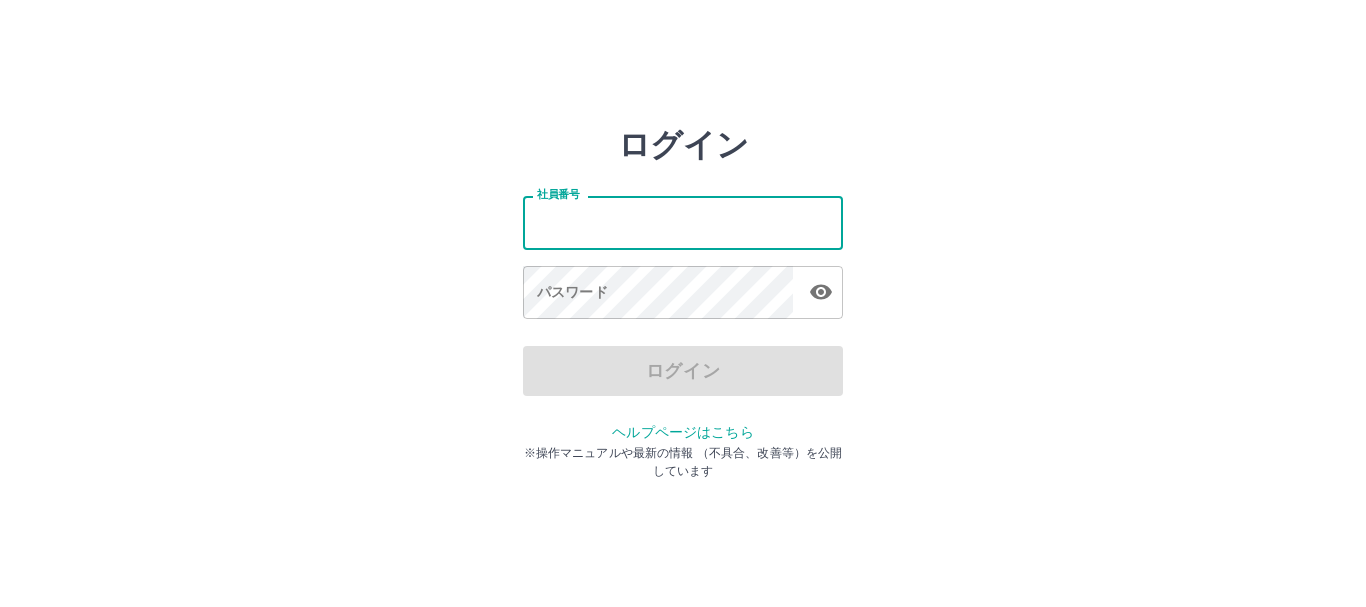 click on "社員番号" at bounding box center (683, 222) 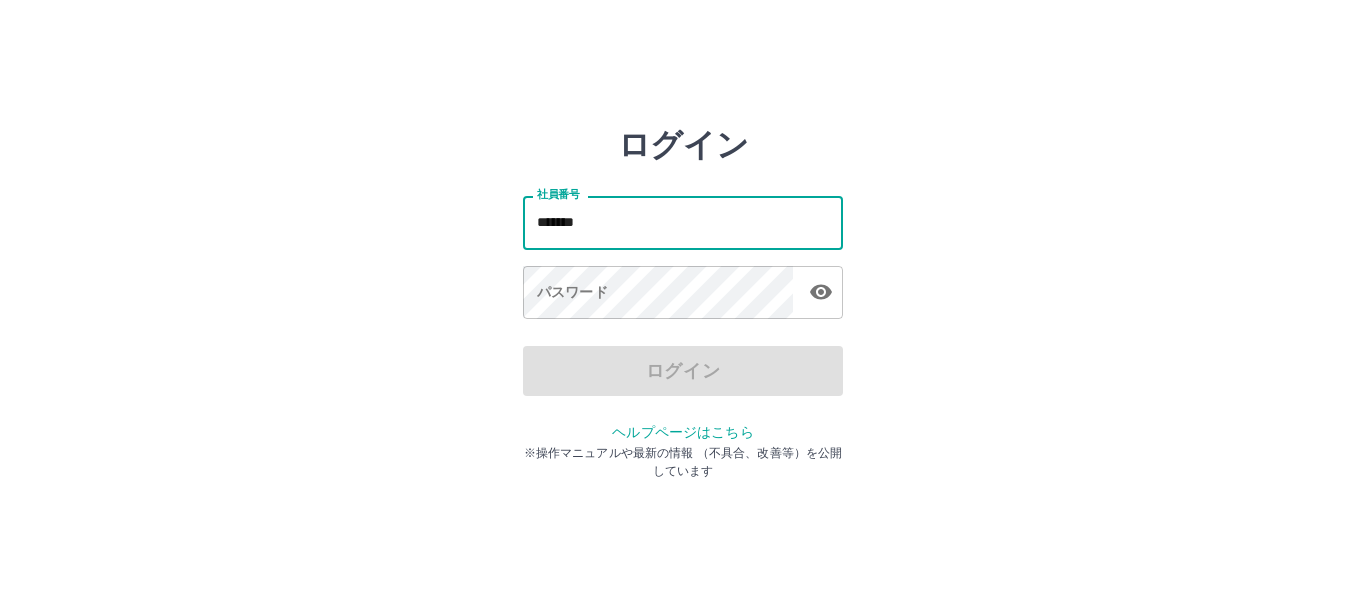 type on "*******" 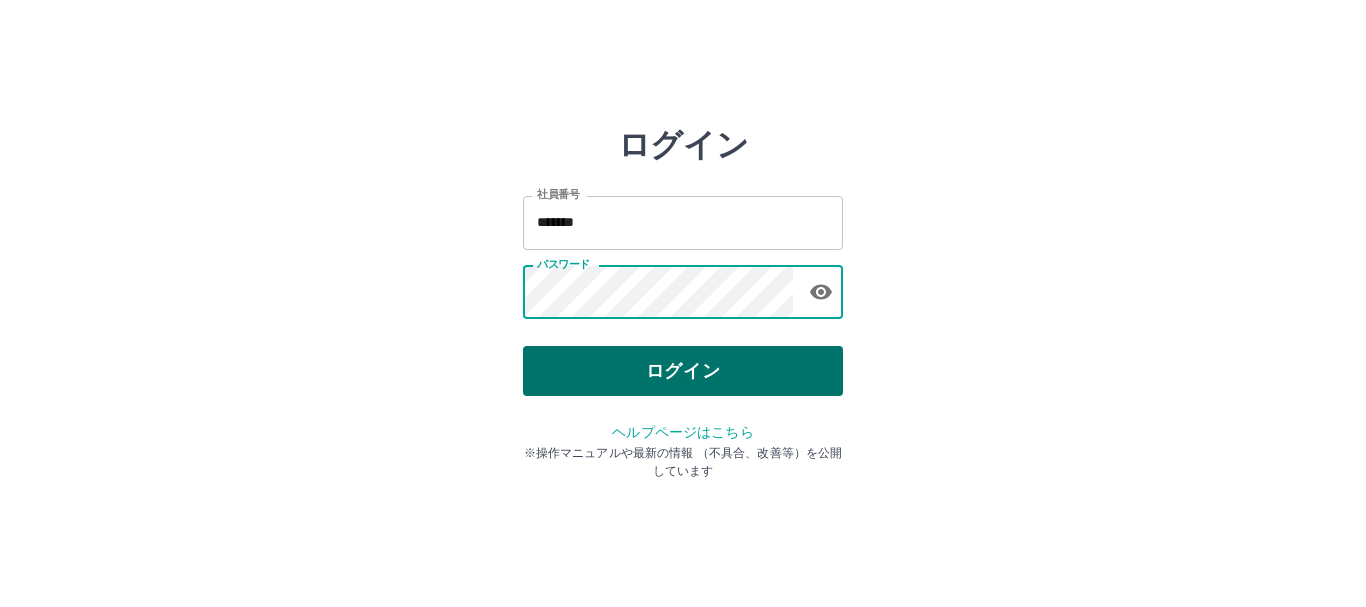 click on "ログイン" at bounding box center [683, 371] 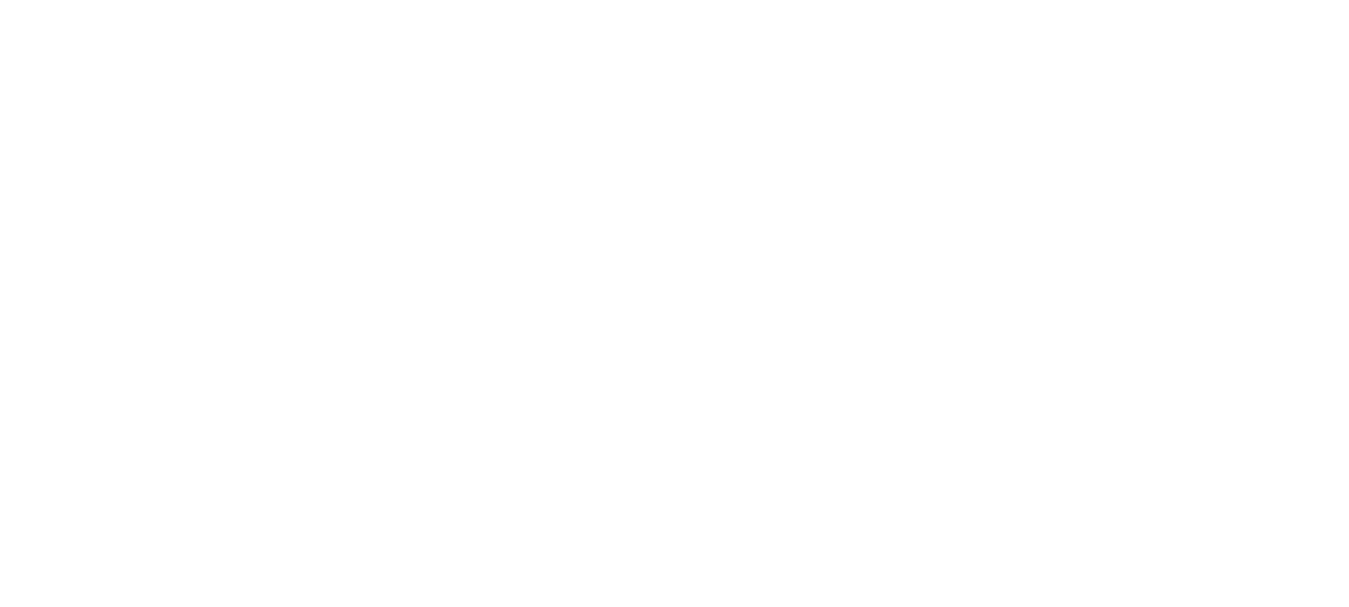 scroll, scrollTop: 0, scrollLeft: 0, axis: both 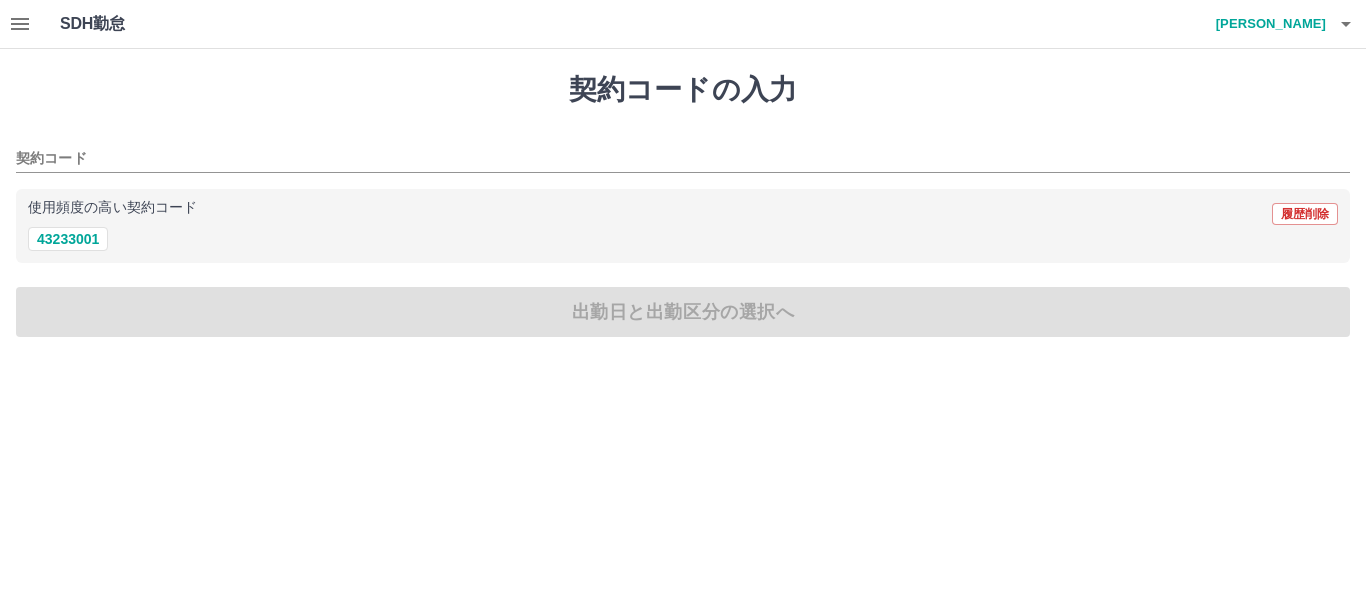 click 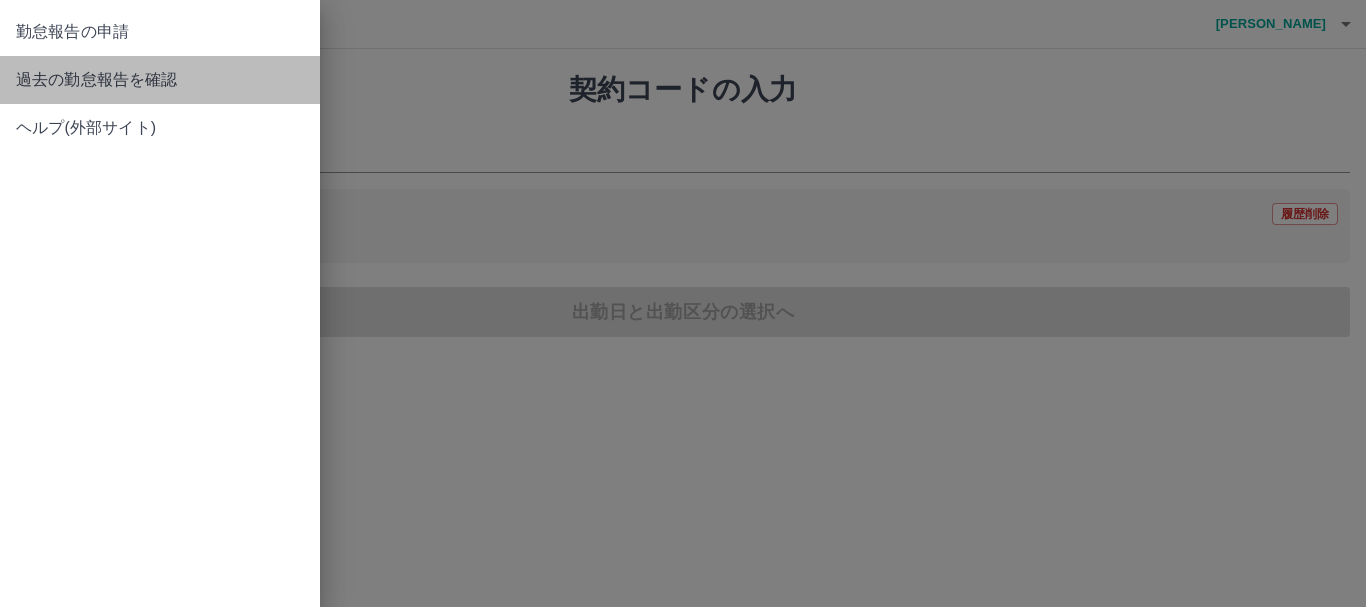 click on "過去の勤怠報告を確認" at bounding box center (160, 80) 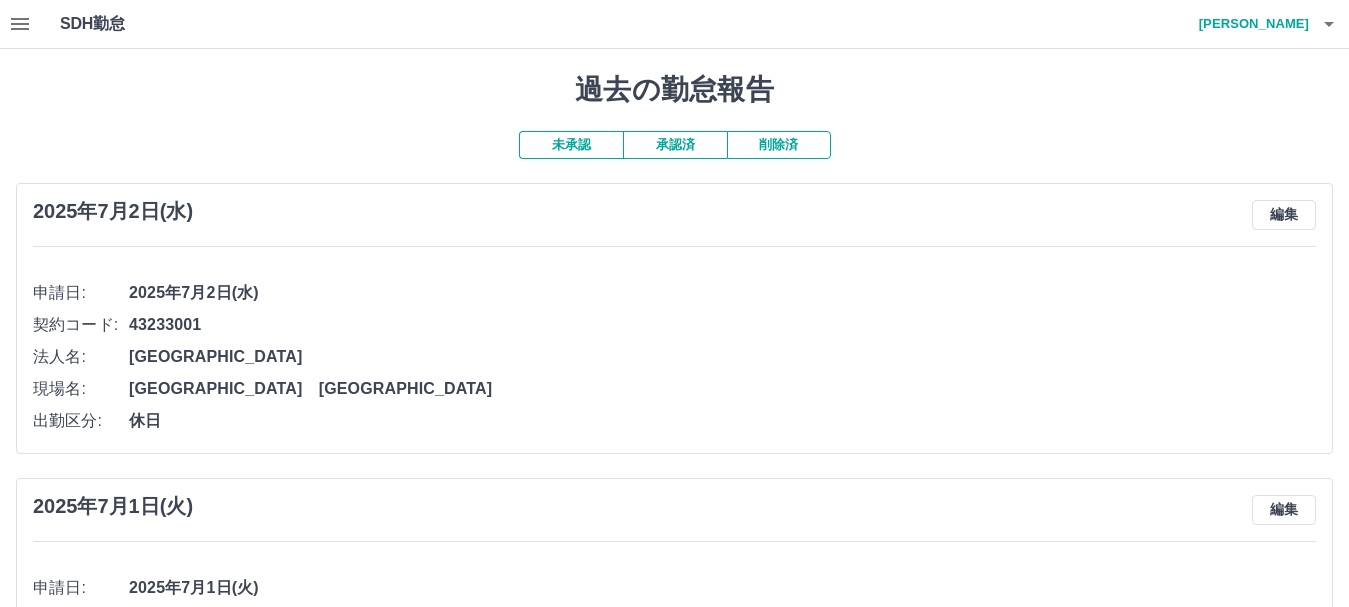 click on "承認済" at bounding box center [675, 145] 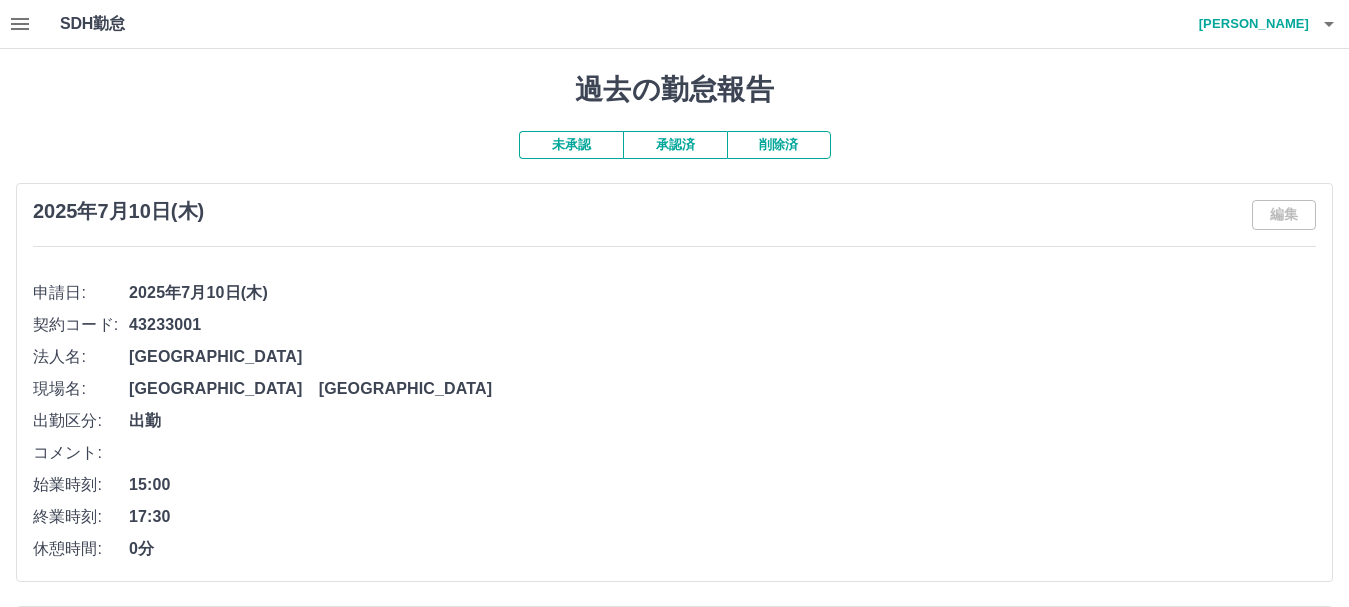 click 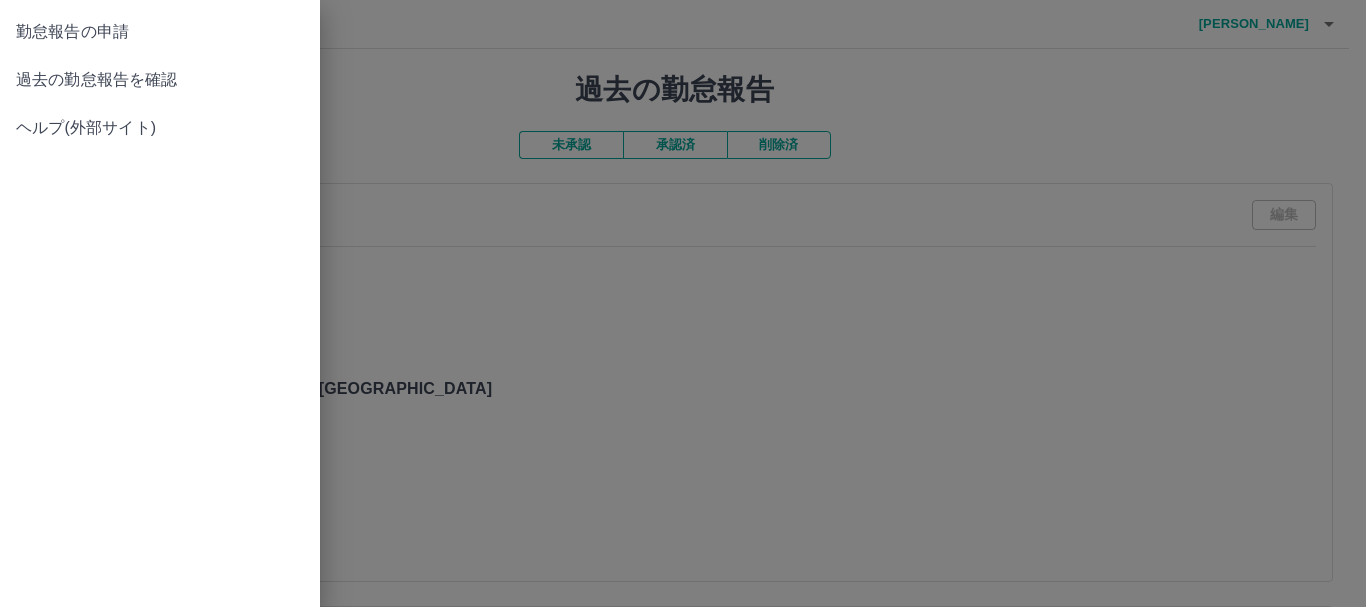 click on "勤怠報告の申請" at bounding box center [160, 32] 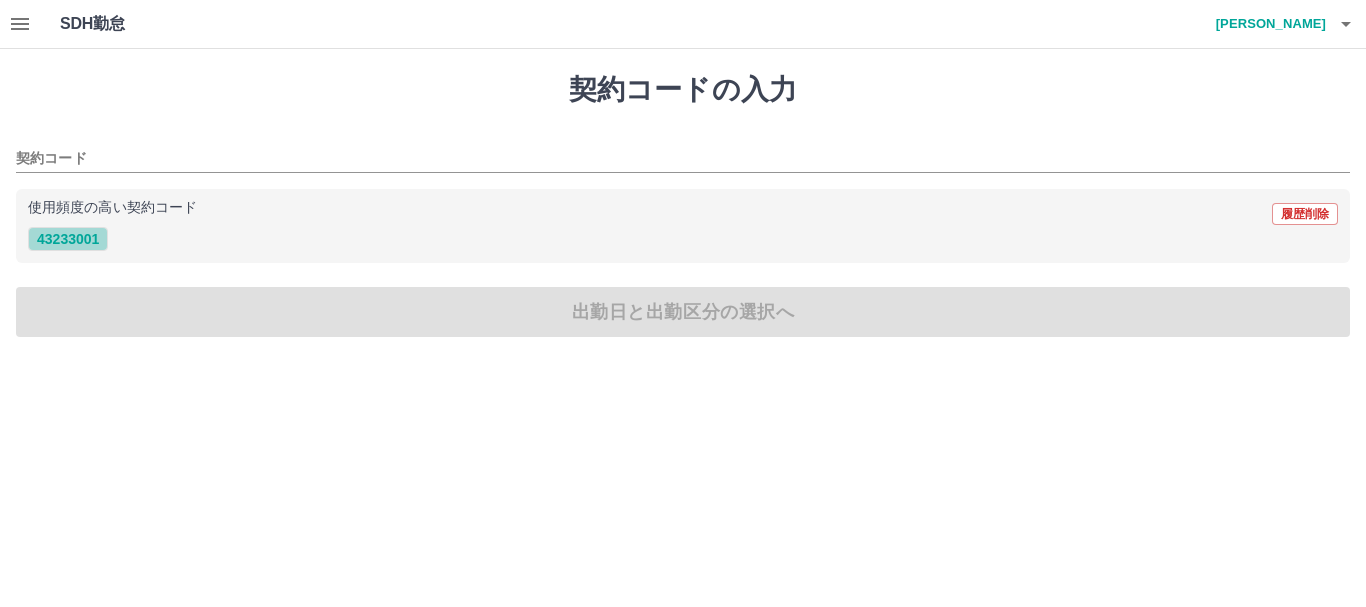 click on "43233001" at bounding box center (68, 239) 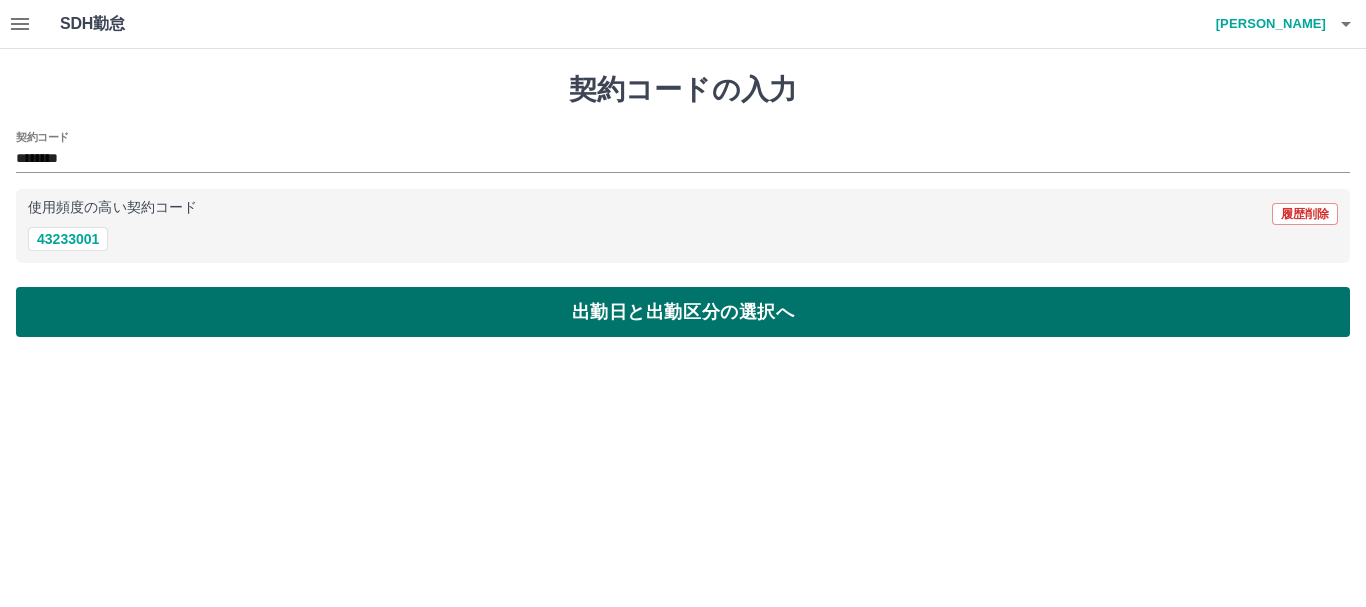 click on "出勤日と出勤区分の選択へ" at bounding box center [683, 312] 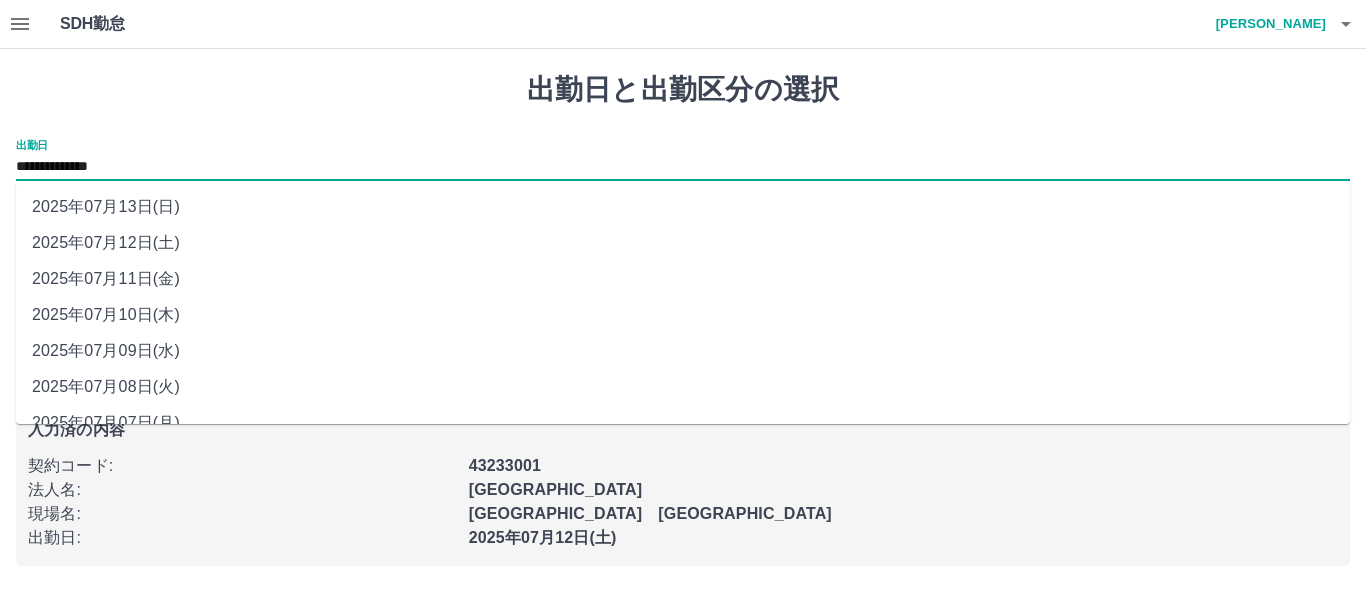 click on "**********" at bounding box center (683, 167) 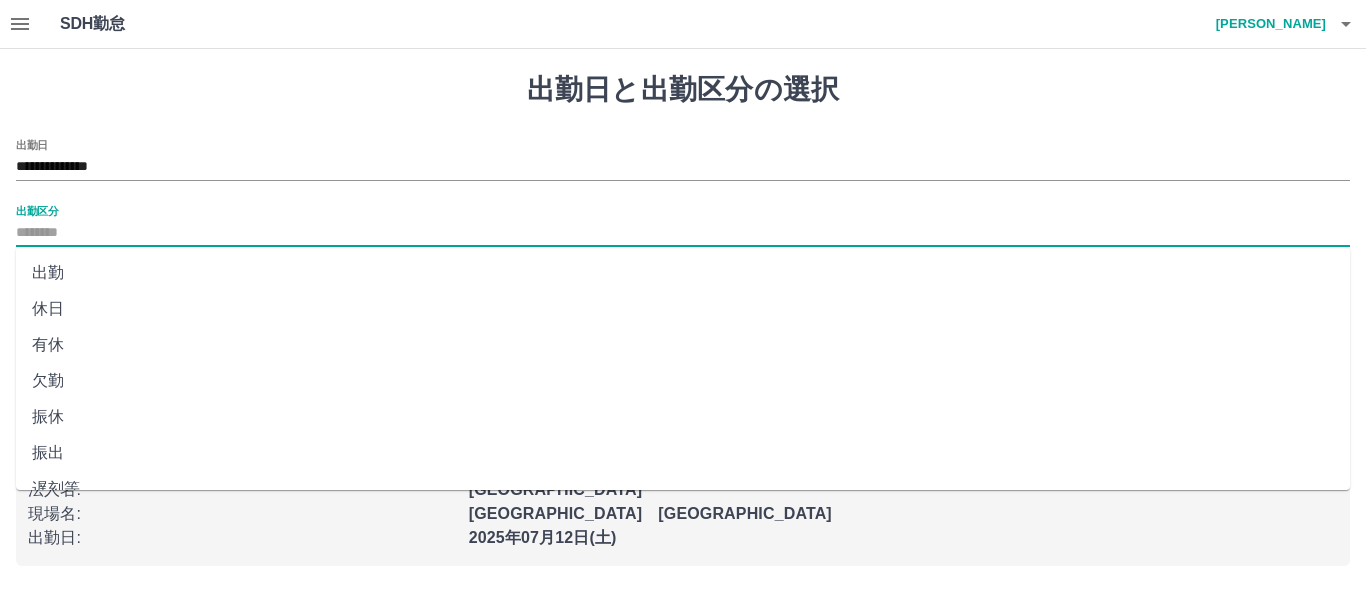 click on "出勤区分" at bounding box center [683, 233] 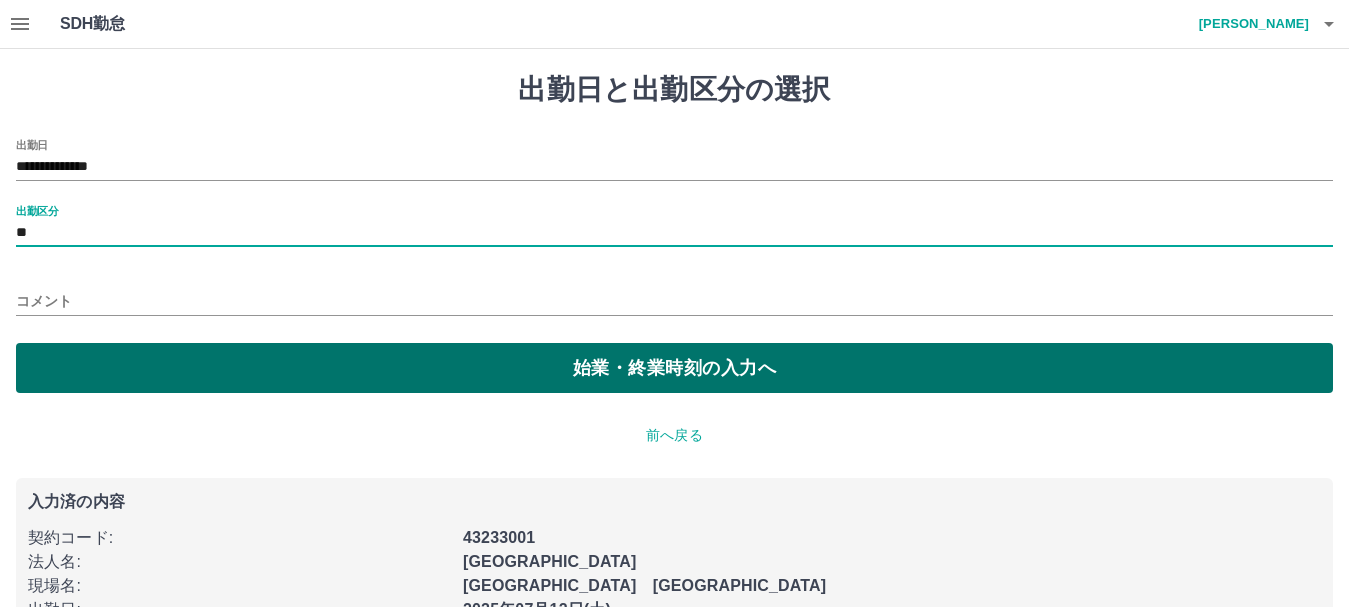 click on "始業・終業時刻の入力へ" at bounding box center [674, 368] 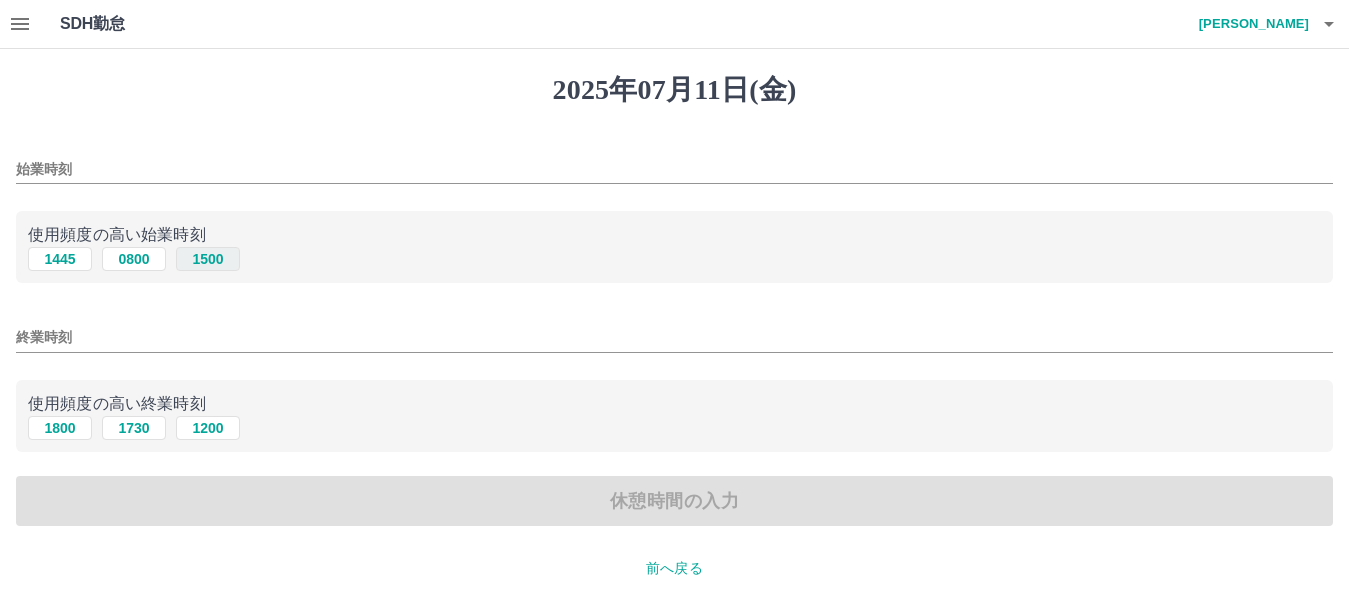 click on "1500" at bounding box center [208, 259] 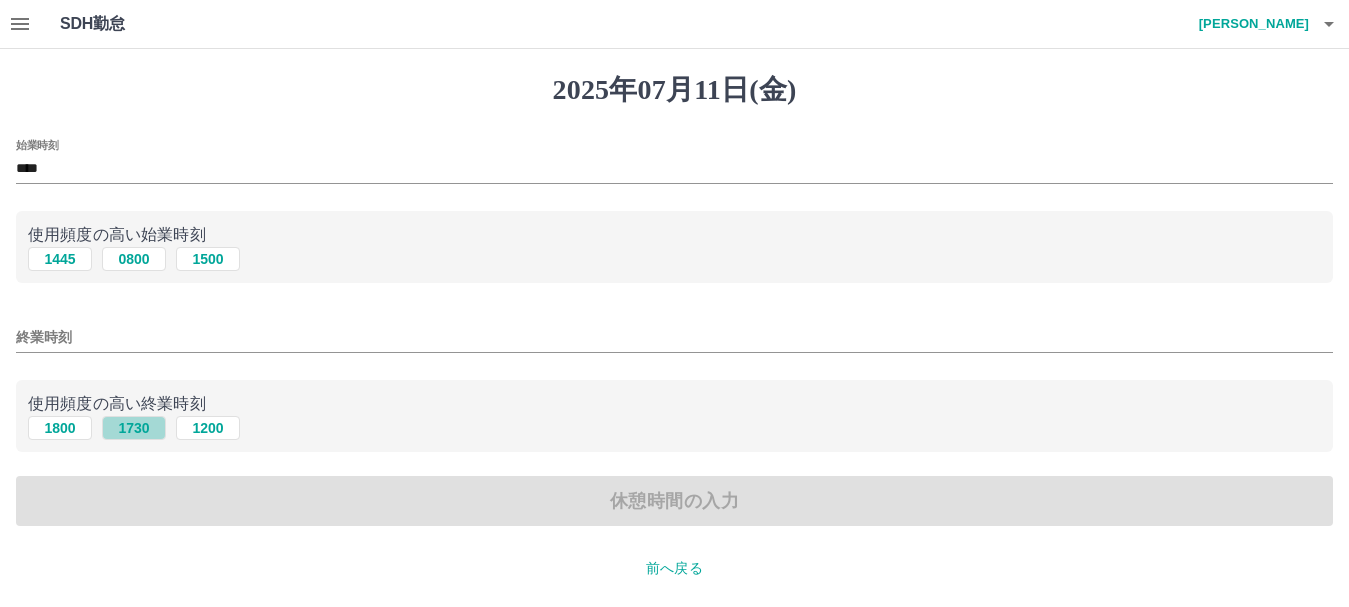 click on "1730" at bounding box center (134, 428) 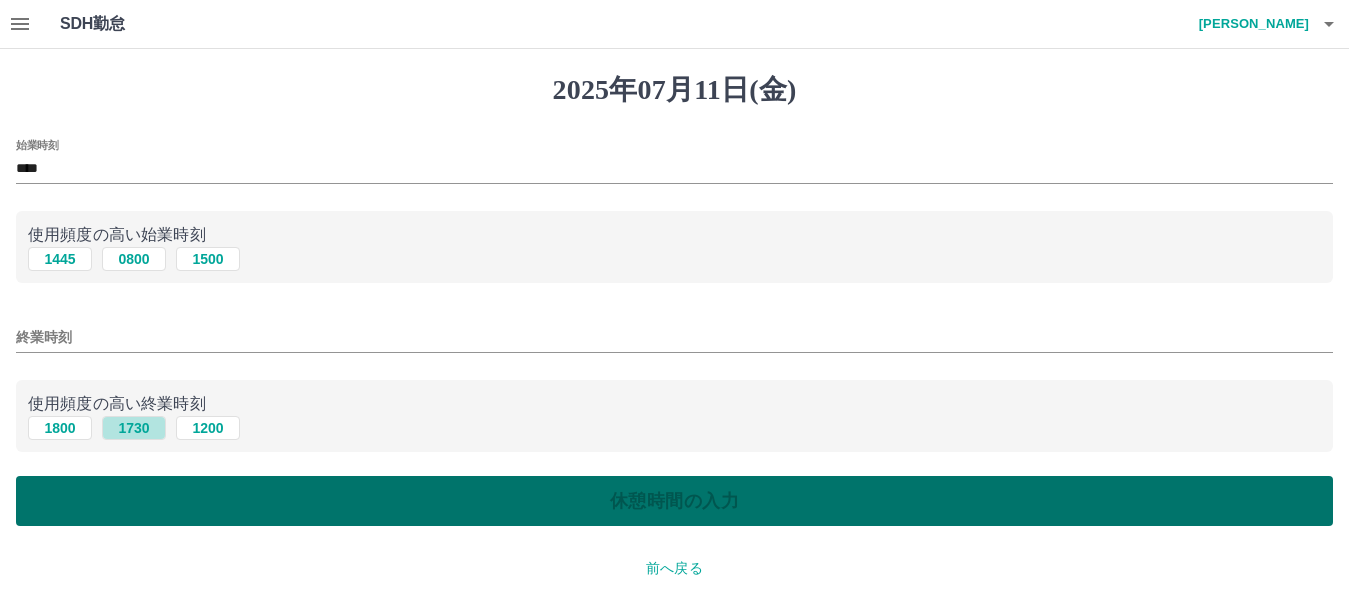 type on "****" 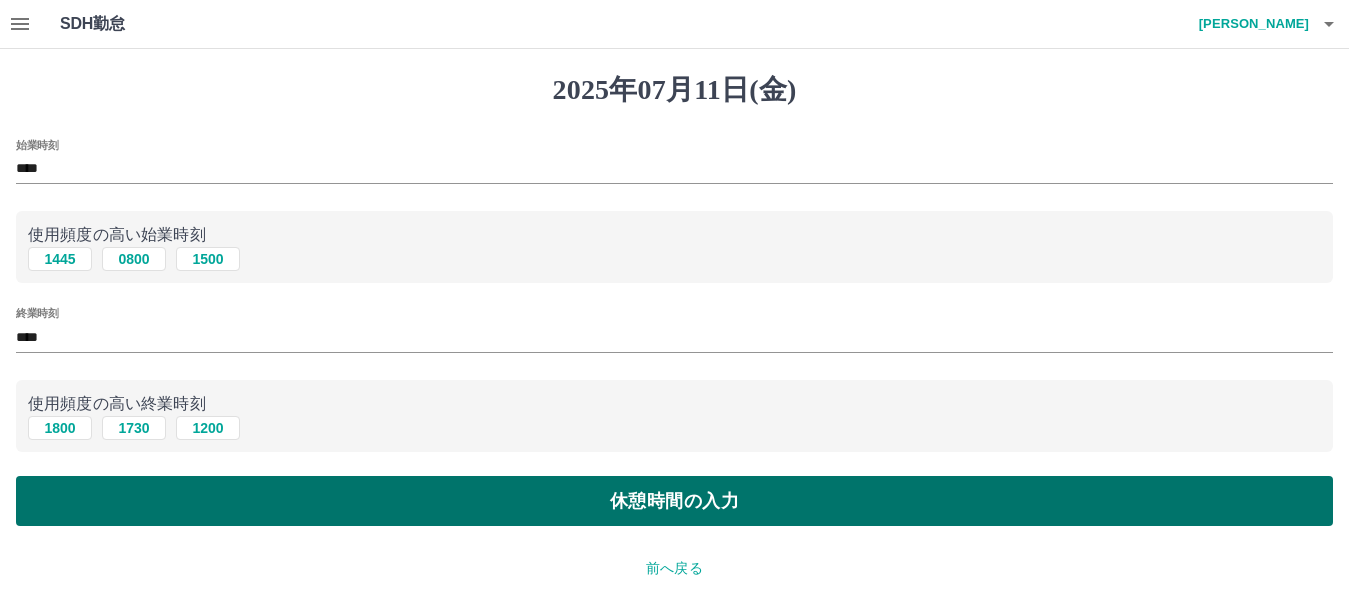 click on "休憩時間の入力" at bounding box center (674, 501) 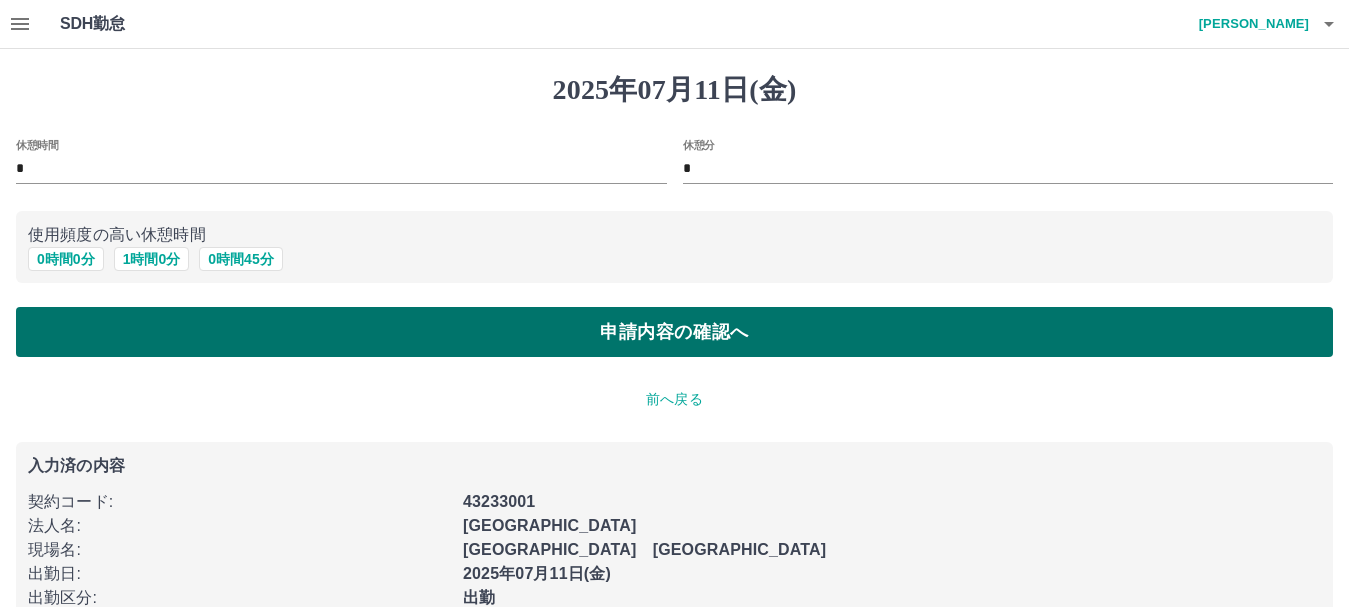 click on "申請内容の確認へ" at bounding box center [674, 332] 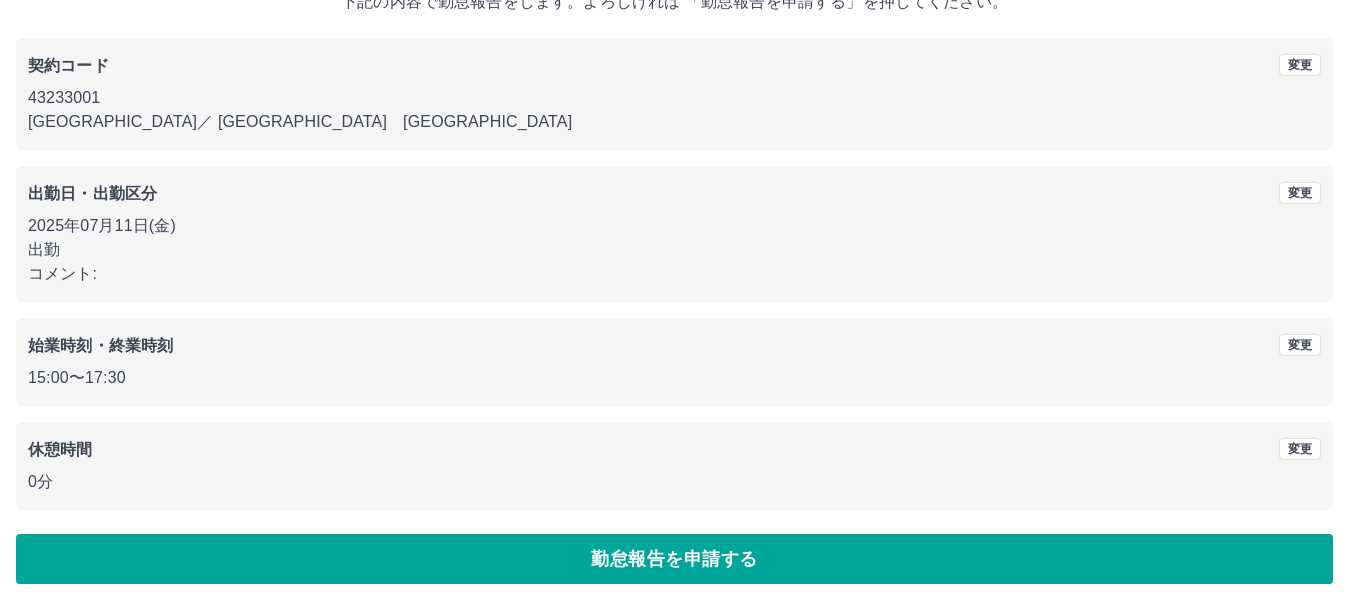 scroll, scrollTop: 142, scrollLeft: 0, axis: vertical 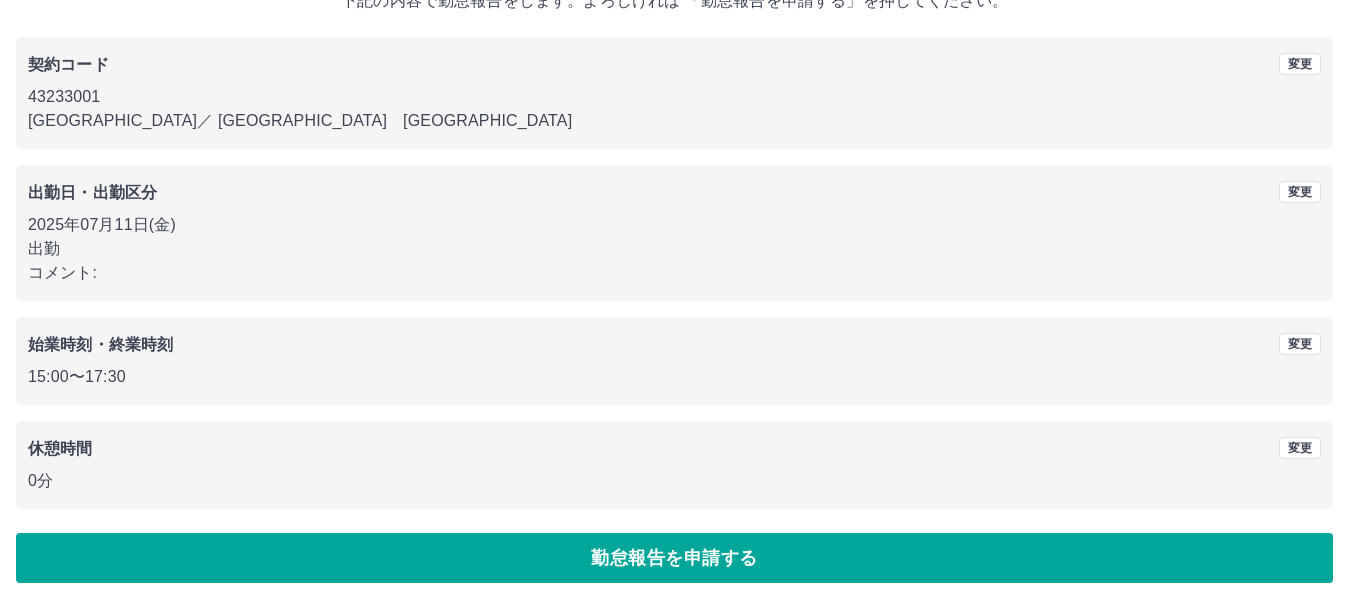 click on "勤怠報告を申請する" at bounding box center [674, 558] 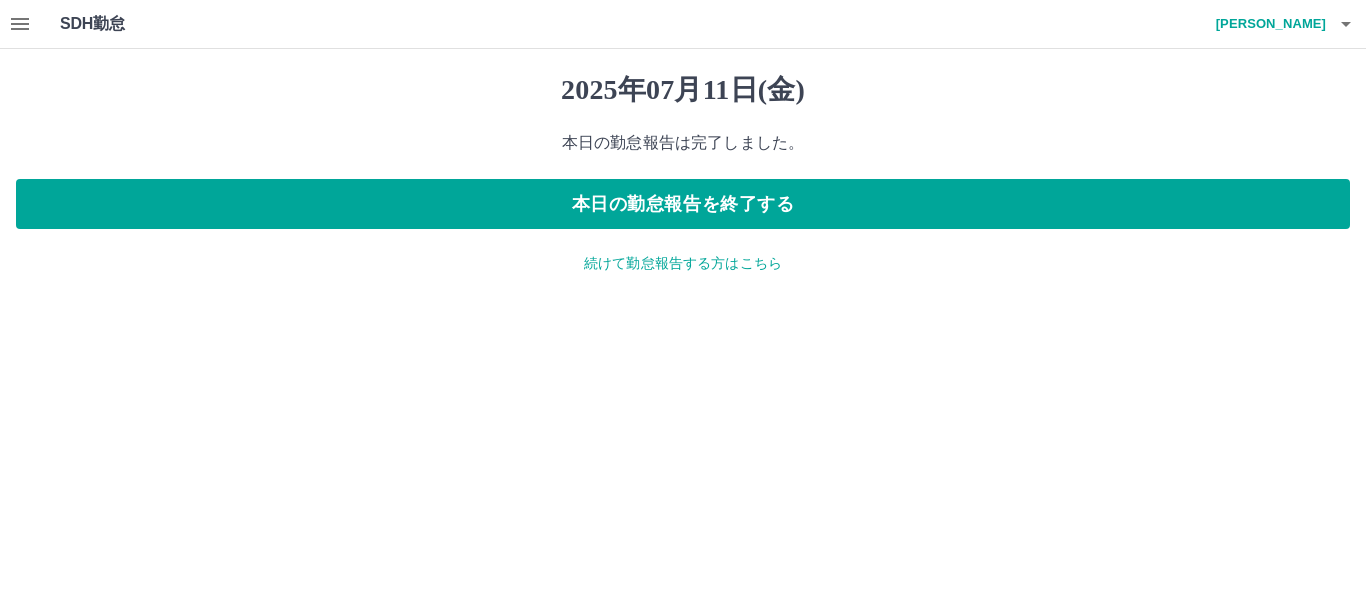 click on "続けて勤怠報告する方はこちら" at bounding box center [683, 263] 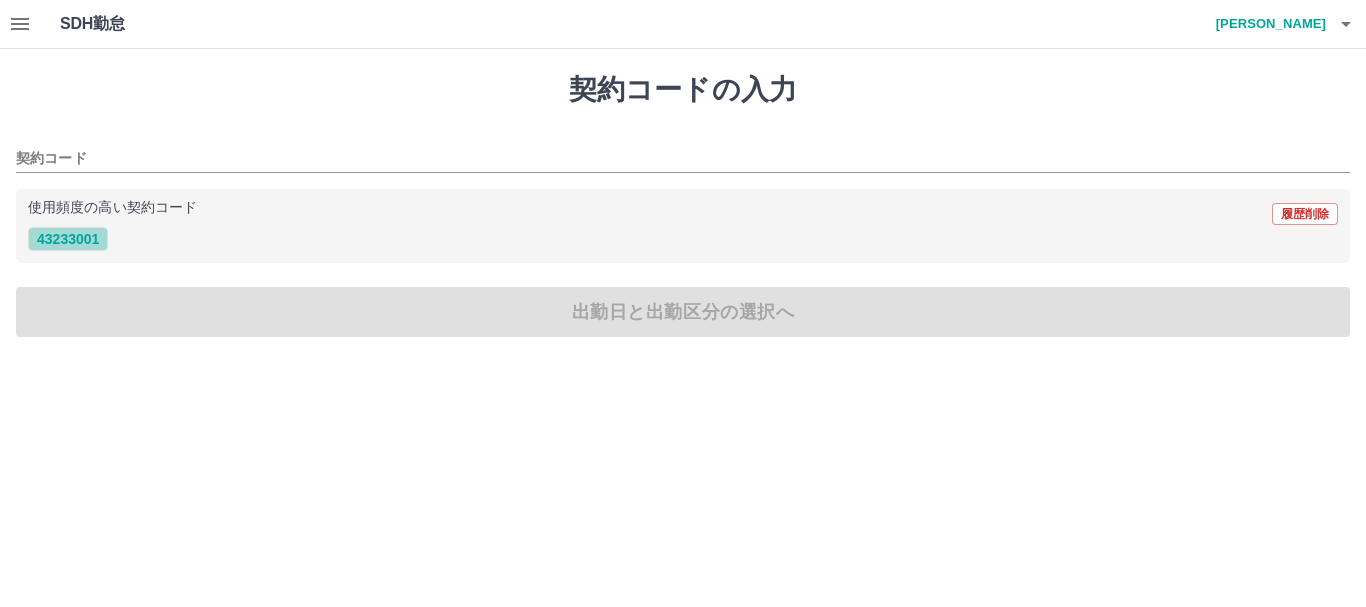 click on "43233001" at bounding box center [68, 239] 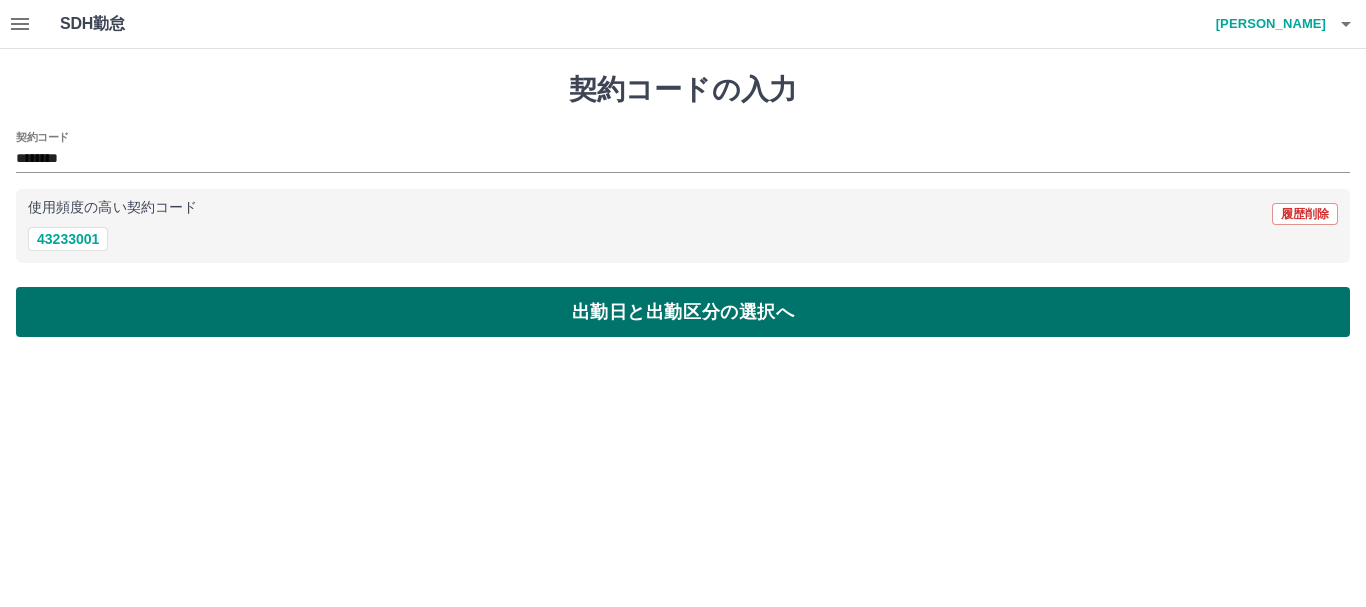 click on "出勤日と出勤区分の選択へ" at bounding box center (683, 312) 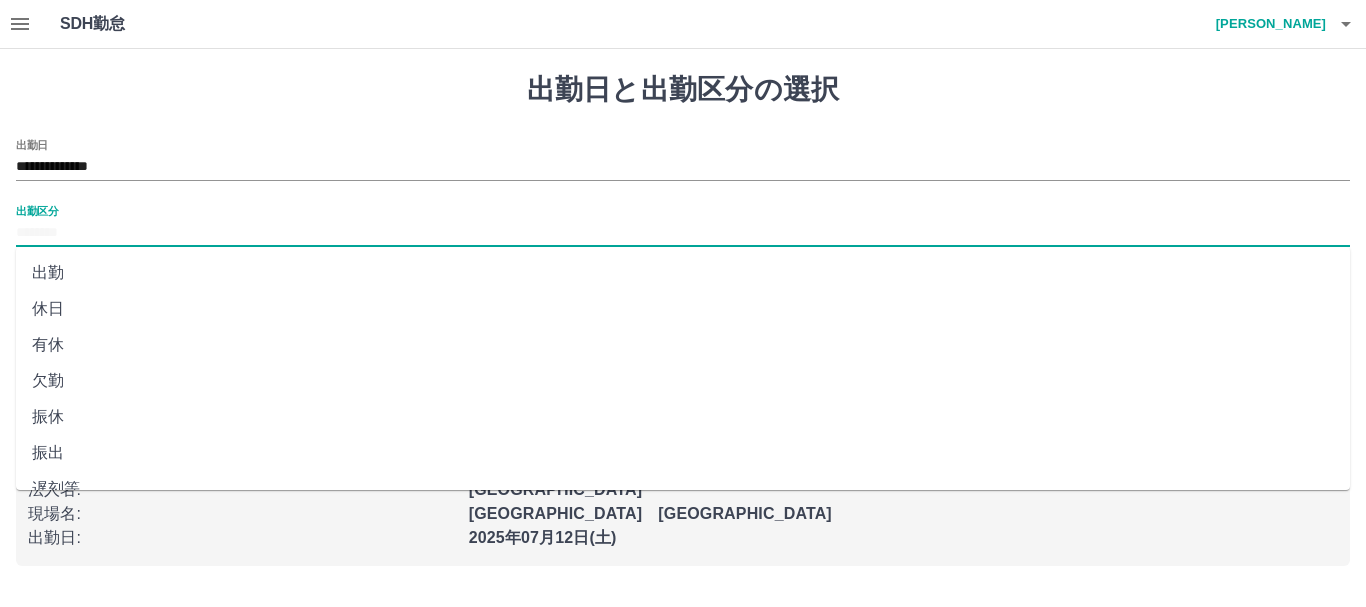 click on "出勤区分" at bounding box center [683, 233] 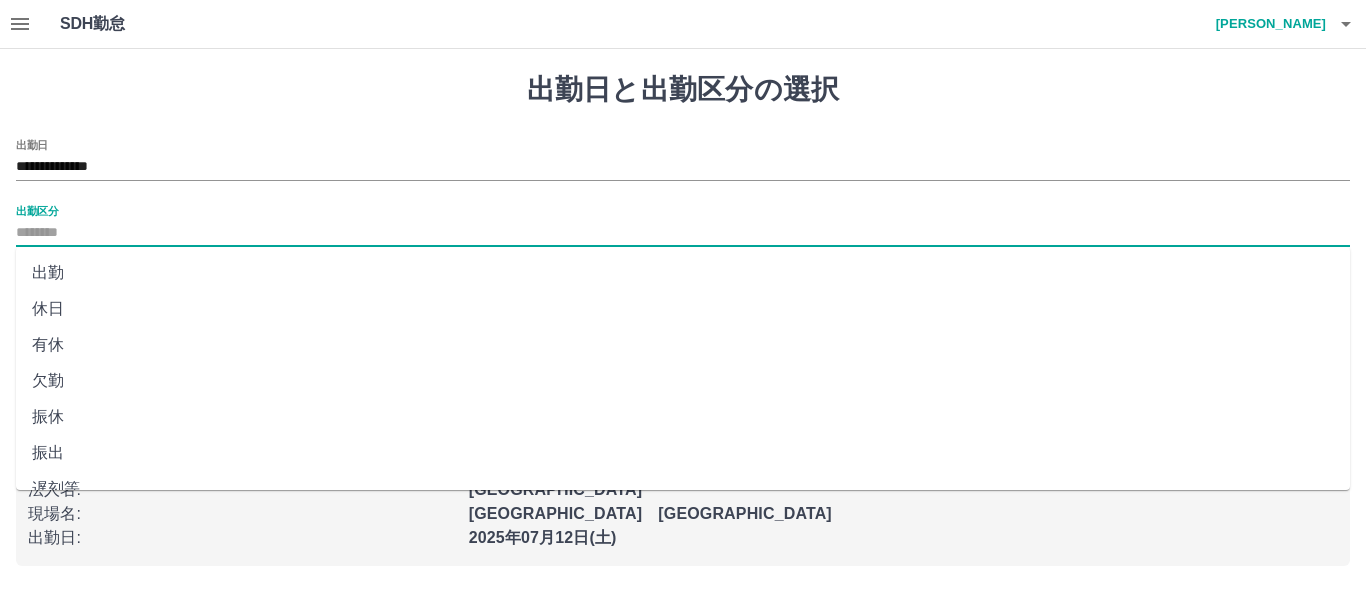 click on "出勤" at bounding box center (683, 273) 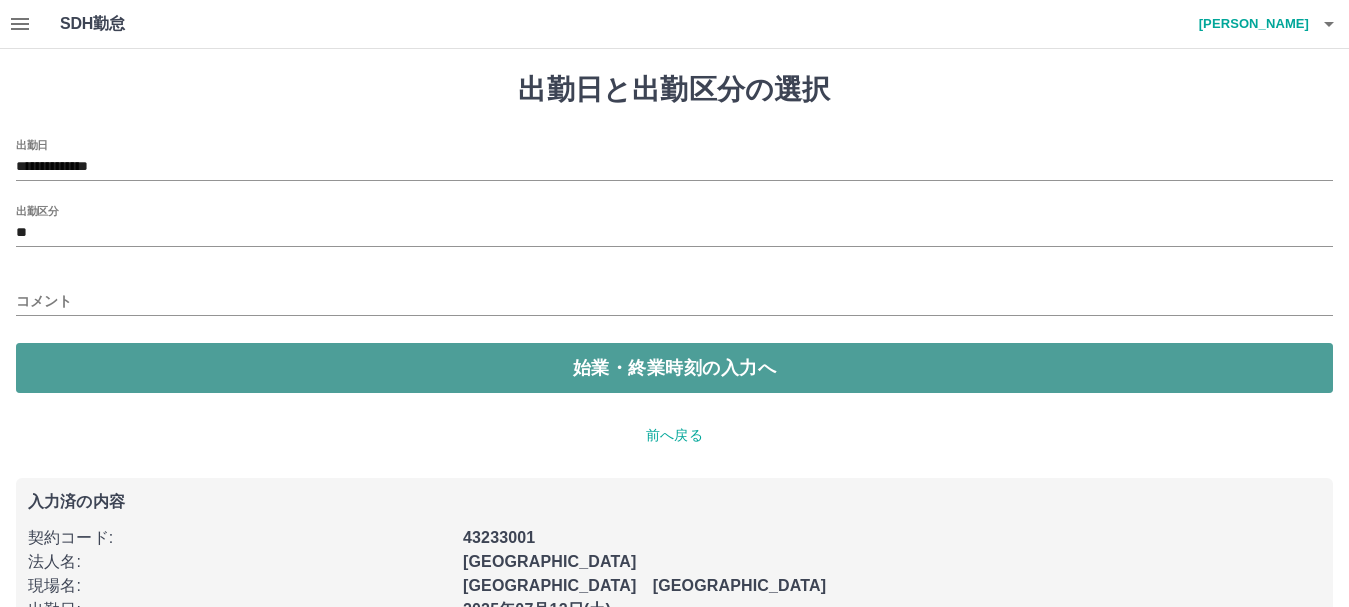 click on "始業・終業時刻の入力へ" at bounding box center (674, 368) 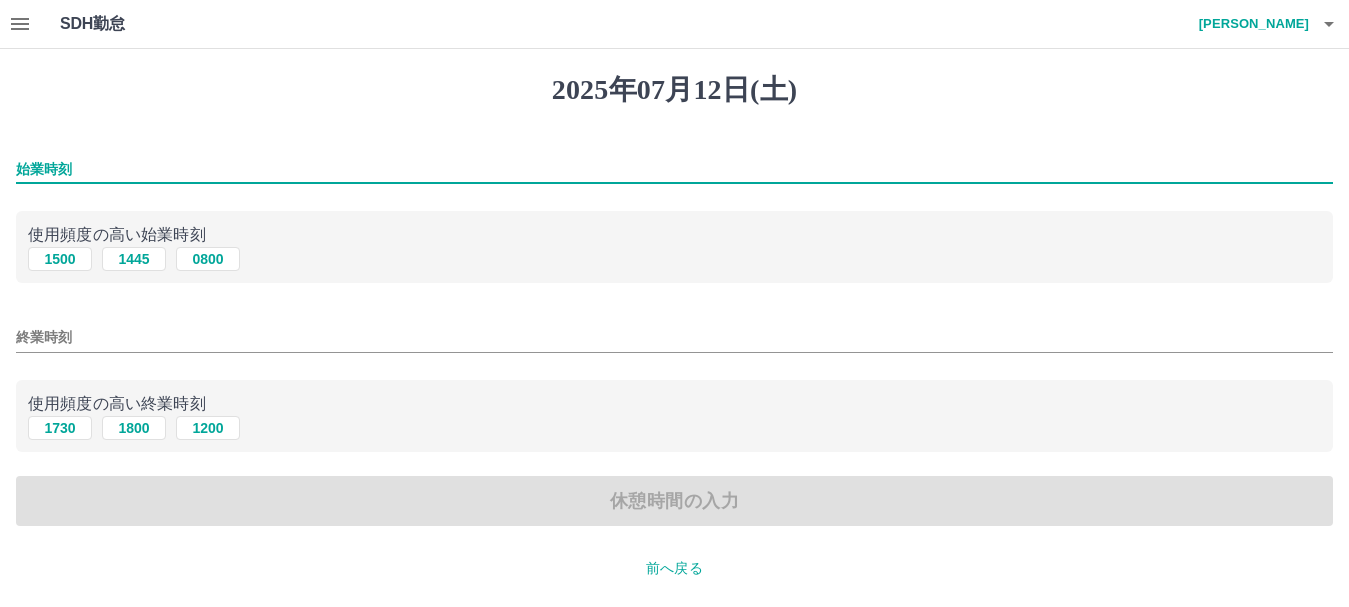 click on "始業時刻" at bounding box center (674, 169) 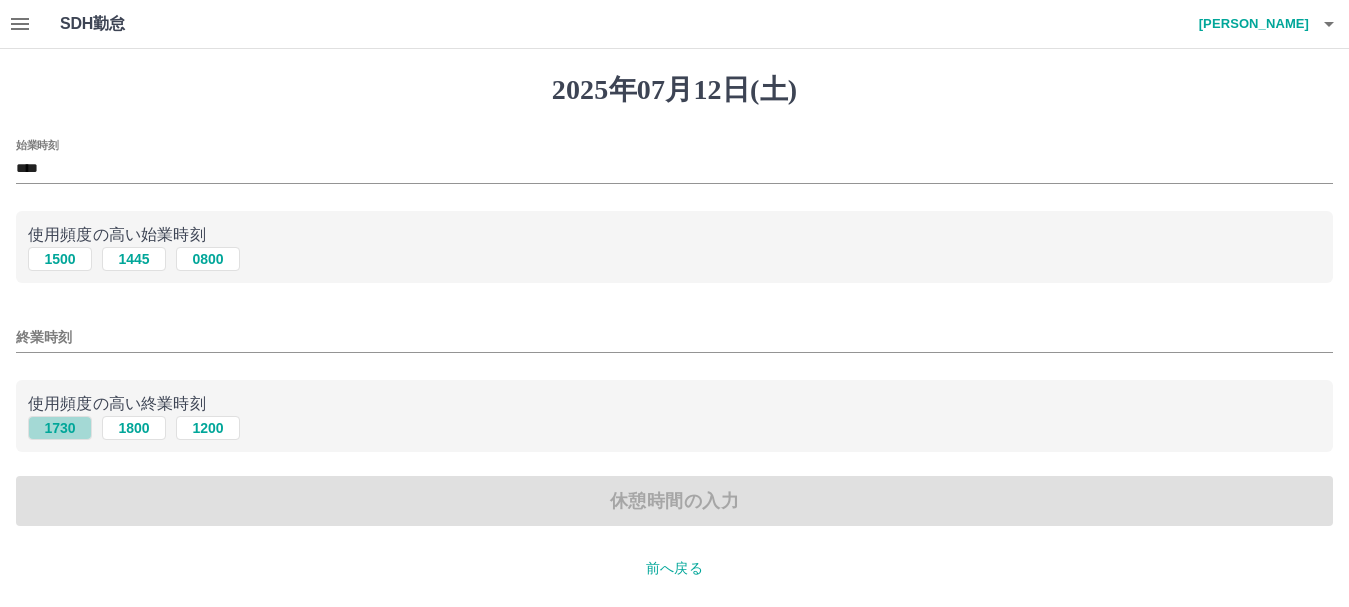 click on "1730" at bounding box center (60, 428) 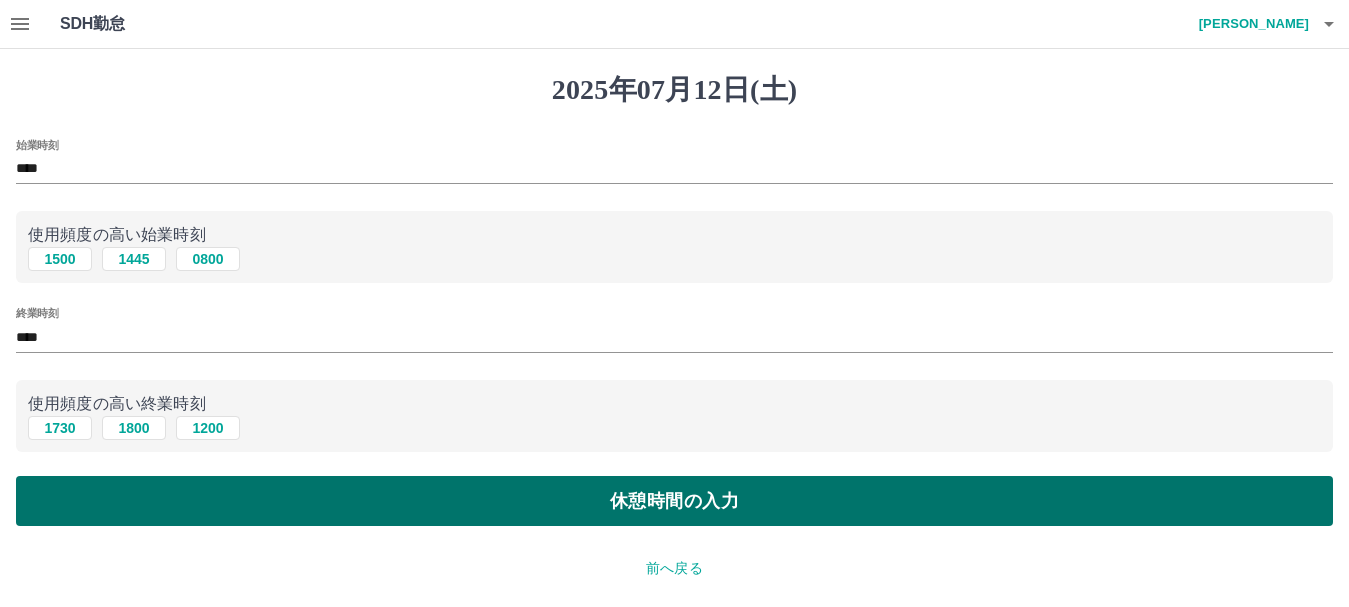 click on "休憩時間の入力" at bounding box center (674, 501) 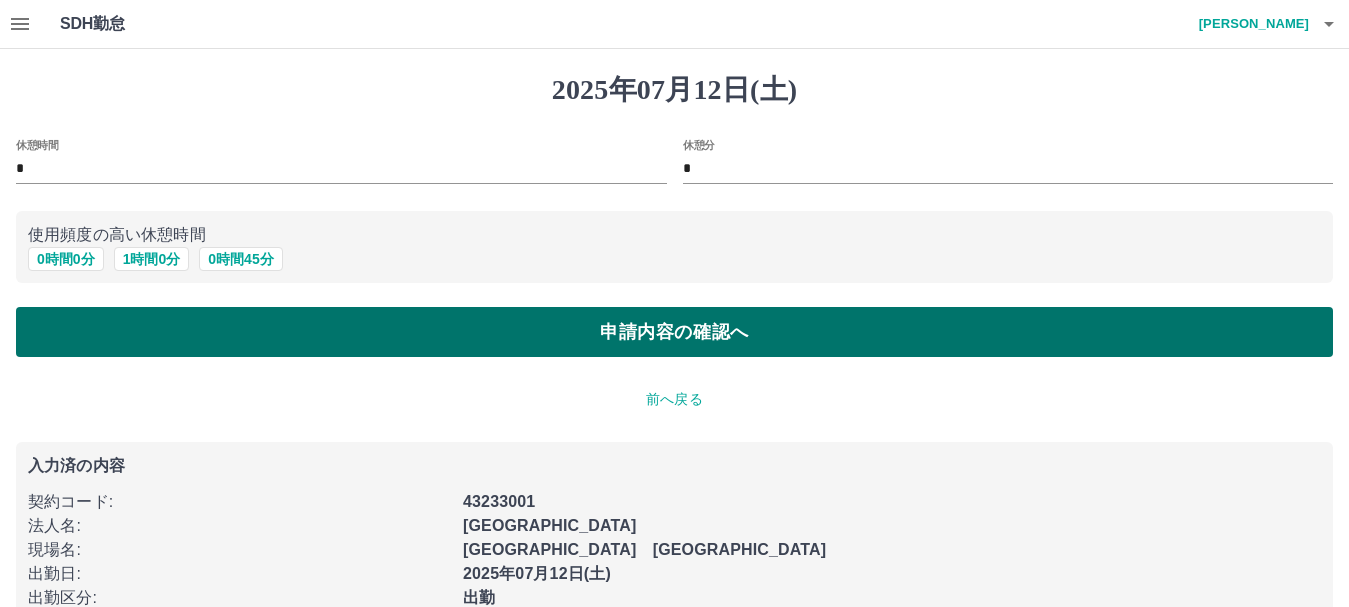 click on "申請内容の確認へ" at bounding box center (674, 332) 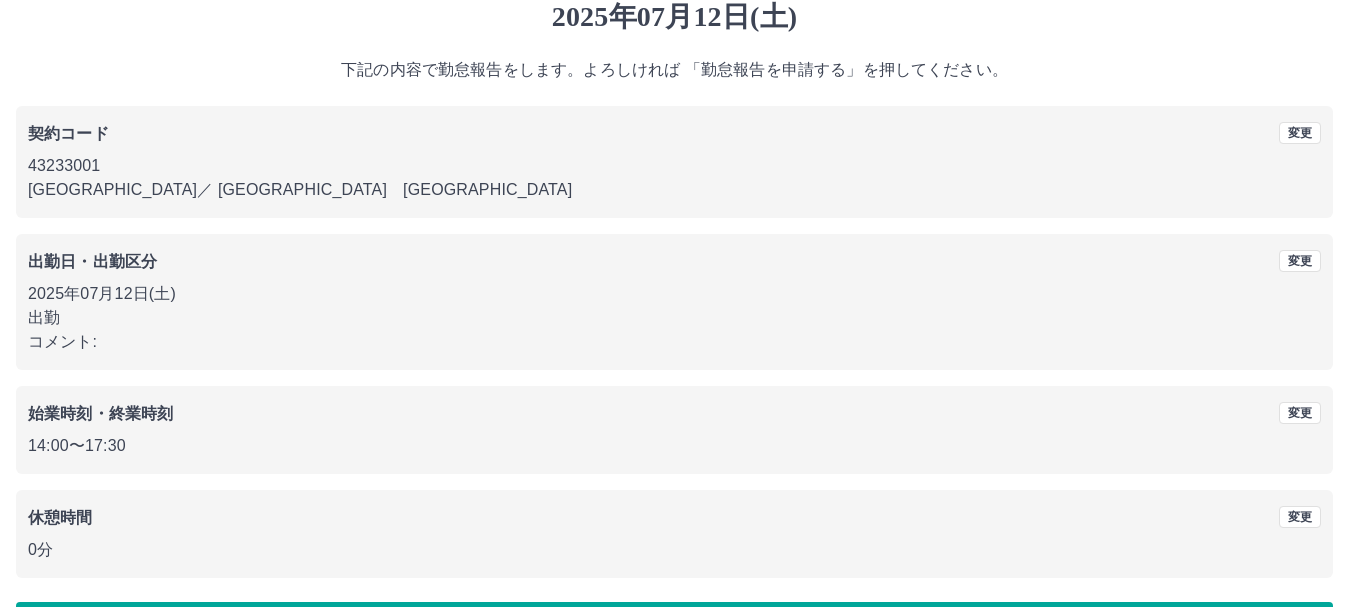 scroll, scrollTop: 142, scrollLeft: 0, axis: vertical 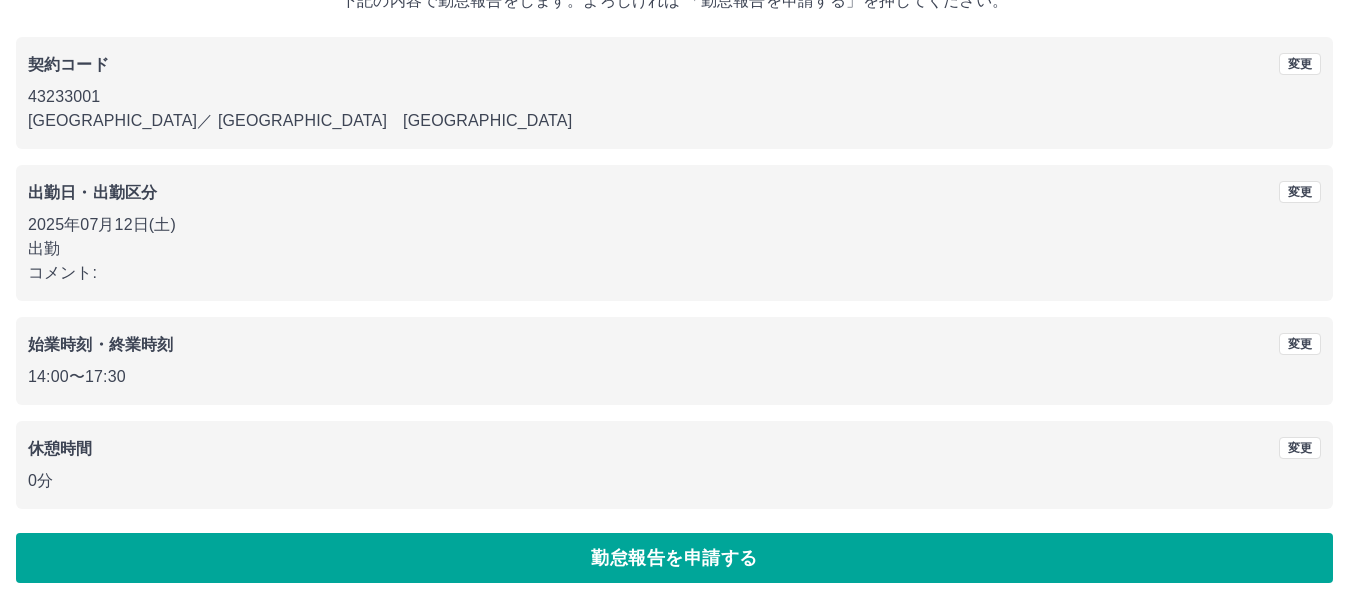 click on "勤怠報告を申請する" at bounding box center [674, 558] 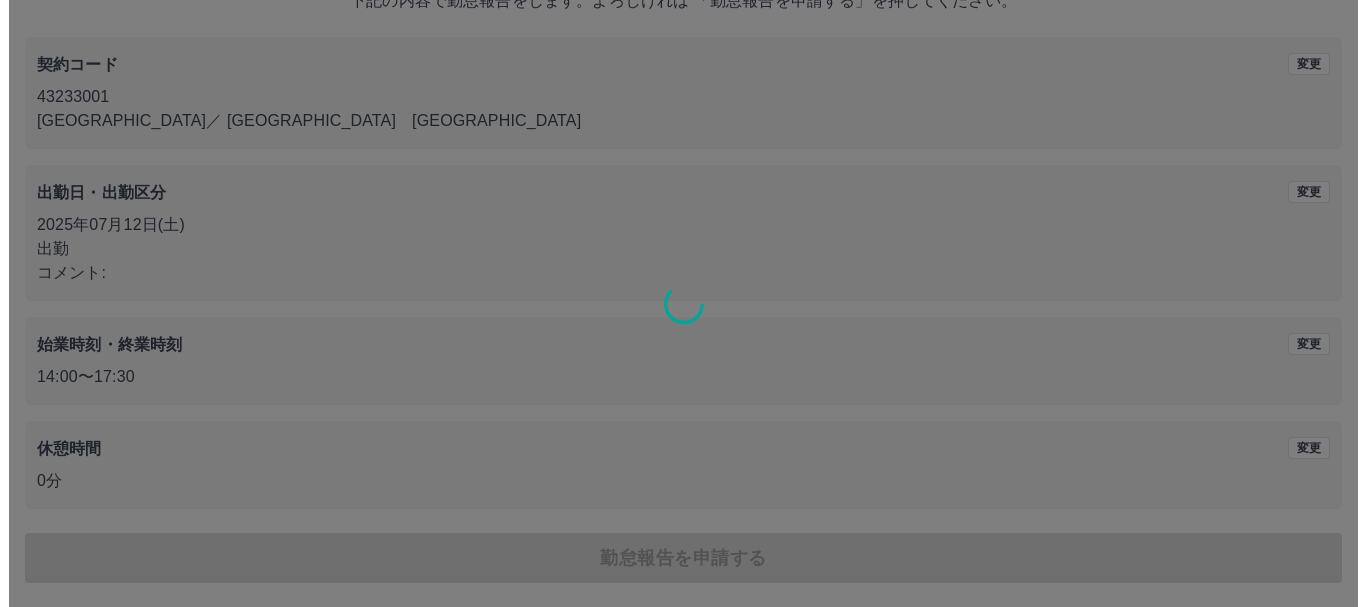 scroll, scrollTop: 0, scrollLeft: 0, axis: both 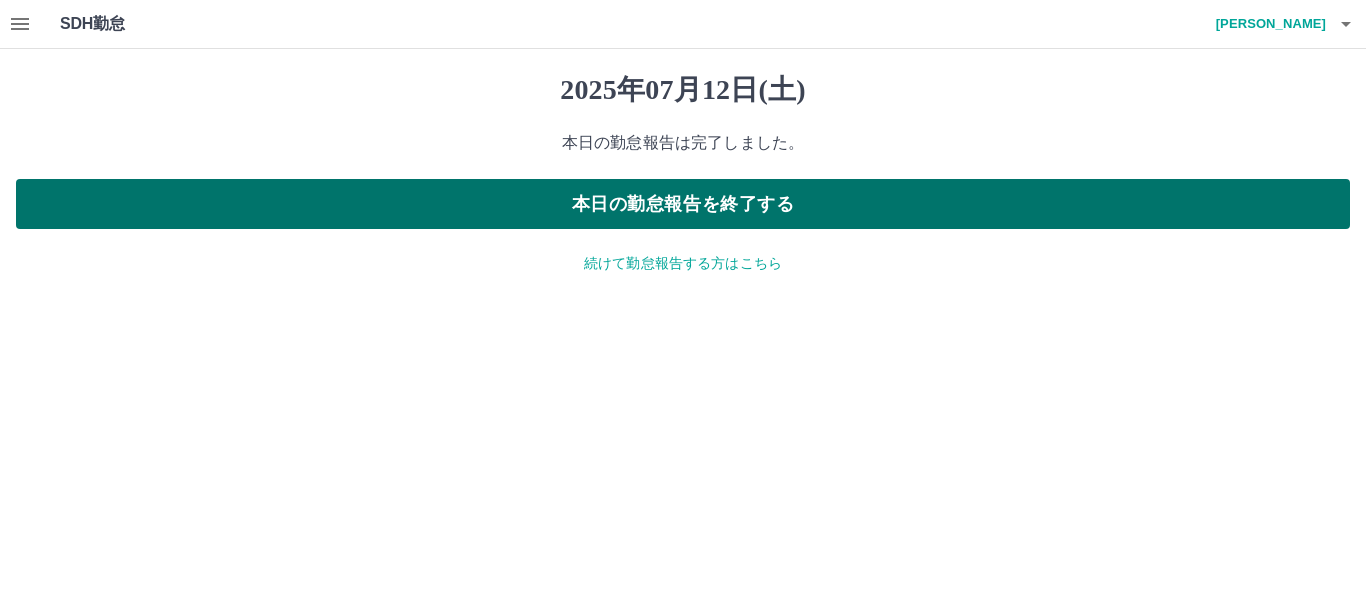 click on "本日の勤怠報告を終了する" at bounding box center (683, 204) 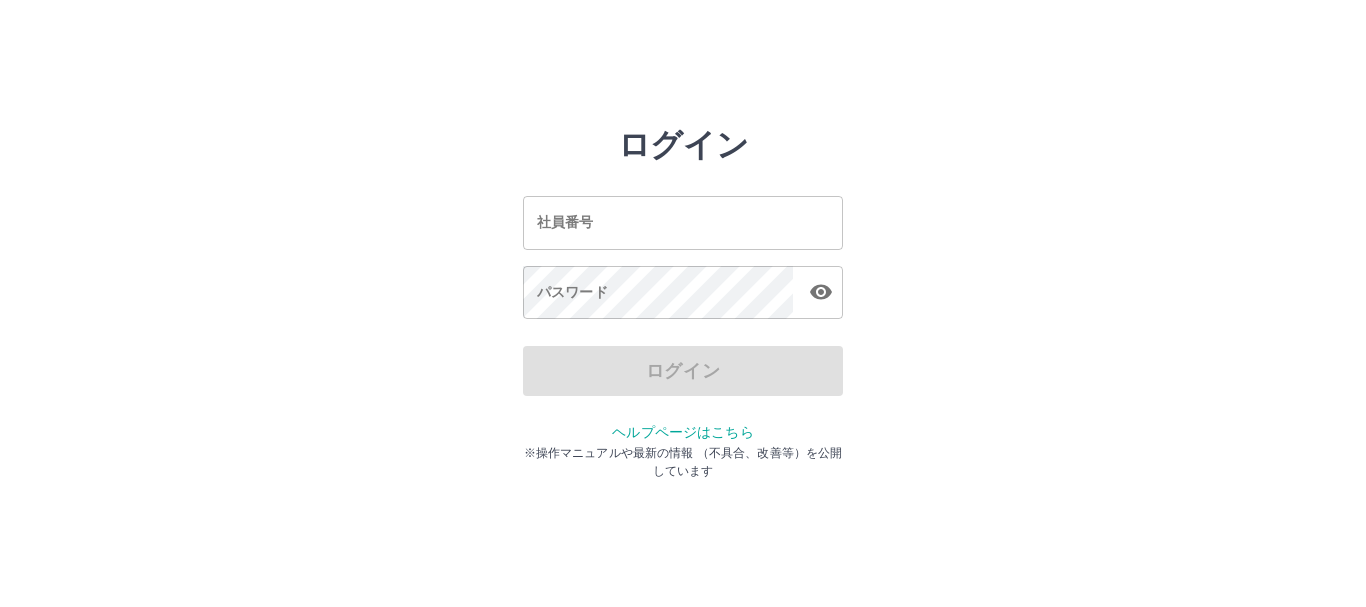 scroll, scrollTop: 0, scrollLeft: 0, axis: both 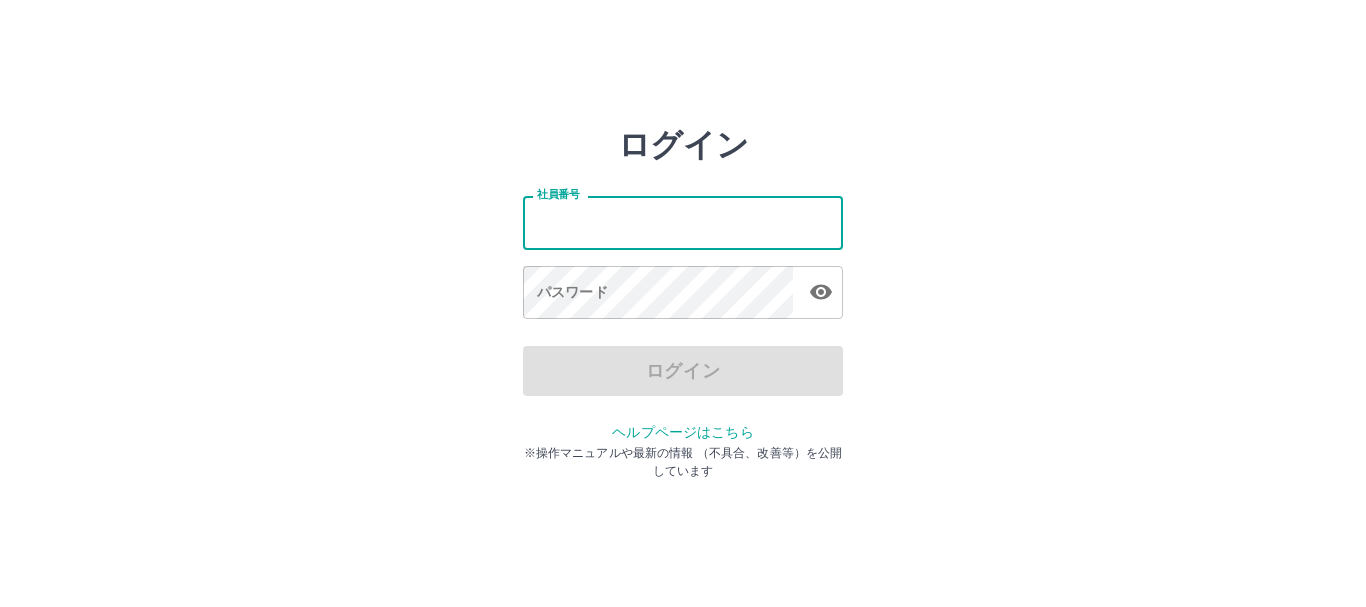 click on "社員番号" at bounding box center (683, 222) 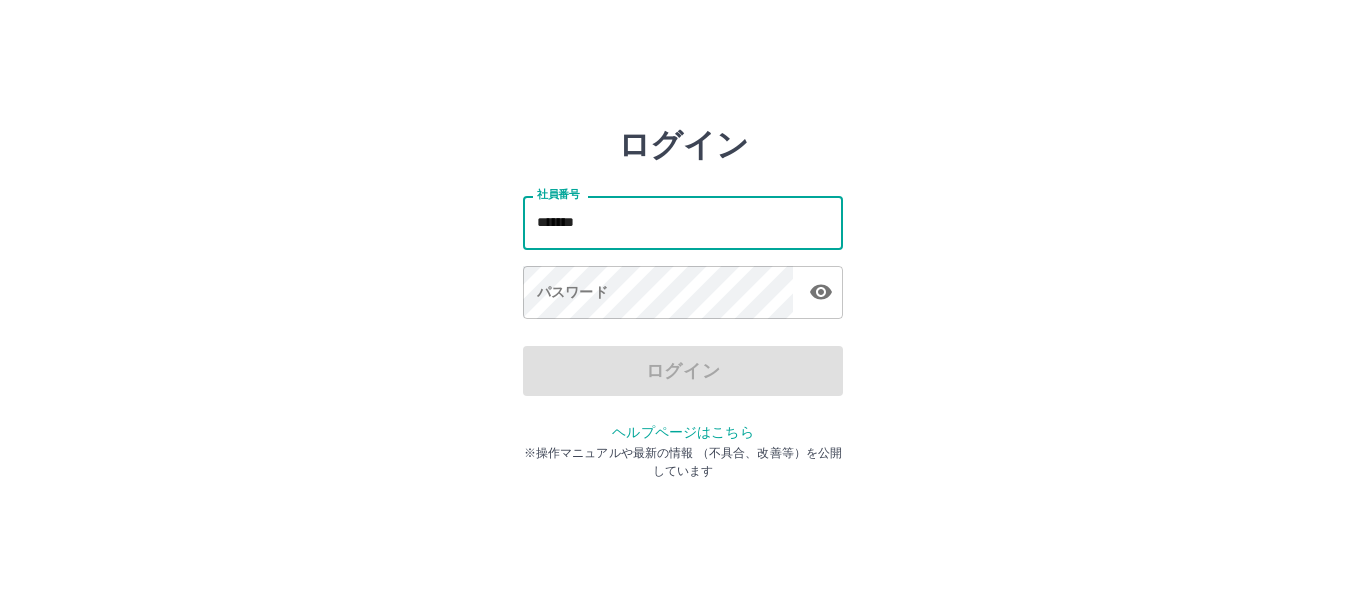 type on "*******" 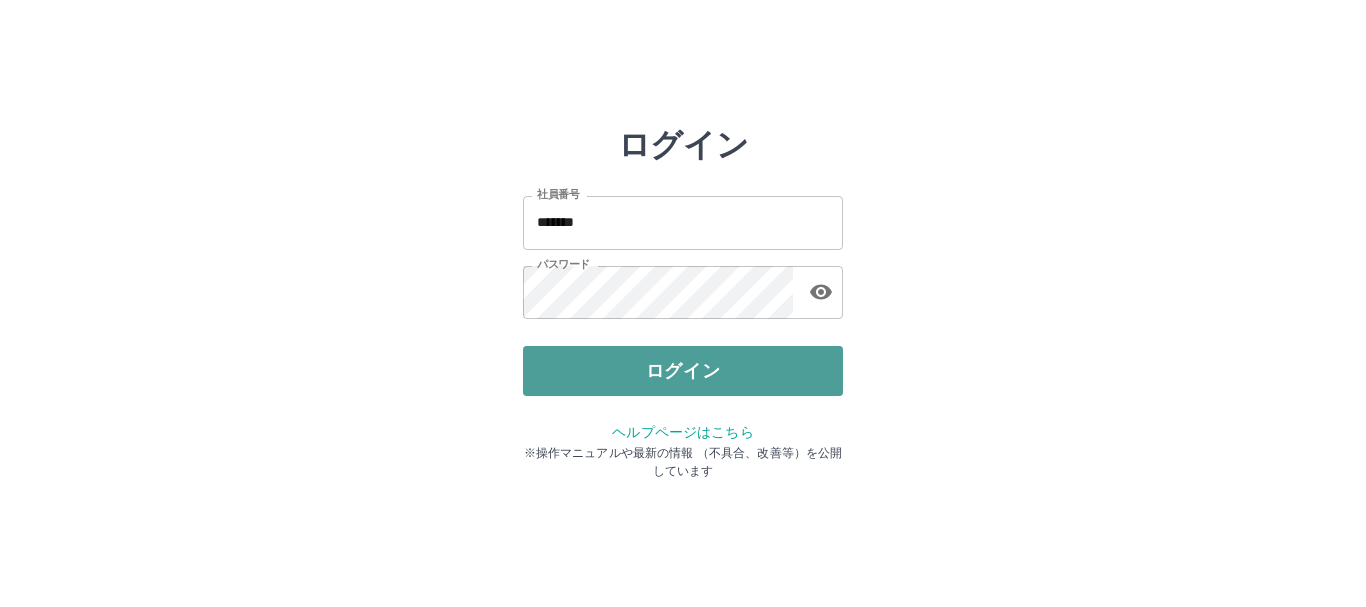 click on "ログイン" at bounding box center (683, 371) 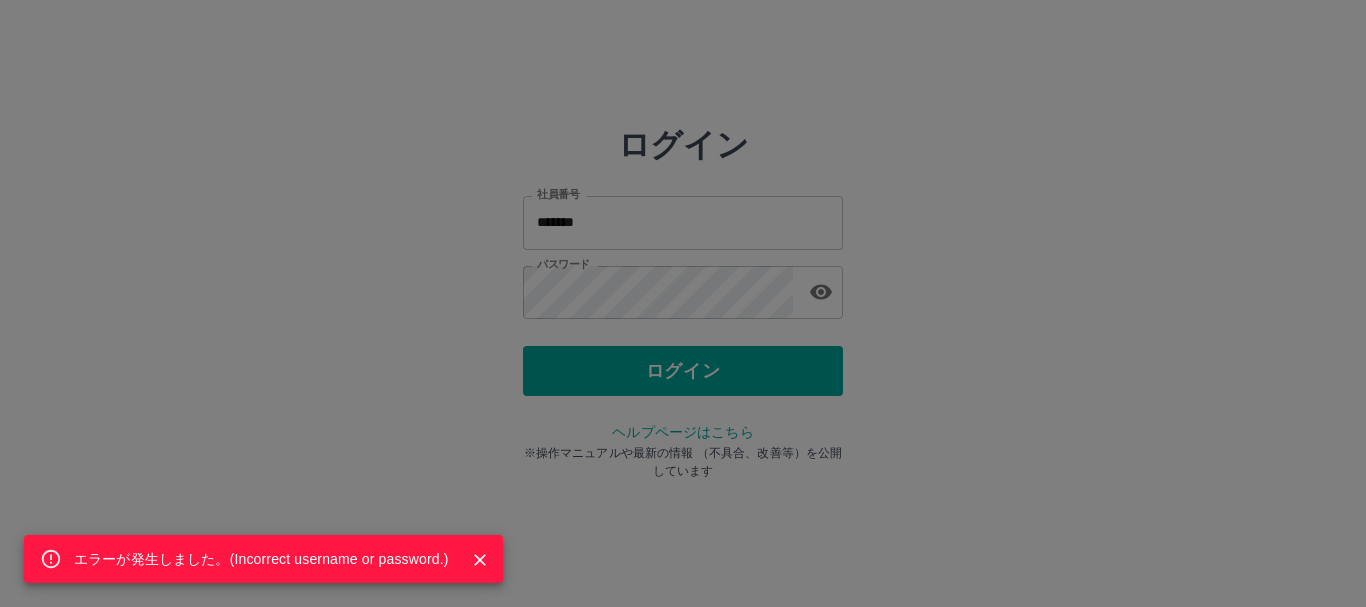 click on "エラーが発生しました。( Incorrect username or password. )" at bounding box center [683, 303] 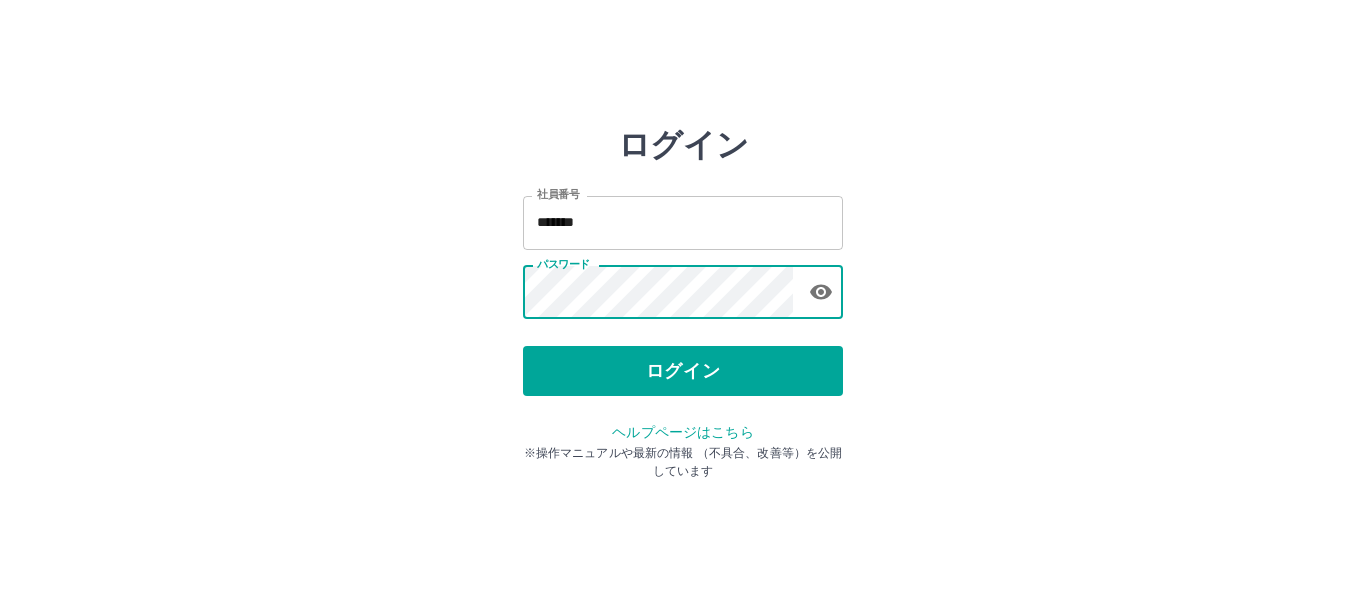 click on "ログイン 社員番号 ******* 社員番号 パスワード パスワード ログイン ヘルプページはこちら ※操作マニュアルや最新の情報 （不具合、改善等）を公開しています" at bounding box center (683, 286) 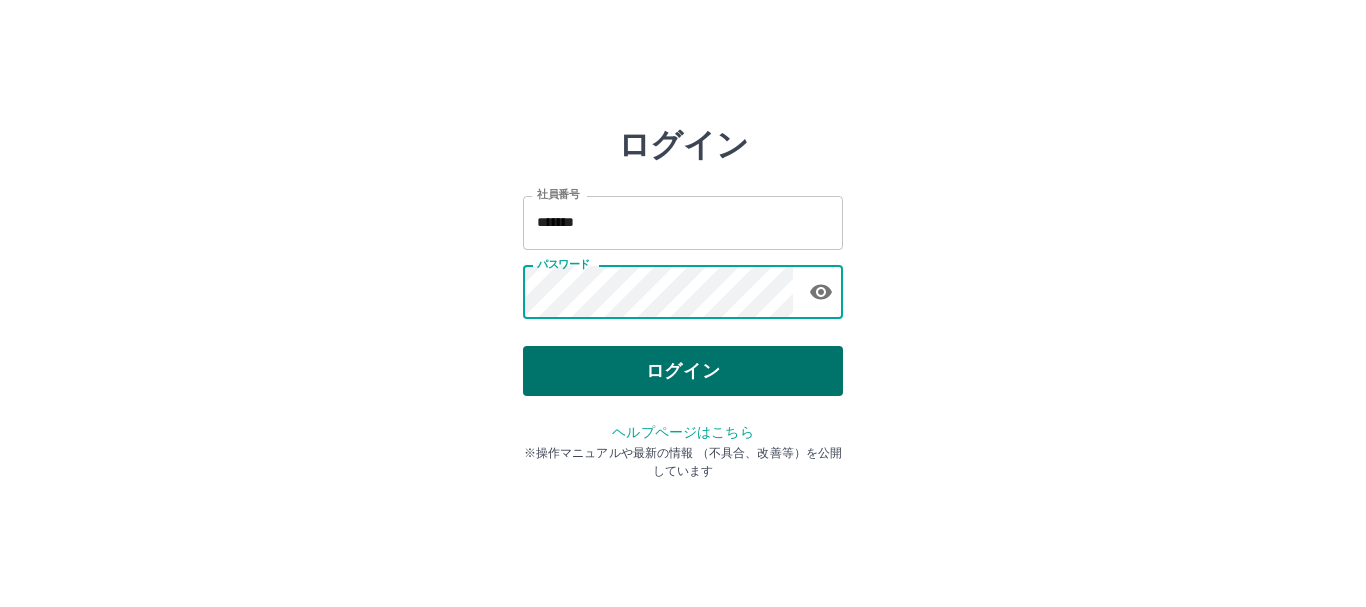 click on "ログイン" at bounding box center [683, 371] 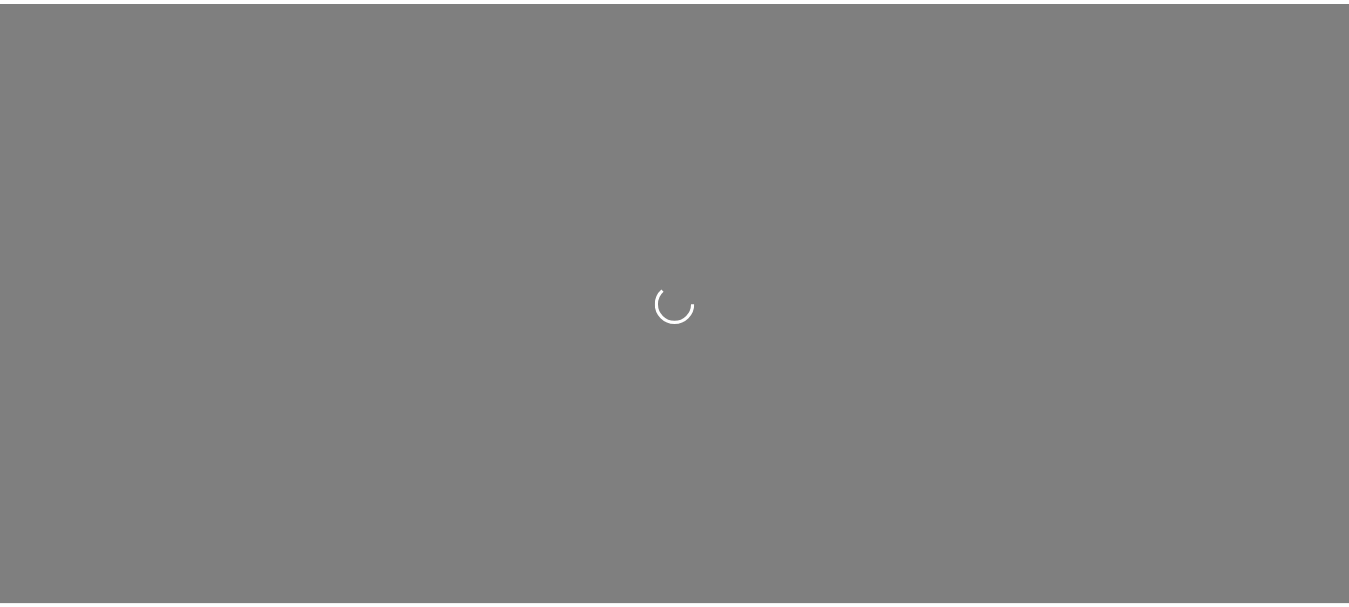 scroll, scrollTop: 0, scrollLeft: 0, axis: both 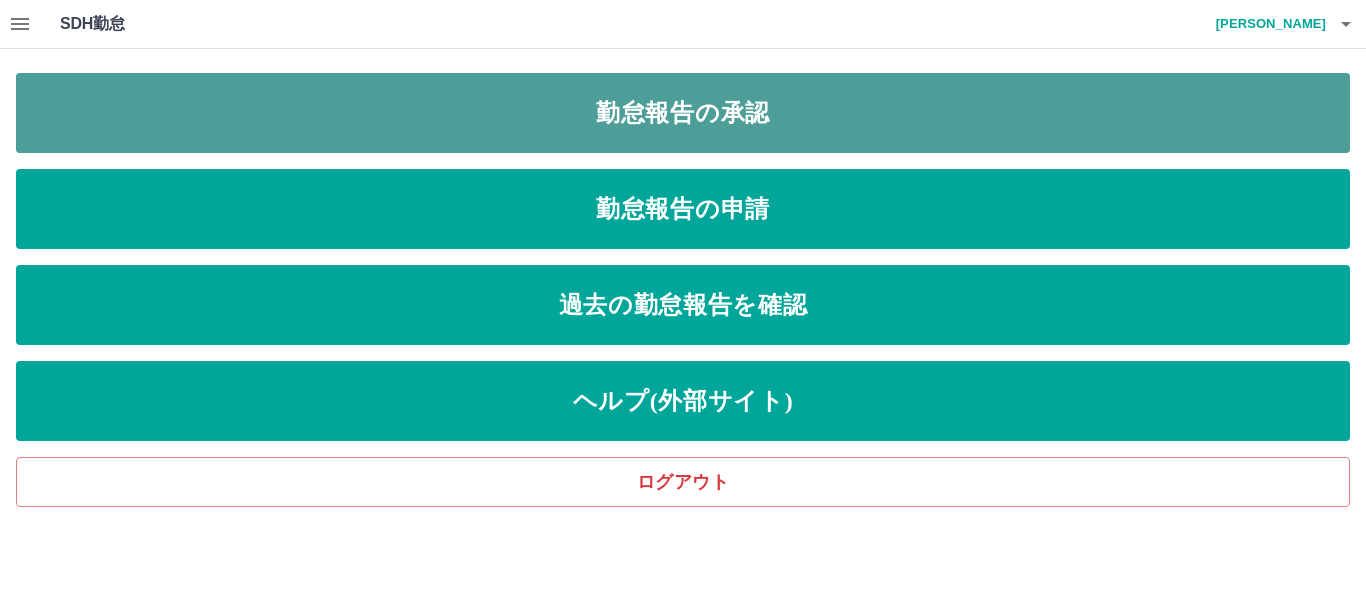 click on "勤怠報告の承認" at bounding box center [683, 113] 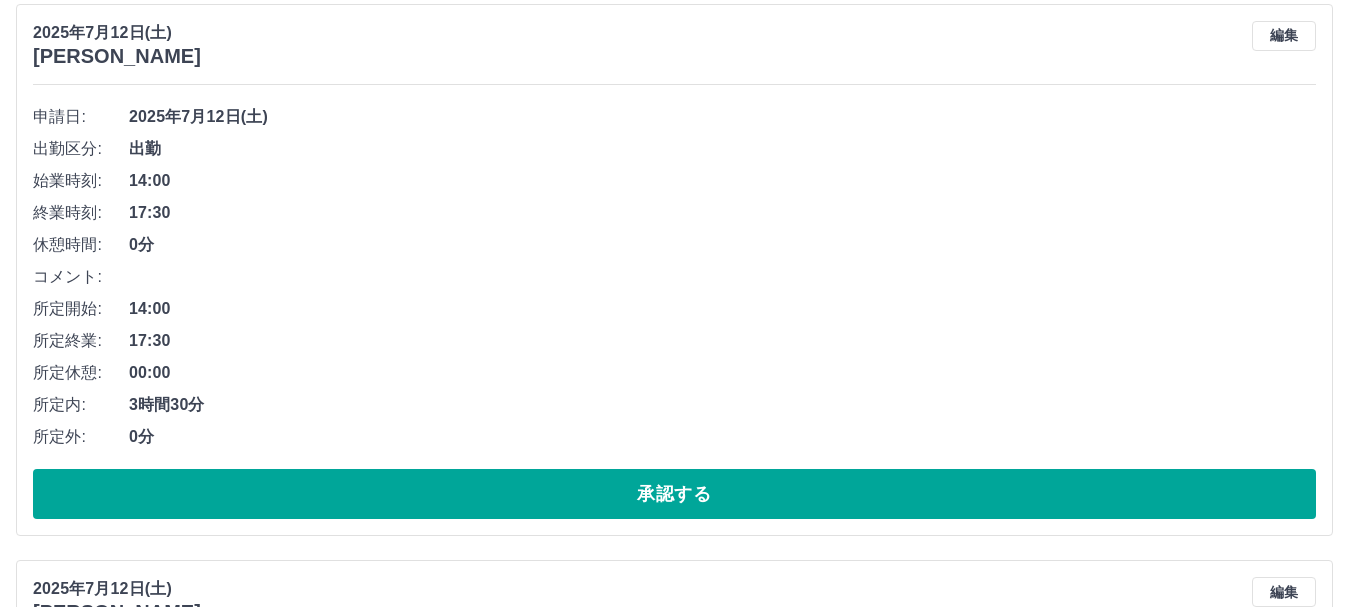 scroll, scrollTop: 300, scrollLeft: 0, axis: vertical 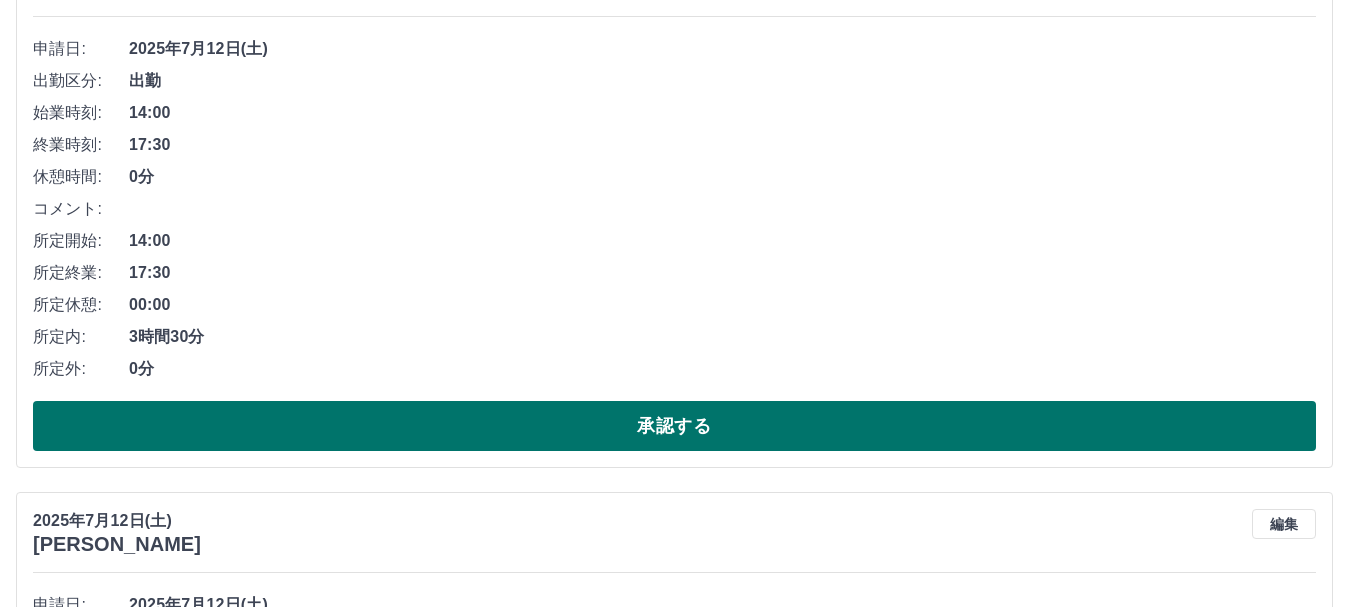click on "承認する" at bounding box center (674, 426) 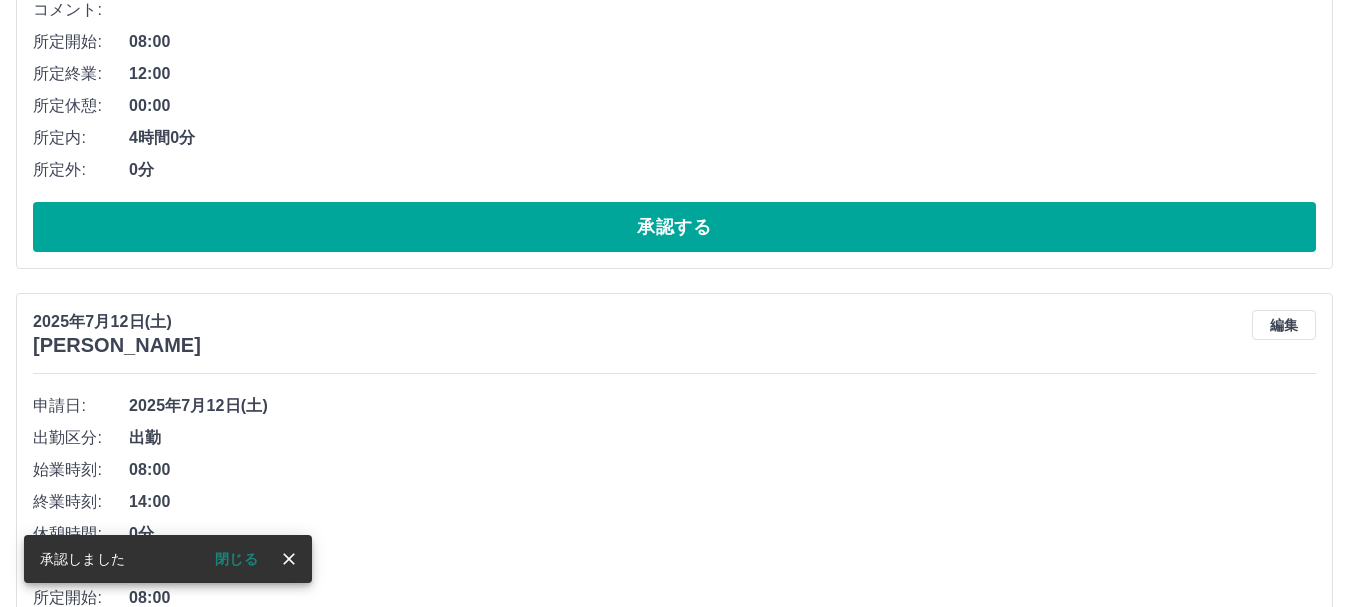 scroll, scrollTop: 500, scrollLeft: 0, axis: vertical 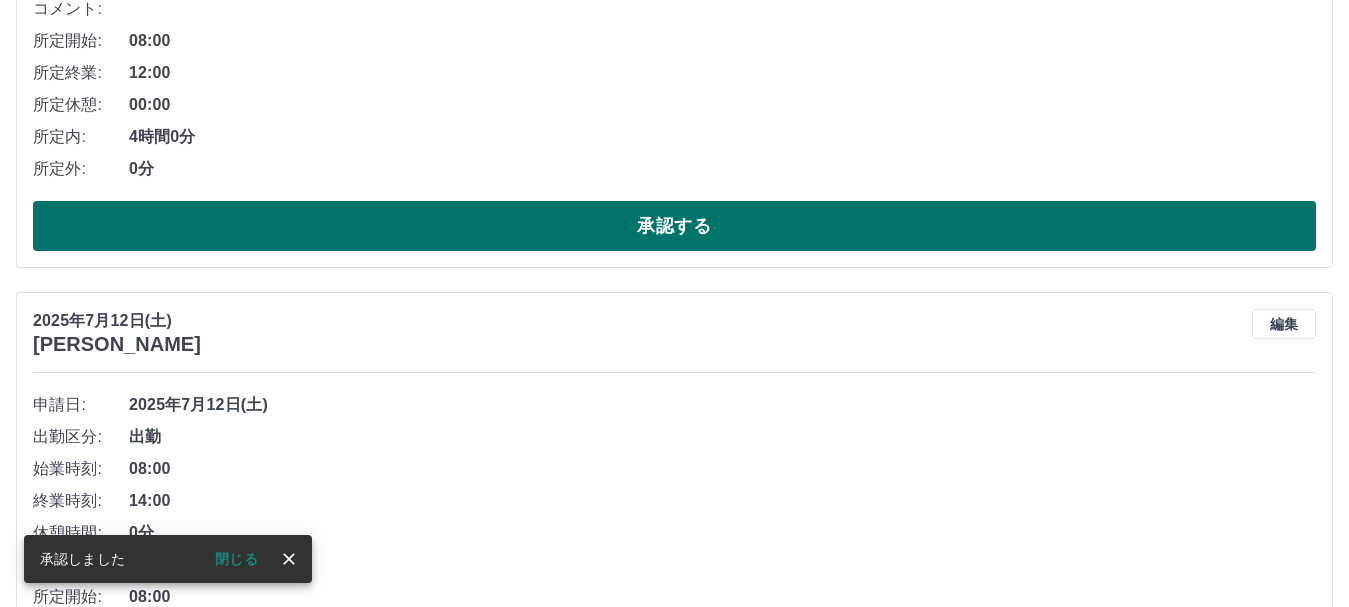 click on "承認する" at bounding box center (674, 226) 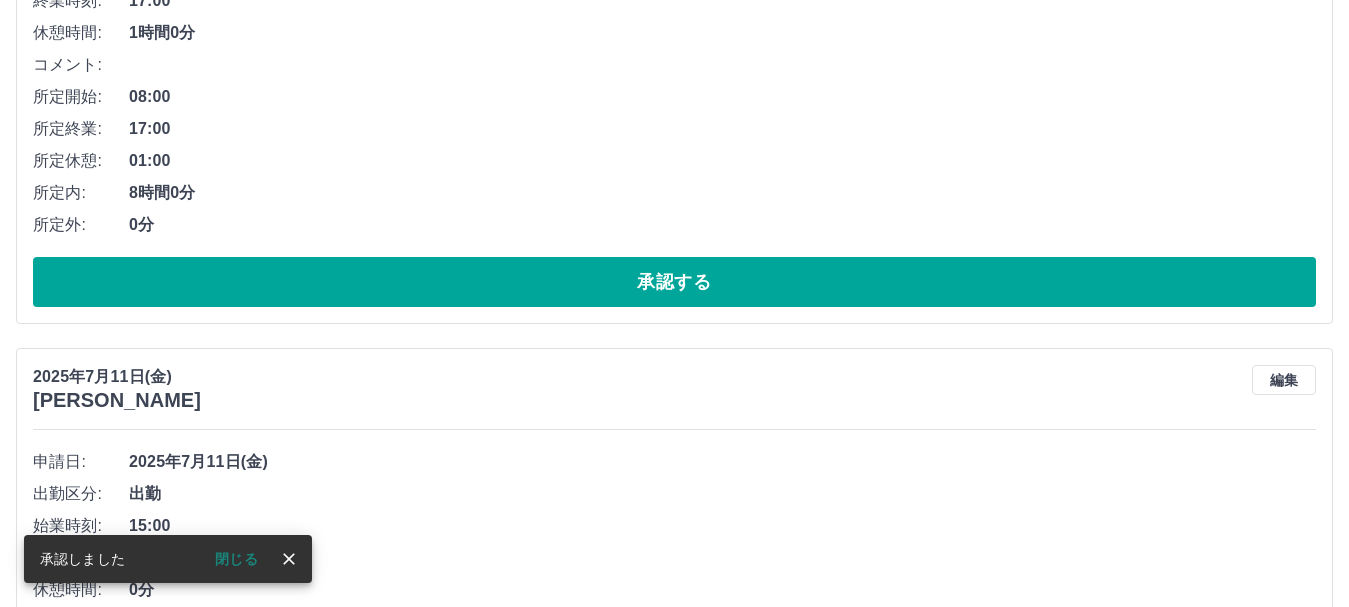 scroll, scrollTop: 444, scrollLeft: 0, axis: vertical 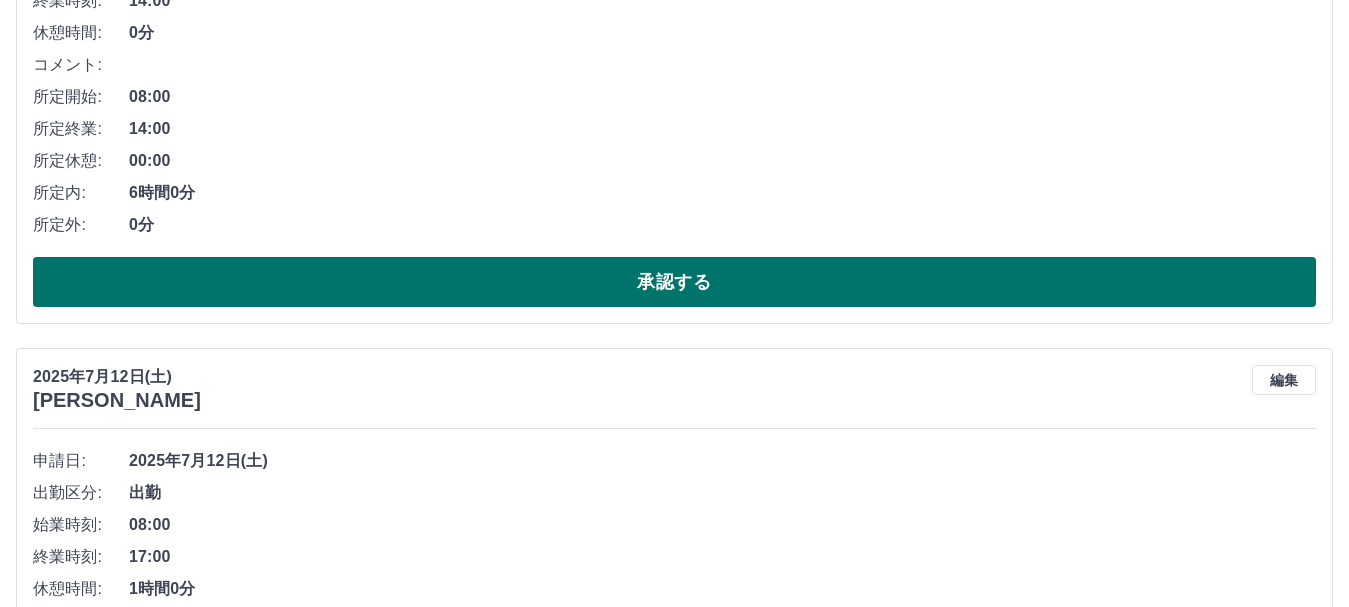 click on "承認する" at bounding box center [674, 282] 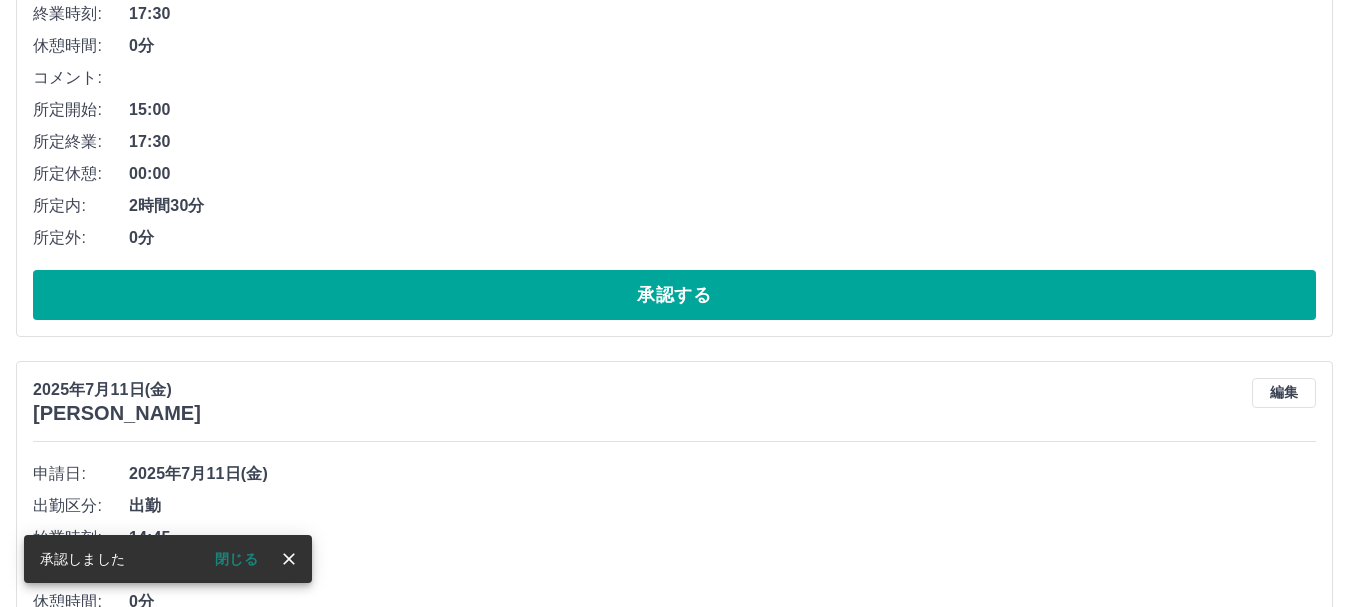 scroll, scrollTop: 987, scrollLeft: 0, axis: vertical 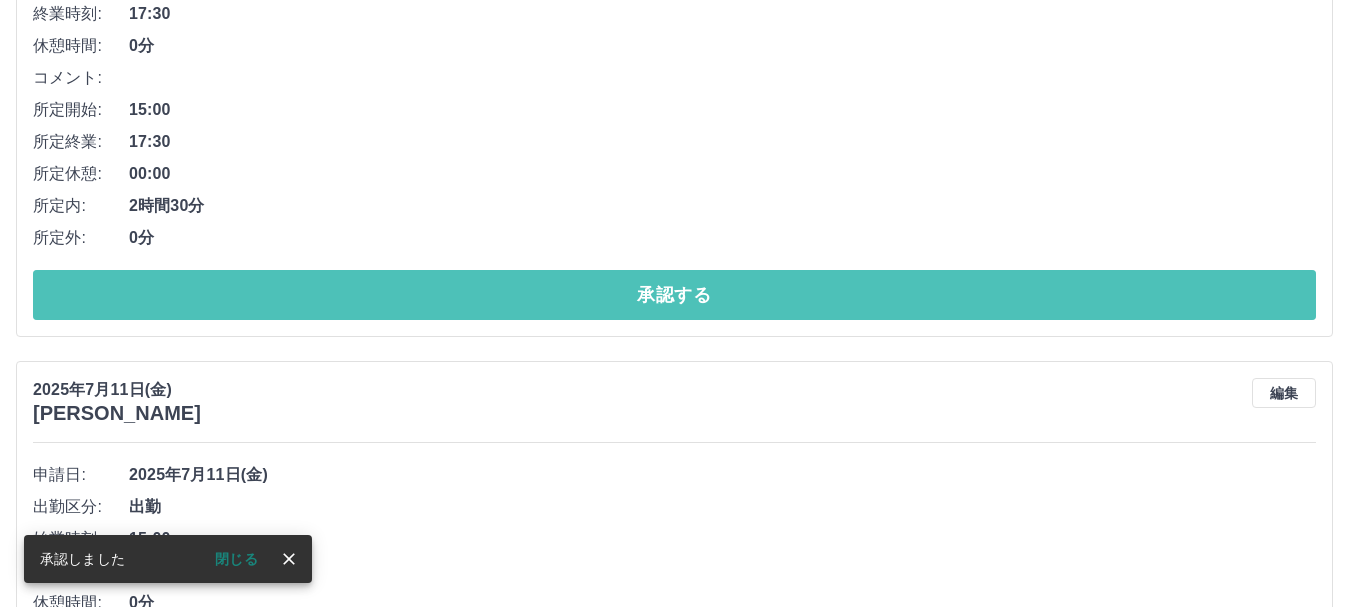 click on "承認する" at bounding box center (674, 295) 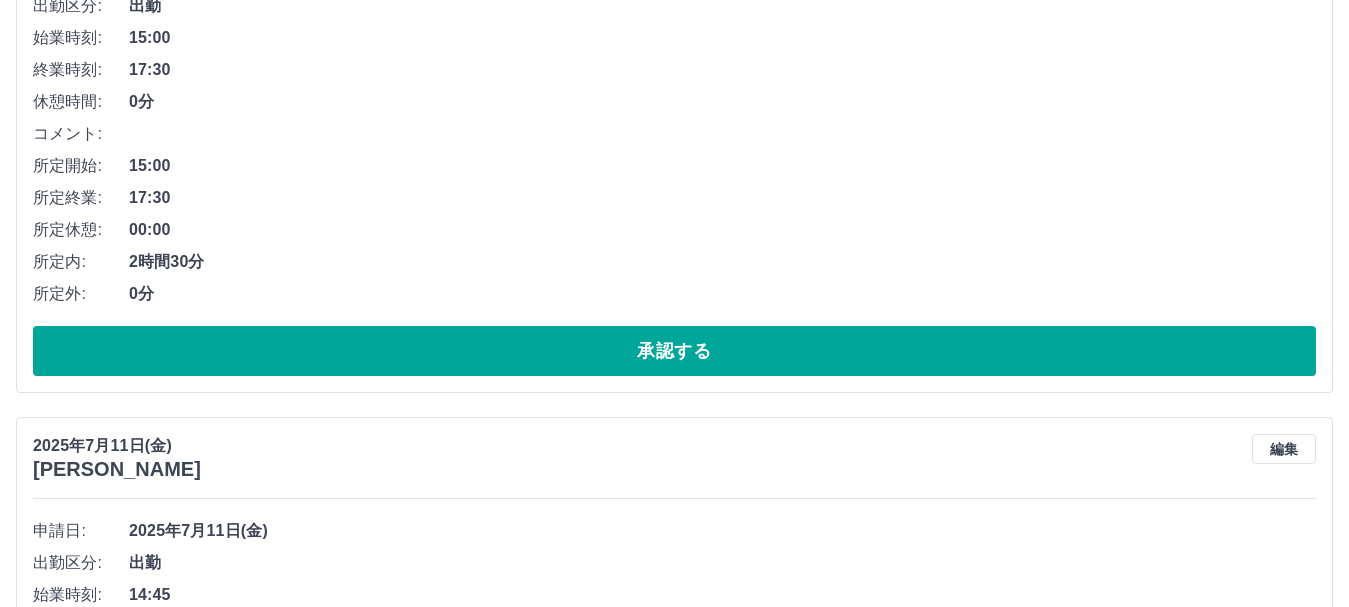 scroll, scrollTop: 831, scrollLeft: 0, axis: vertical 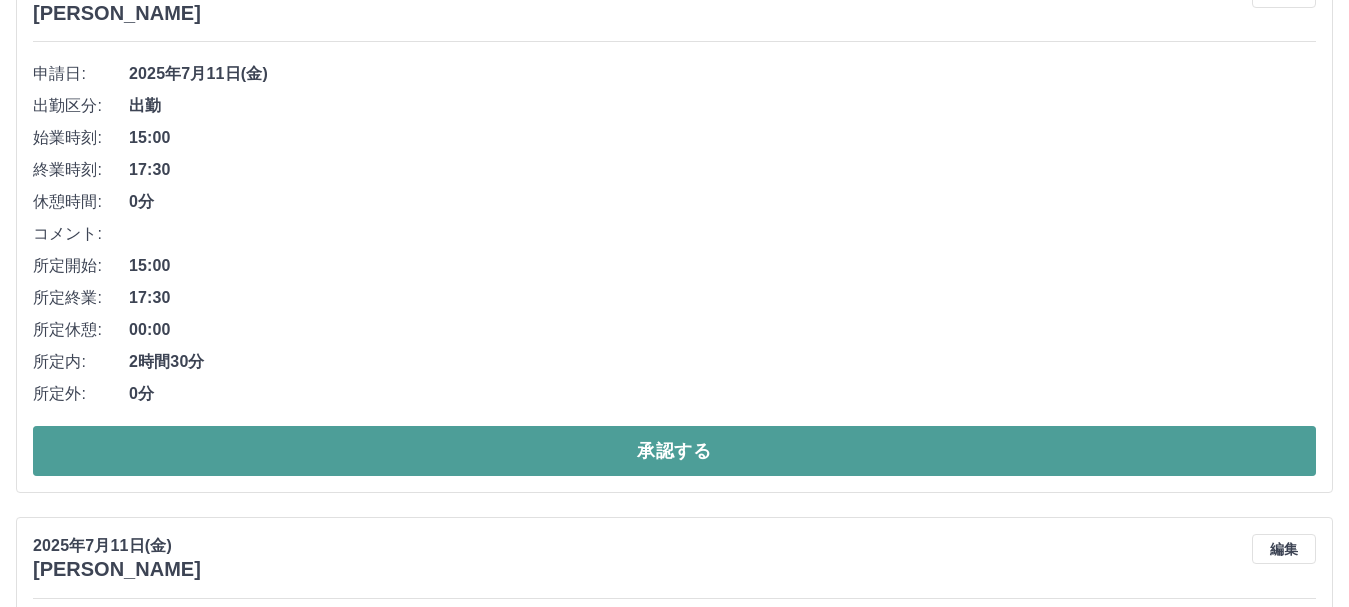 click on "承認する" at bounding box center [674, 451] 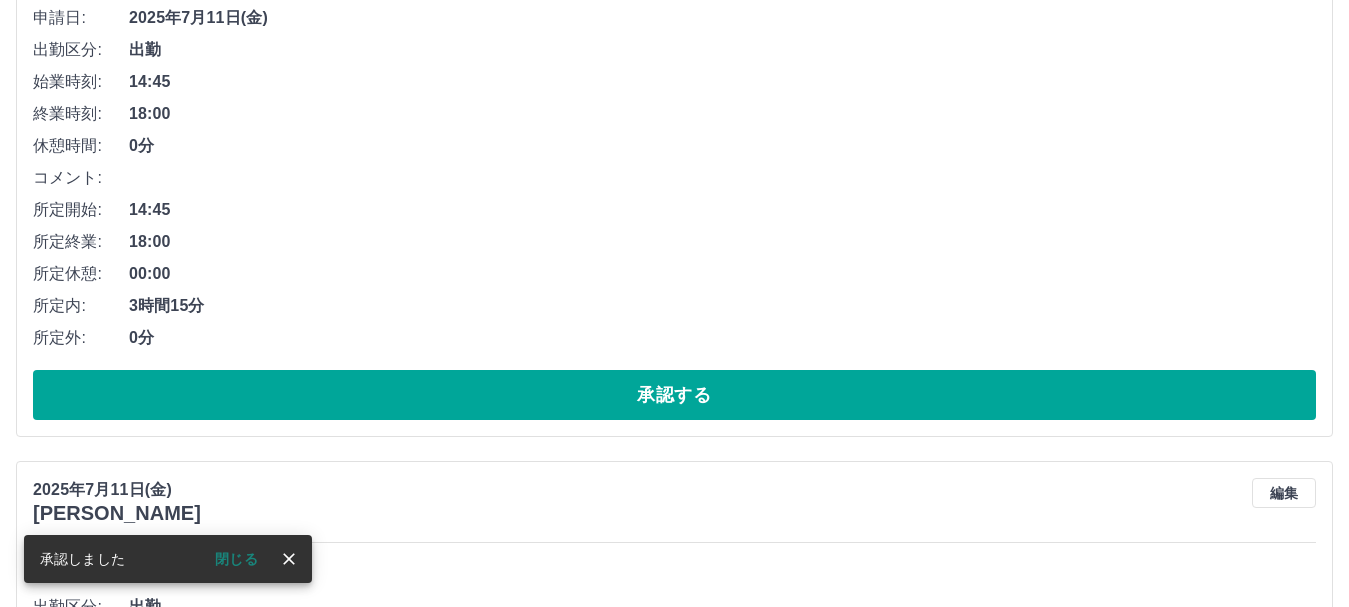 scroll, scrollTop: 875, scrollLeft: 0, axis: vertical 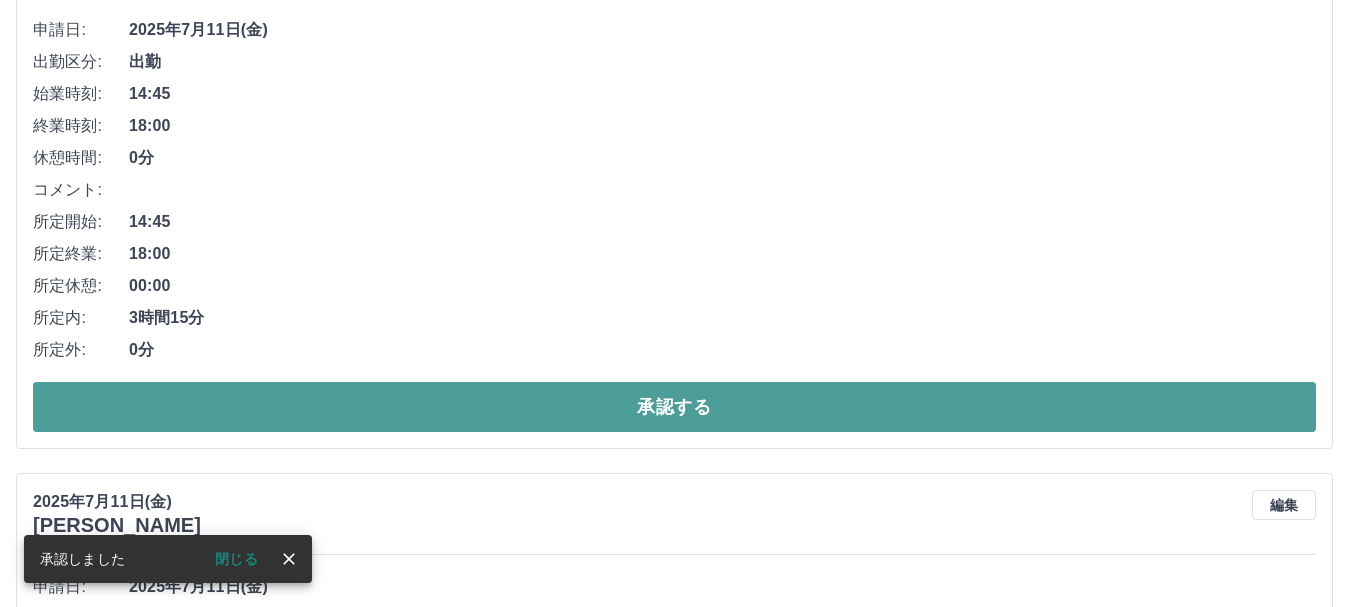 click on "承認する" at bounding box center [674, 407] 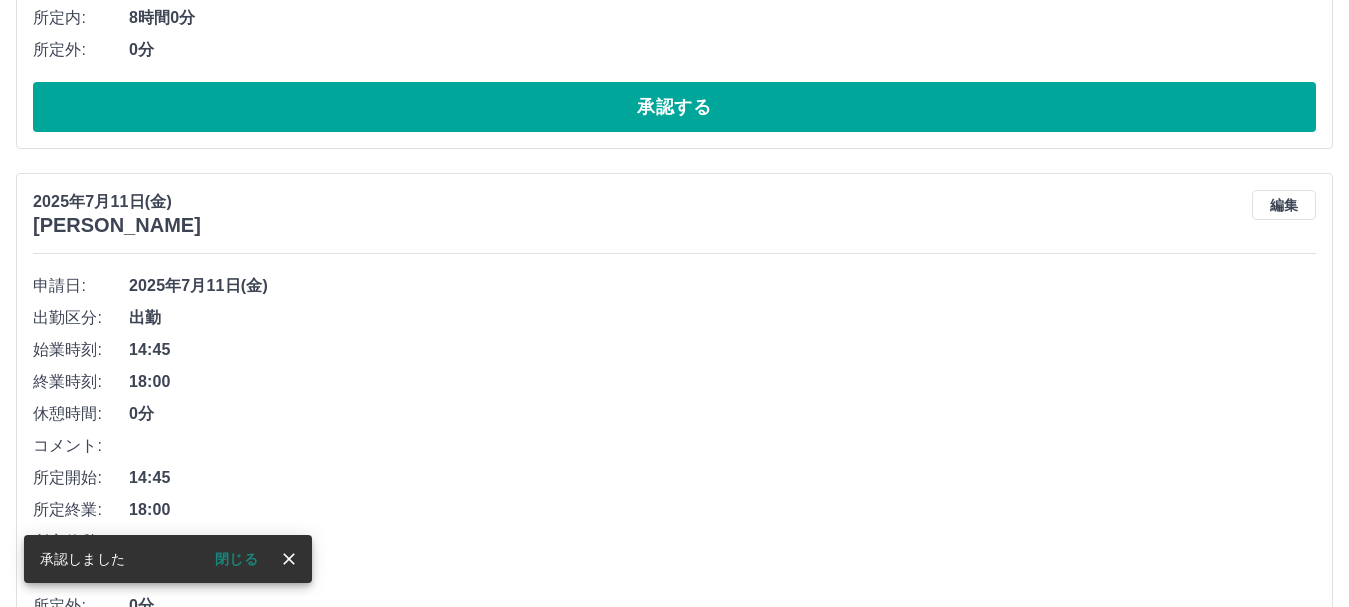 scroll, scrollTop: 719, scrollLeft: 0, axis: vertical 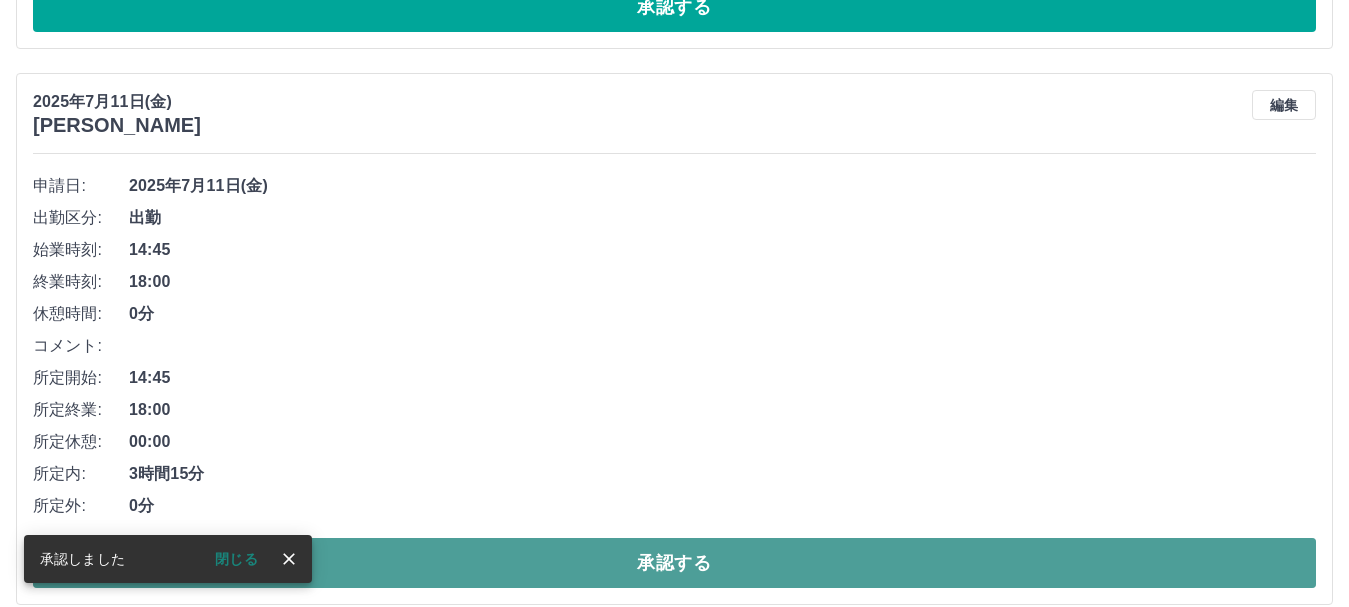 click on "承認する" at bounding box center (674, 563) 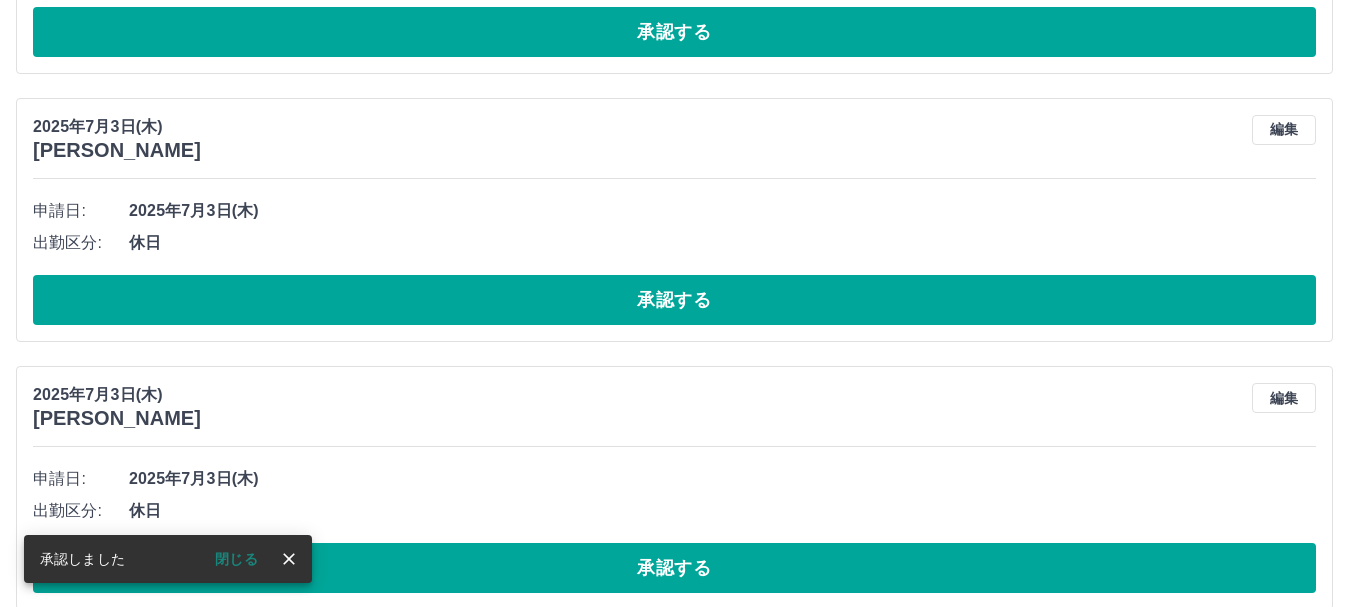 scroll, scrollTop: 962, scrollLeft: 0, axis: vertical 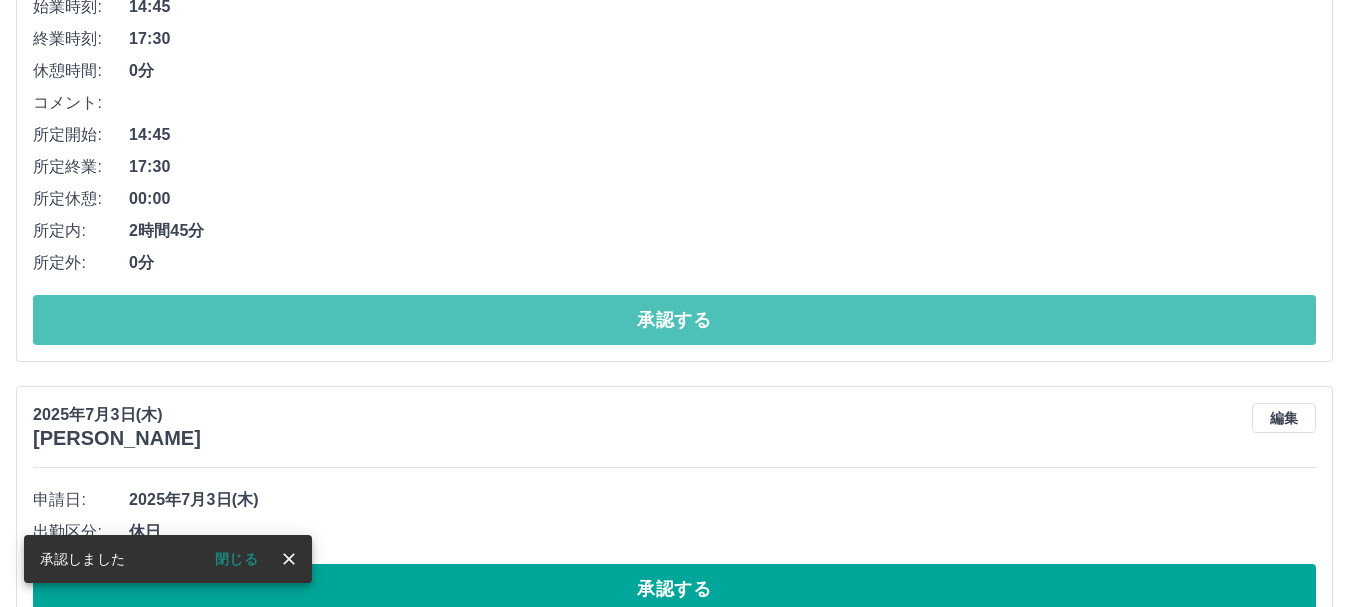 click on "承認する" at bounding box center (674, 320) 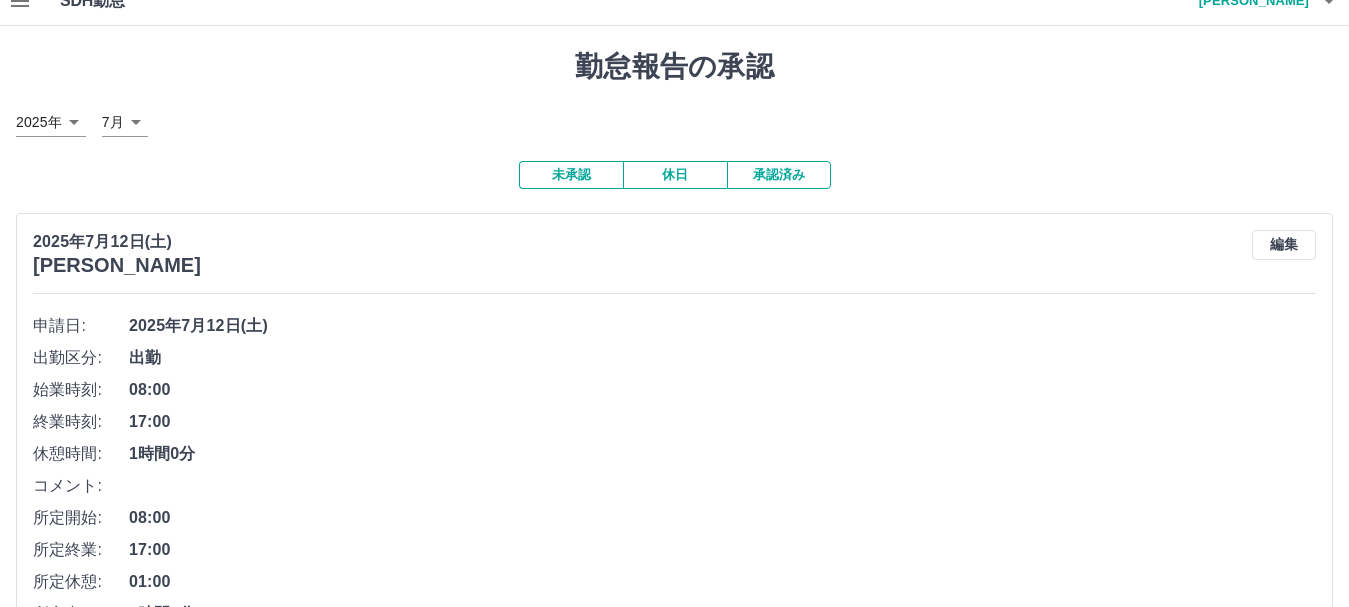 scroll, scrollTop: 0, scrollLeft: 0, axis: both 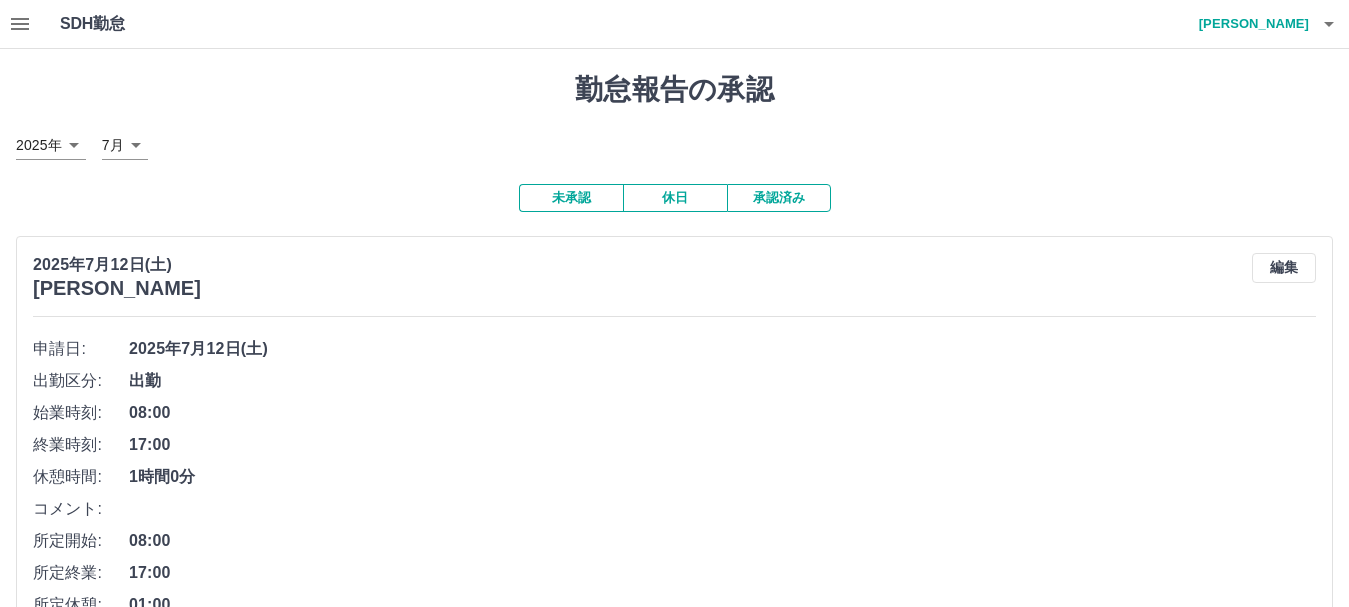 click 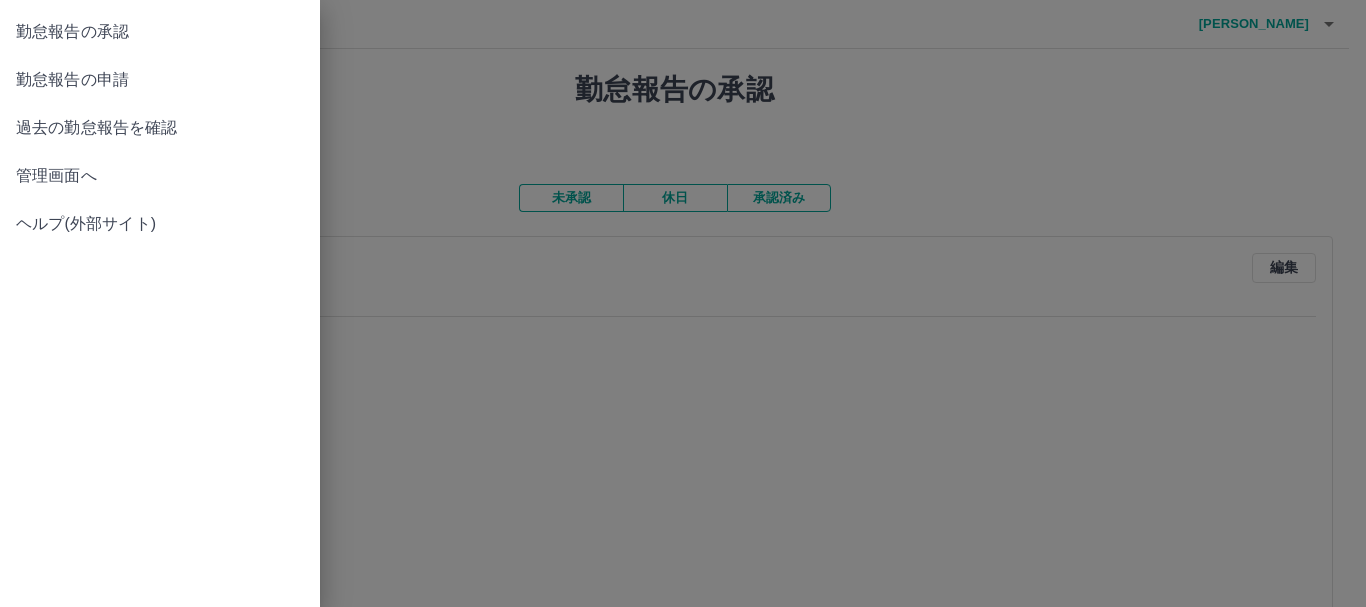 click on "管理画面へ" at bounding box center (160, 176) 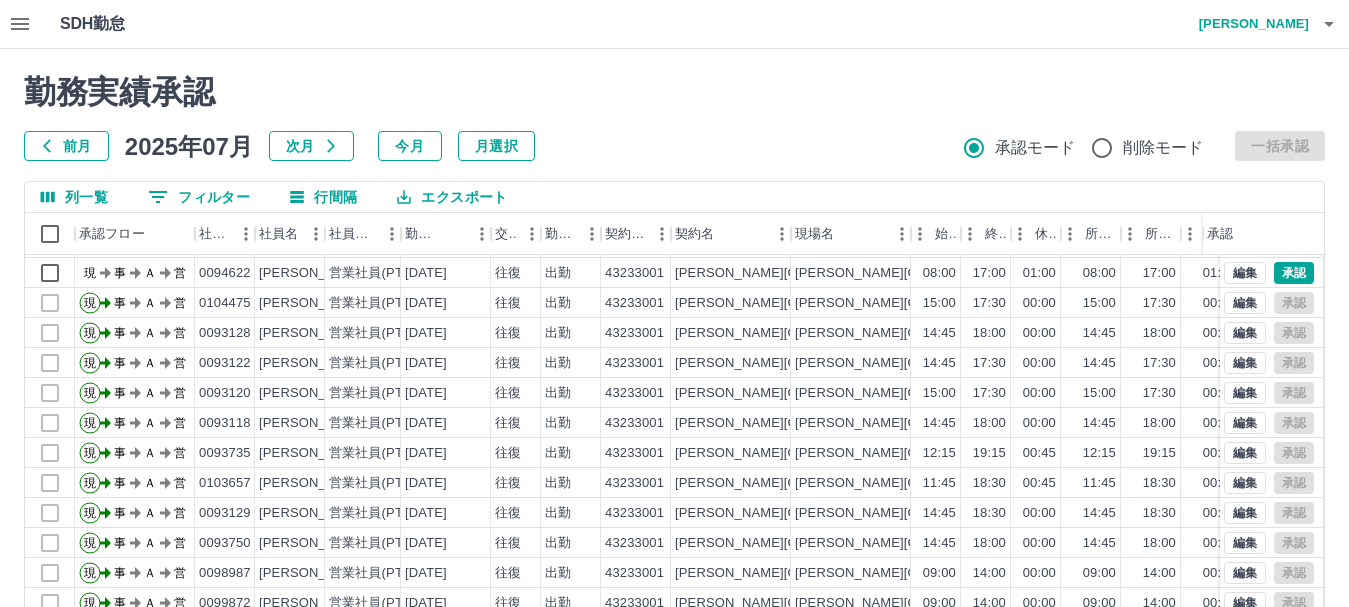 scroll, scrollTop: 104, scrollLeft: 0, axis: vertical 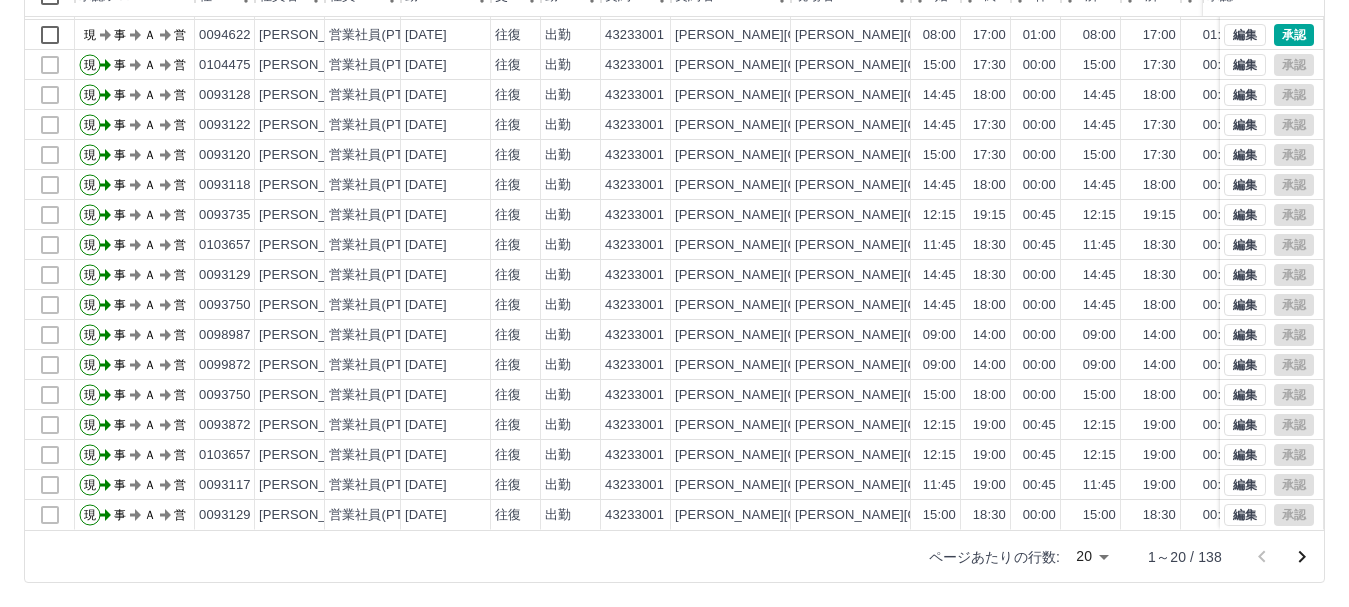 click on "SDH勤怠 [PERSON_NAME] 勤務実績承認 前月 [DATE] 次月 今月 月選択 承認モード 削除モード 一括承認 列一覧 0 フィルター 行間隔 エクスポート 承認フロー 社員番号 社員名 社員区分 勤務日 交通費 勤務区分 契約コード 契約名 現場名 始業 終業 休憩 所定開始 所定終業 所定休憩 拘束 勤務 遅刻等 コメント ステータス 承認 現 事 Ａ 営 0093121 [PERSON_NAME] 営業社員(PT契約) [DATE] 往復 出勤 43233001 [PERSON_NAME][GEOGRAPHIC_DATA] [PERSON_NAME][GEOGRAPHIC_DATA]　[PERSON_NAME][GEOGRAPHIC_DATA] 08:00 12:00 00:00 08:00 12:00 00:00 04:00 04:00 00:00 事務担当者承認待 現 事 Ａ 営 0093118 [PERSON_NAME] 営業社員(PT契約) [DATE] 往復 出勤 43233001 [PERSON_NAME][GEOGRAPHIC_DATA] [PERSON_NAME][GEOGRAPHIC_DATA]　[PERSON_NAME][GEOGRAPHIC_DATA] 08:00 14:00 00:00 08:00 14:00 00:00 06:00 06:00 00:00 事務担当者承認待 現 事 Ａ 営 0094622 [PERSON_NAME] 営業社員(PT契約) [DATE] 往復 出勤 43233001 [PERSON_NAME][GEOGRAPHIC_DATA] [PERSON_NAME][GEOGRAPHIC_DATA]　[PERSON_NAME][GEOGRAPHIC_DATA] 20" at bounding box center (674, 184) 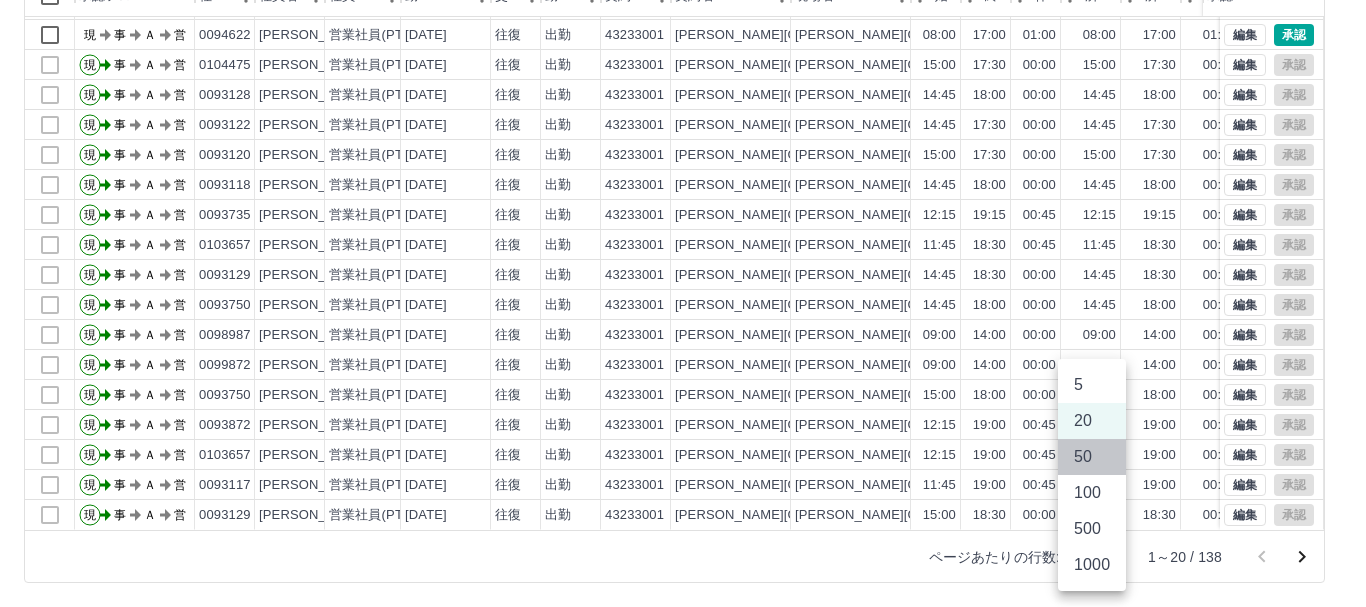 click on "50" at bounding box center (1092, 457) 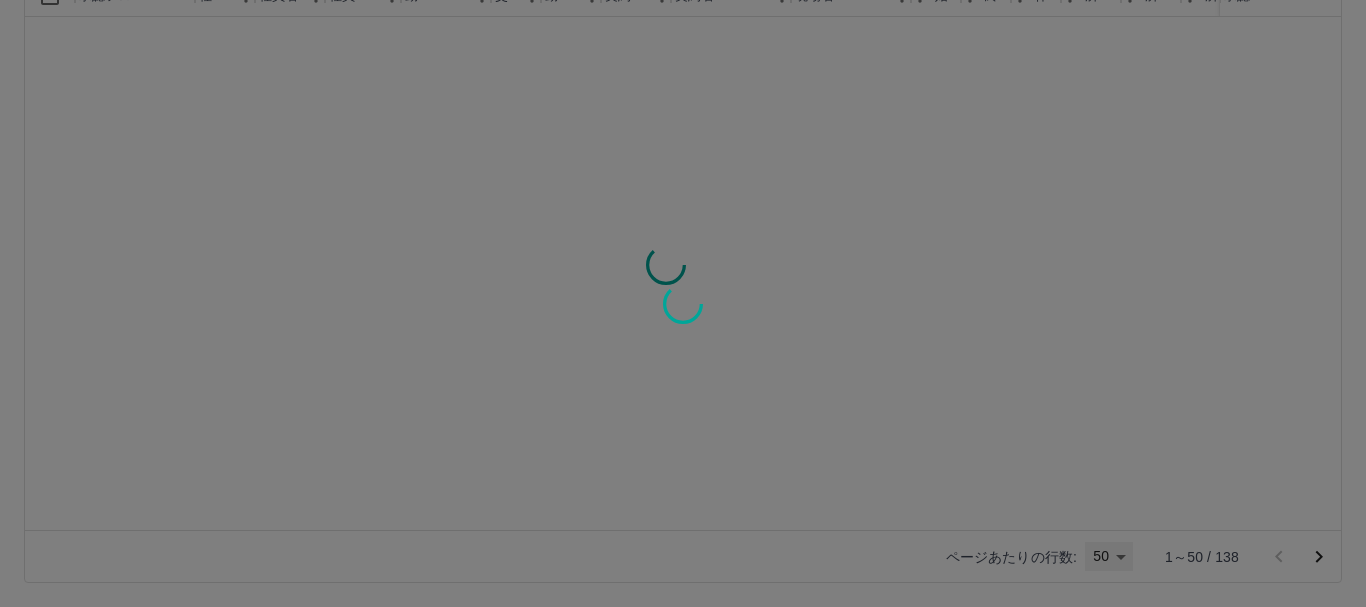 type on "**" 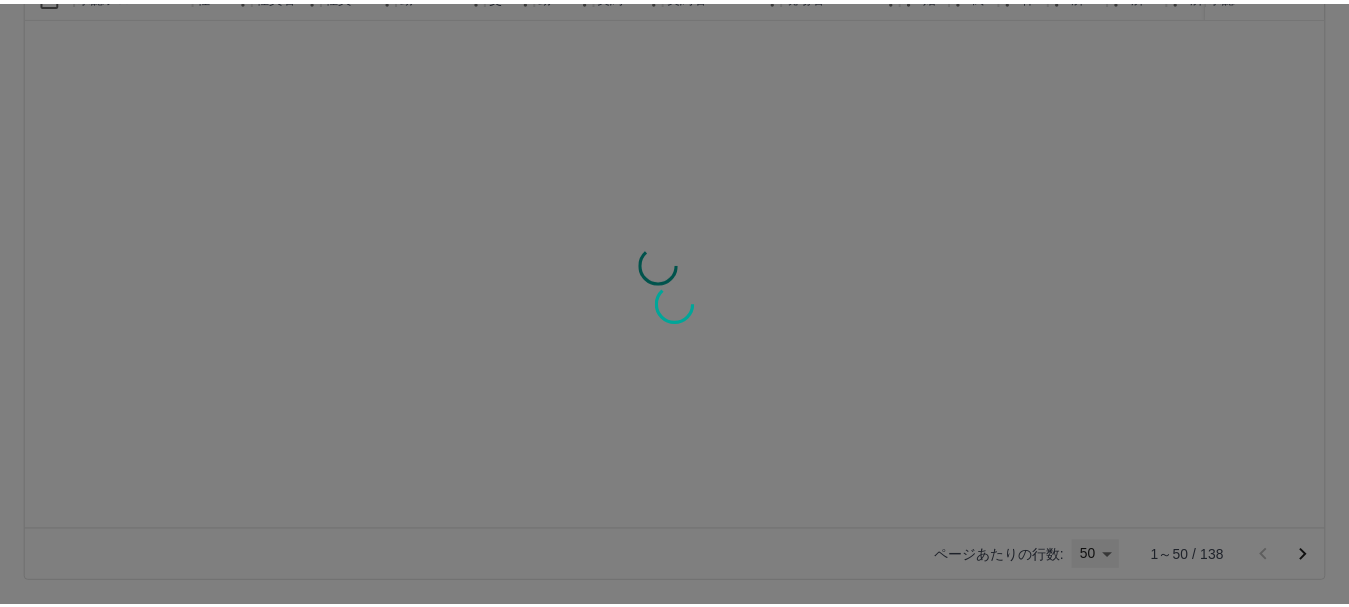 scroll, scrollTop: 0, scrollLeft: 0, axis: both 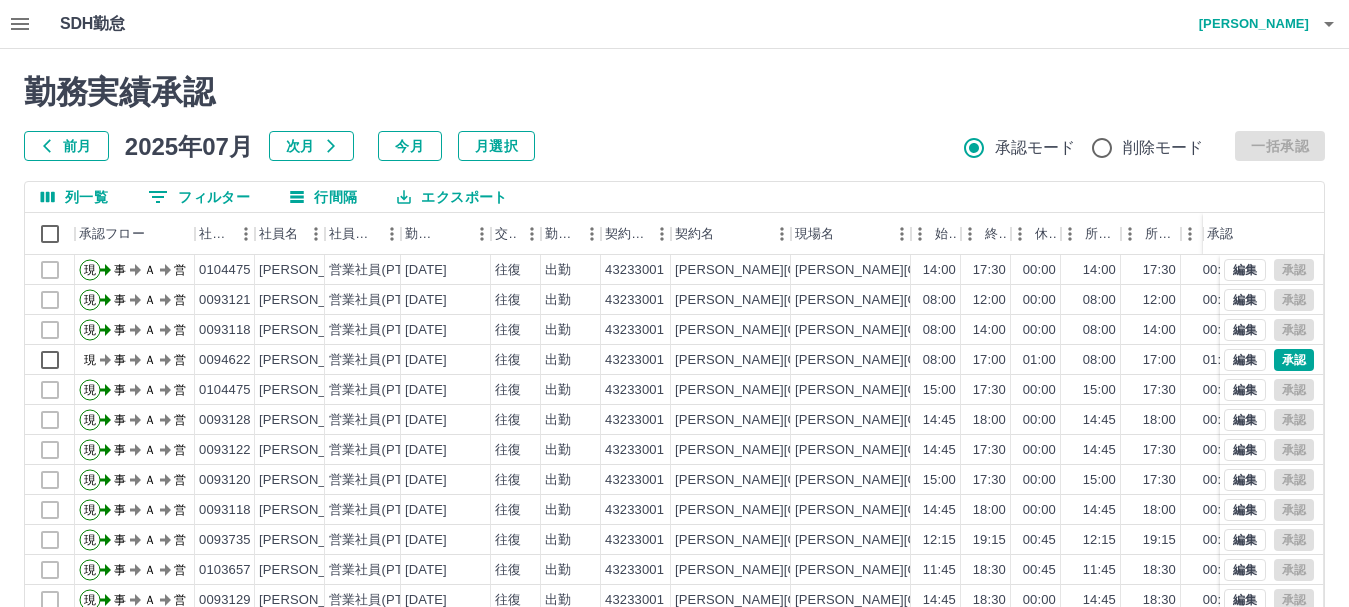 click on "[PERSON_NAME]" at bounding box center (1249, 24) 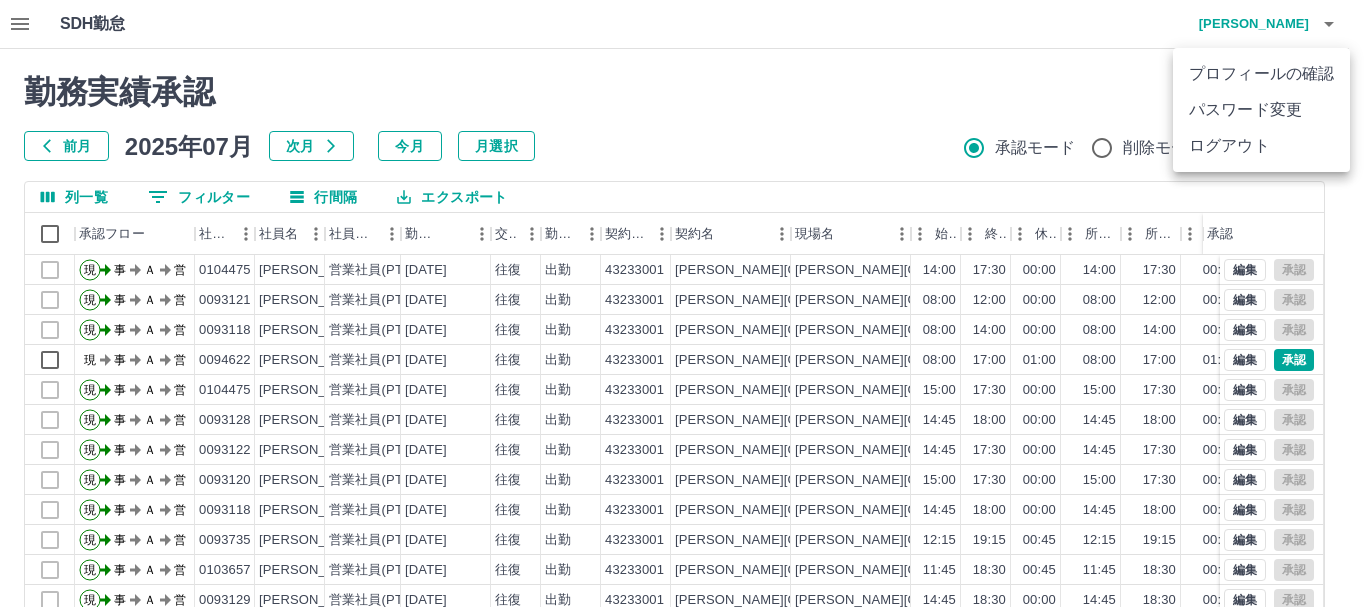click on "ログアウト" at bounding box center (1261, 146) 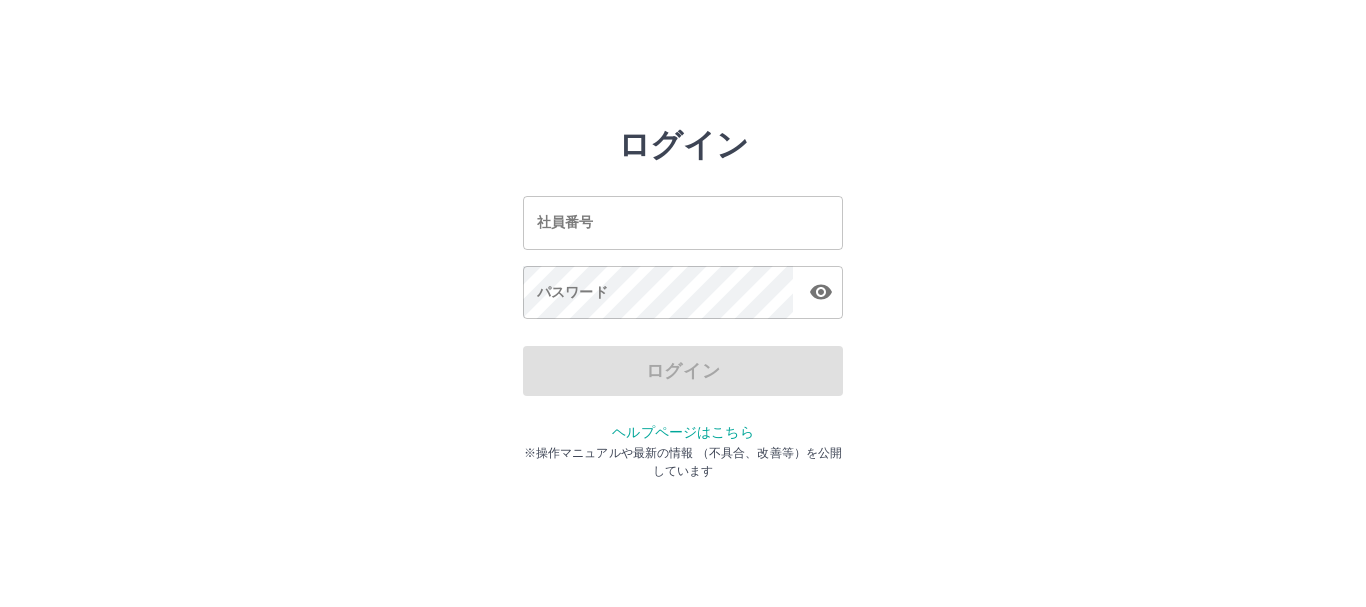 scroll, scrollTop: 0, scrollLeft: 0, axis: both 